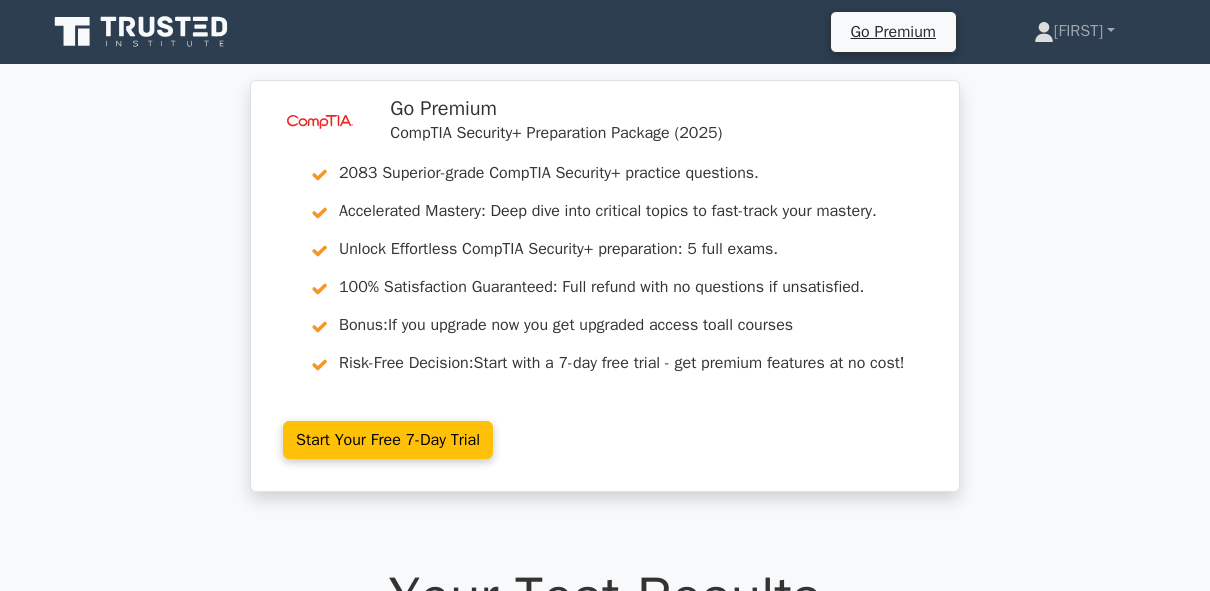 scroll, scrollTop: 156, scrollLeft: 0, axis: vertical 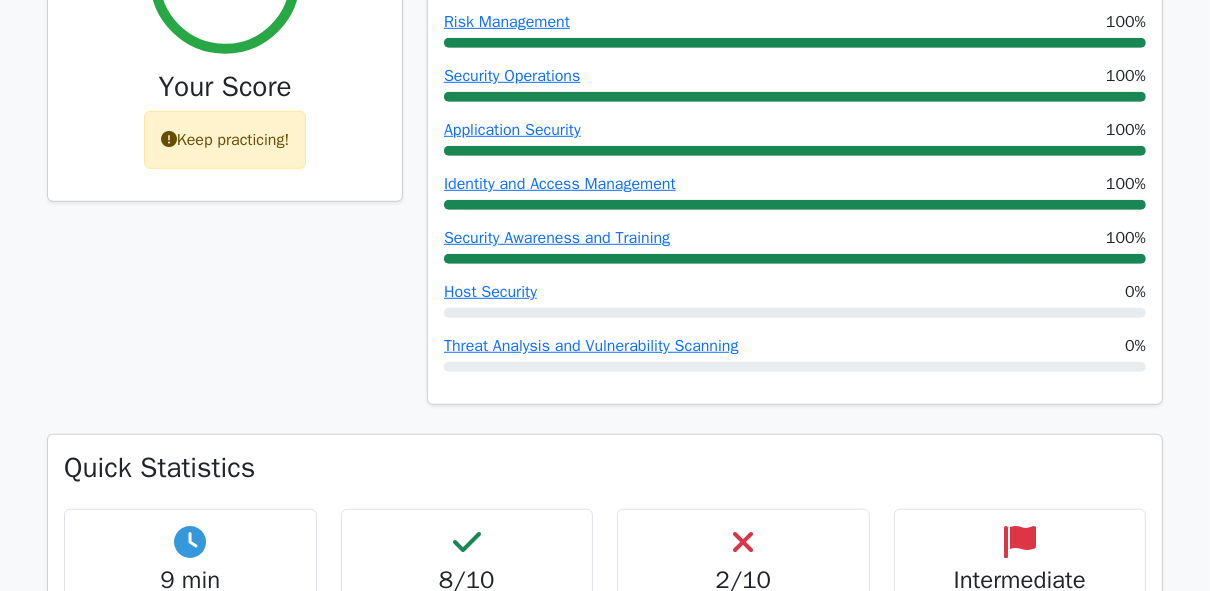 drag, startPoint x: 0, startPoint y: 0, endPoint x: 951, endPoint y: 500, distance: 1074.4305 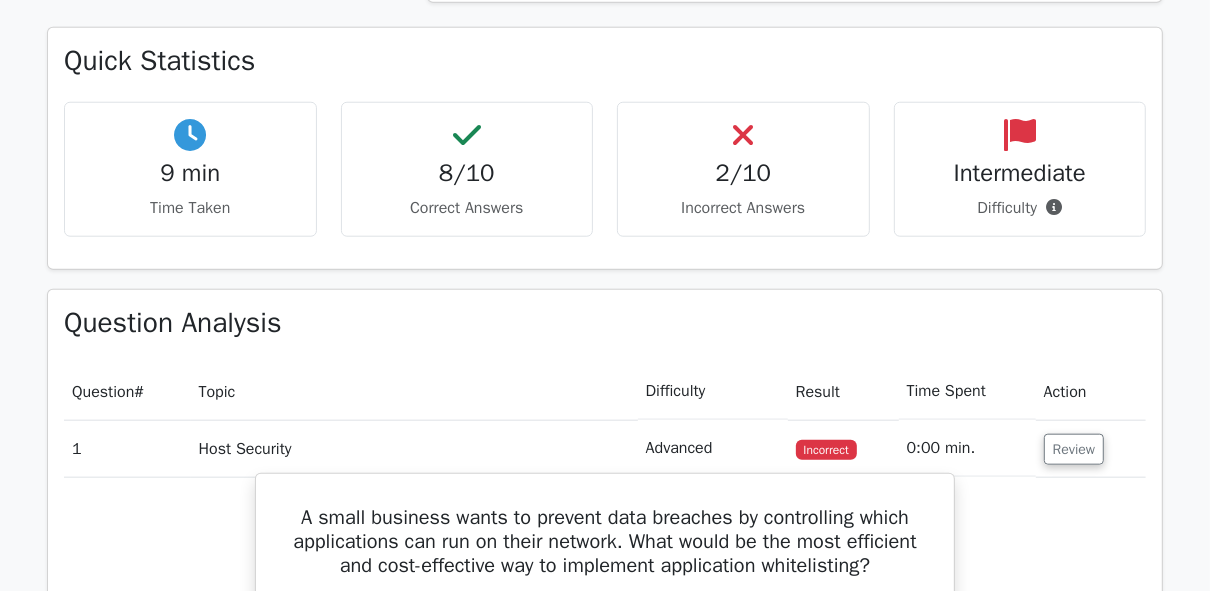 drag, startPoint x: 889, startPoint y: 468, endPoint x: 884, endPoint y: 521, distance: 53.235325 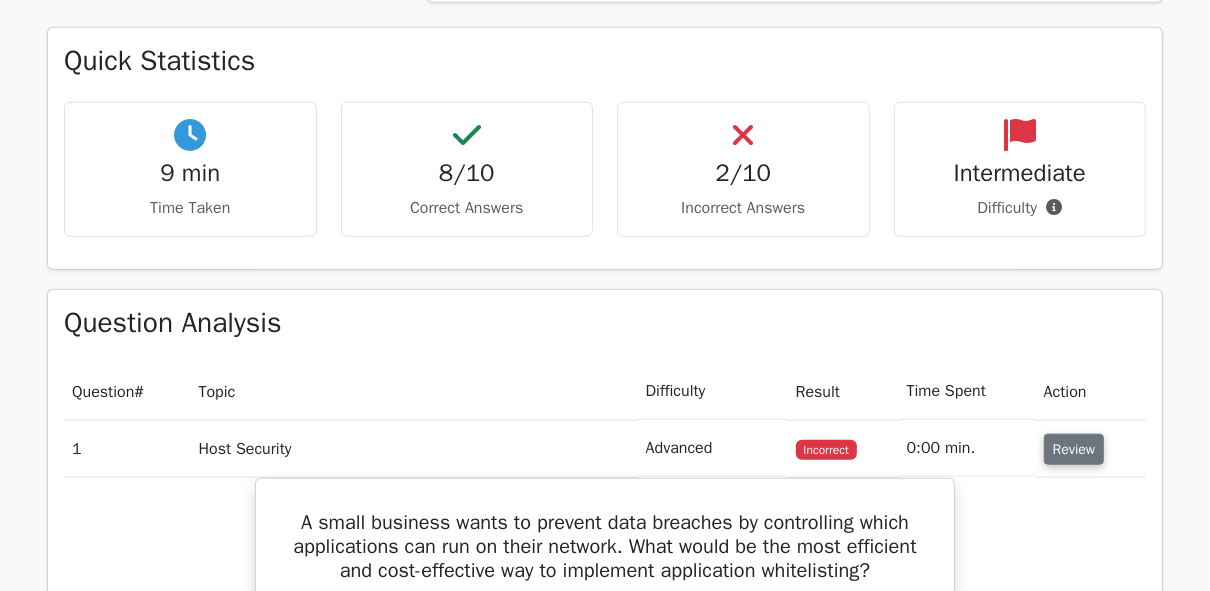 scroll, scrollTop: 1251, scrollLeft: 0, axis: vertical 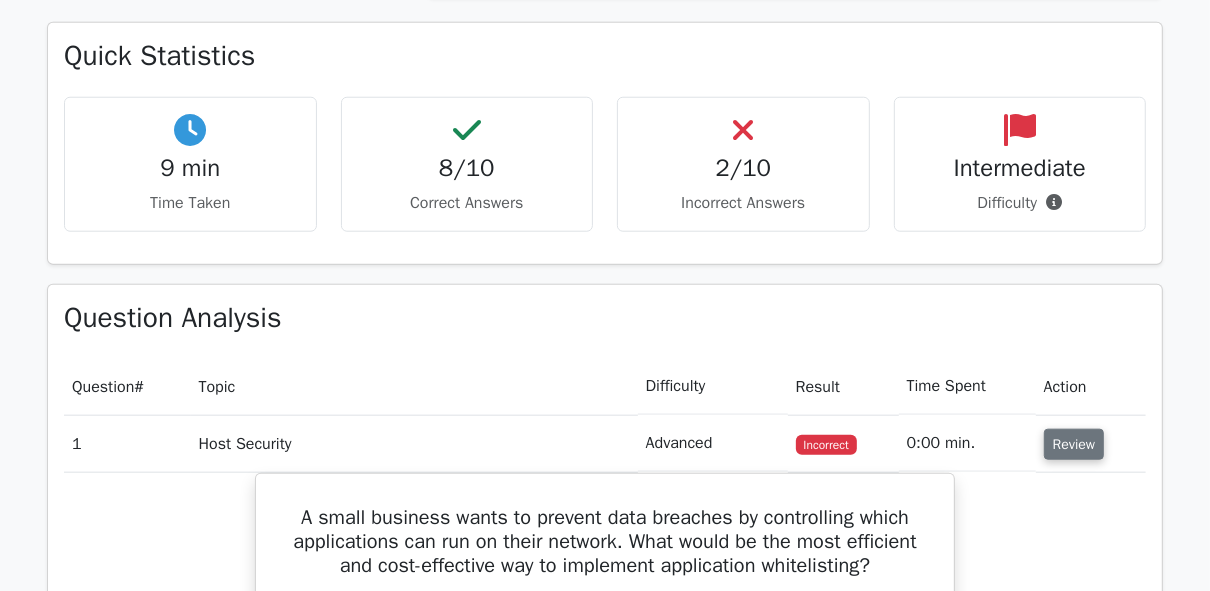 click on "Review" at bounding box center (1074, 444) 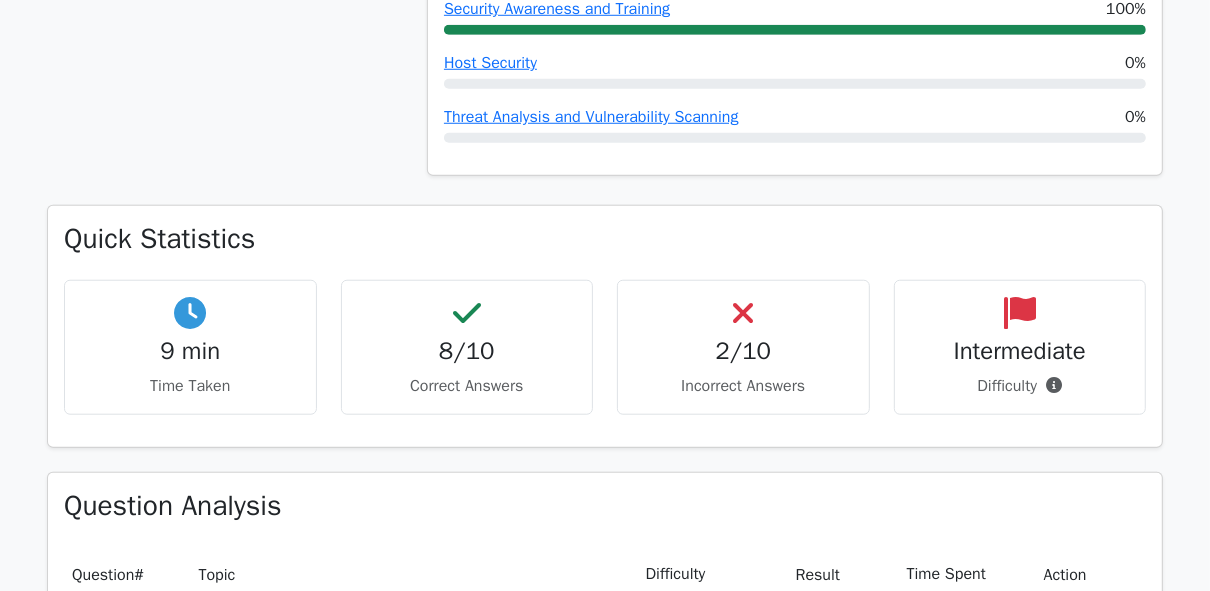 drag, startPoint x: 935, startPoint y: 430, endPoint x: 934, endPoint y: 257, distance: 173.00288 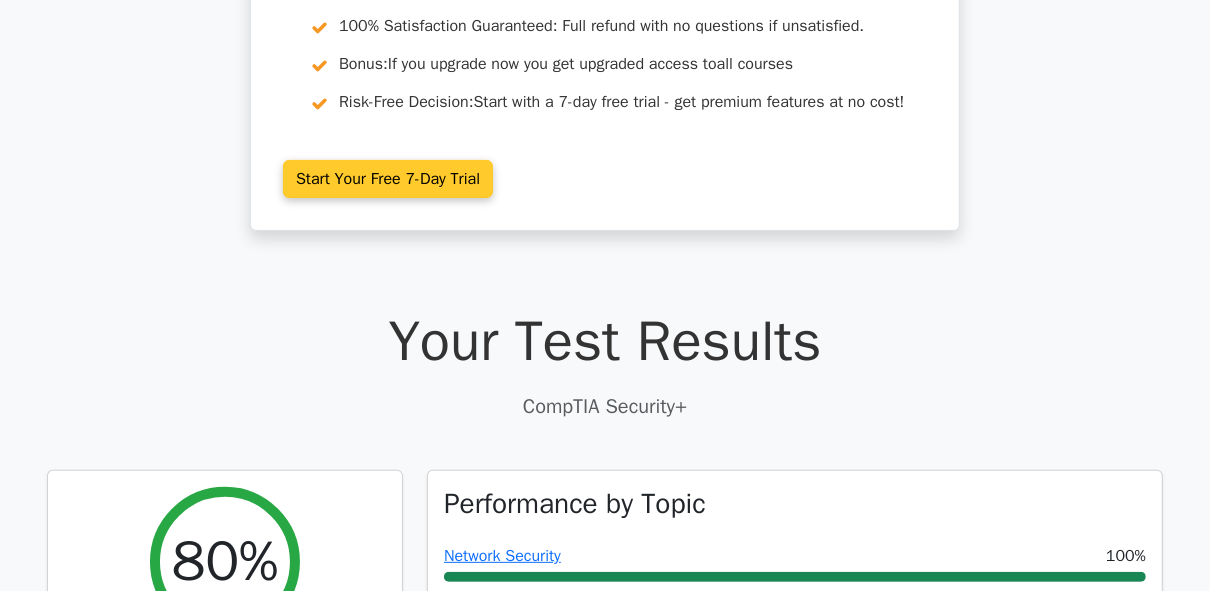 scroll, scrollTop: 0, scrollLeft: 0, axis: both 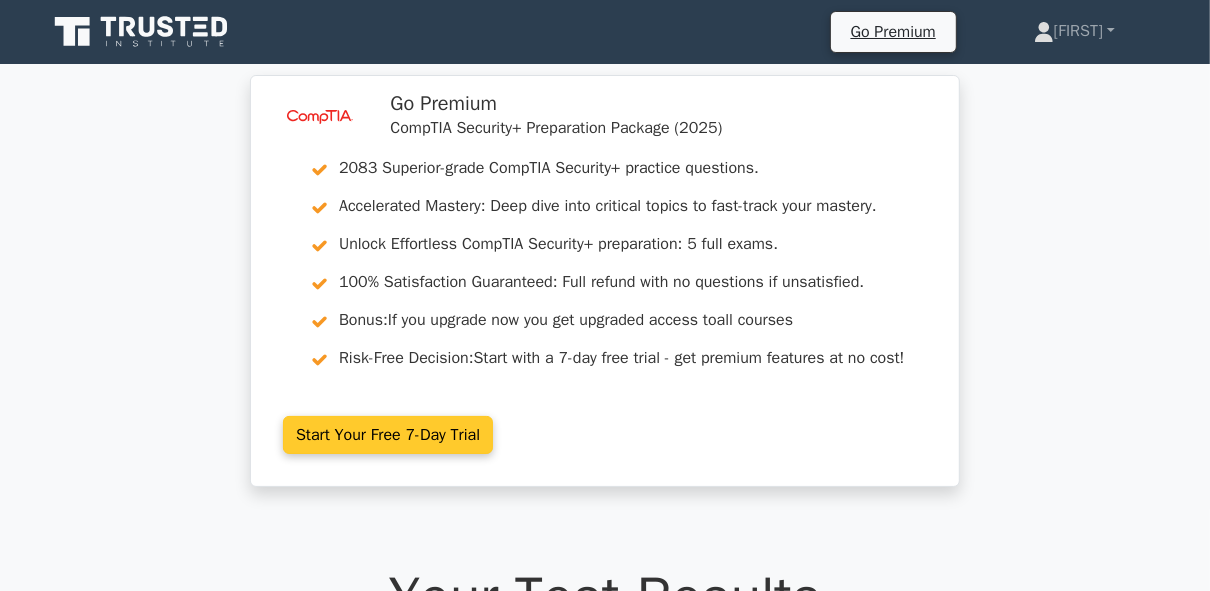 drag, startPoint x: 749, startPoint y: 338, endPoint x: 816, endPoint y: 158, distance: 192.0651 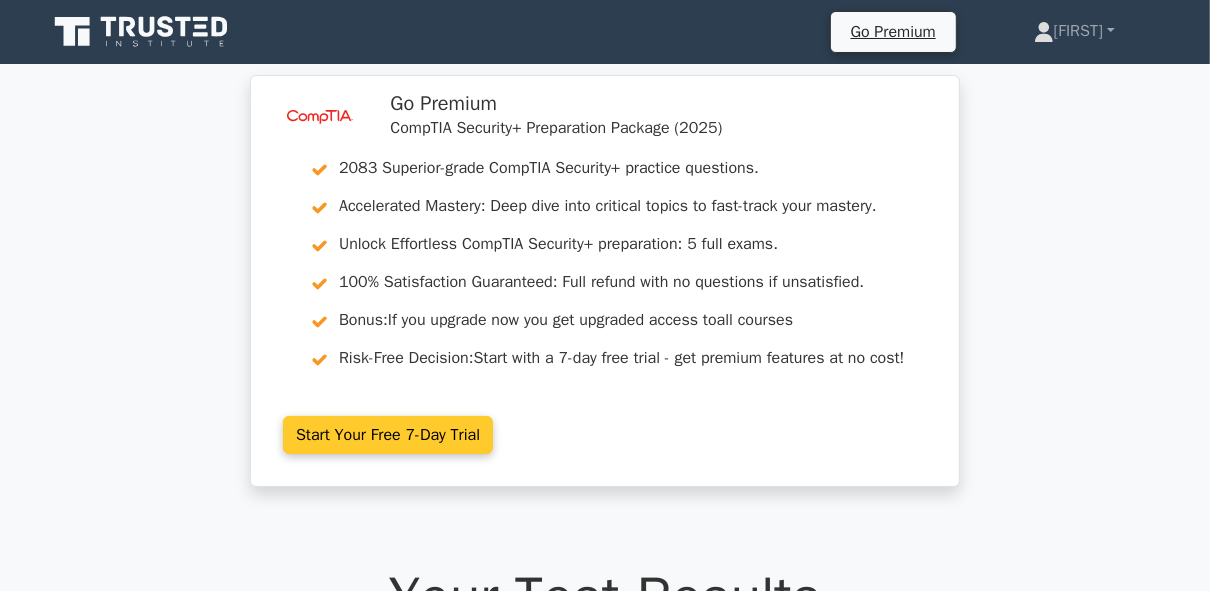 drag, startPoint x: 859, startPoint y: 388, endPoint x: 916, endPoint y: 370, distance: 59.77458 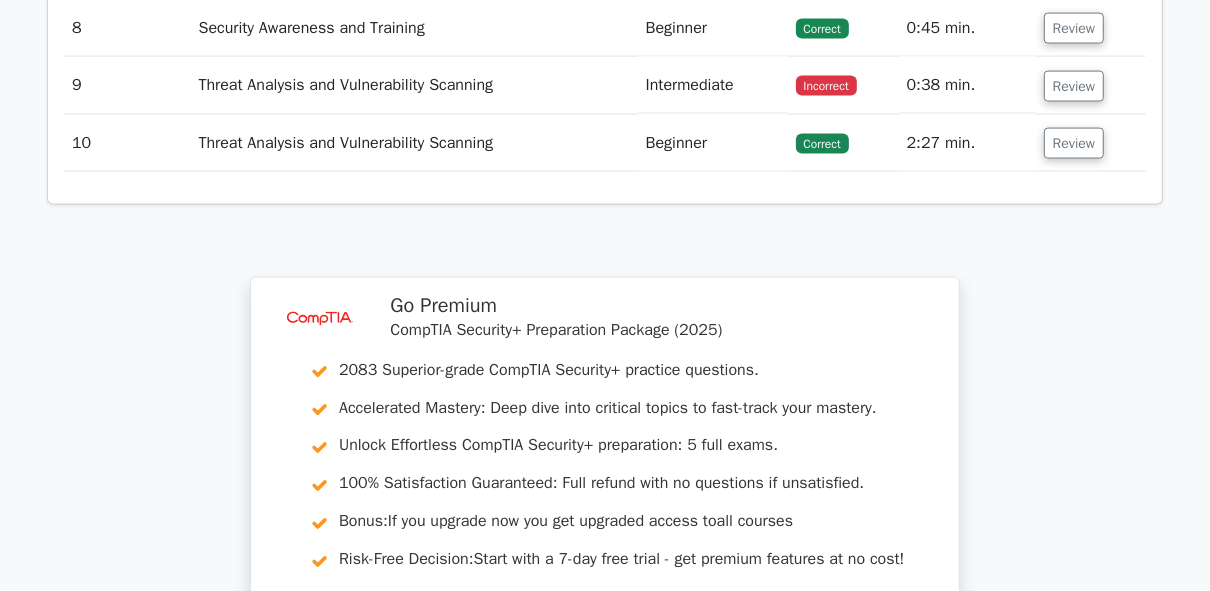 drag, startPoint x: 961, startPoint y: 285, endPoint x: 988, endPoint y: 511, distance: 227.60712 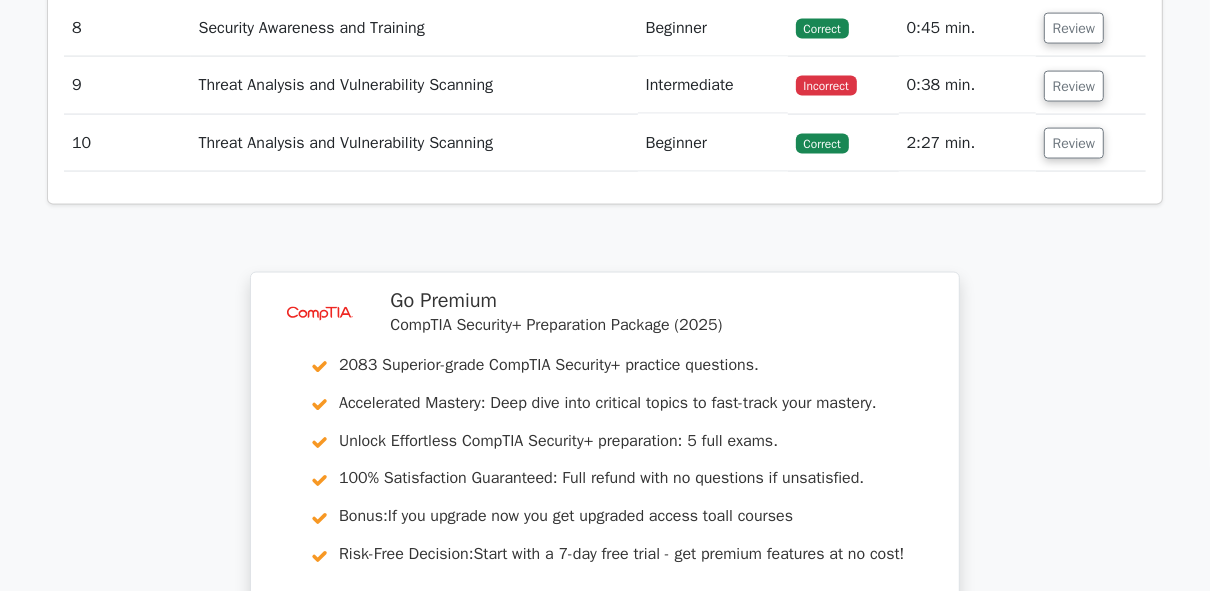 drag, startPoint x: 883, startPoint y: 363, endPoint x: 956, endPoint y: 484, distance: 141.31525 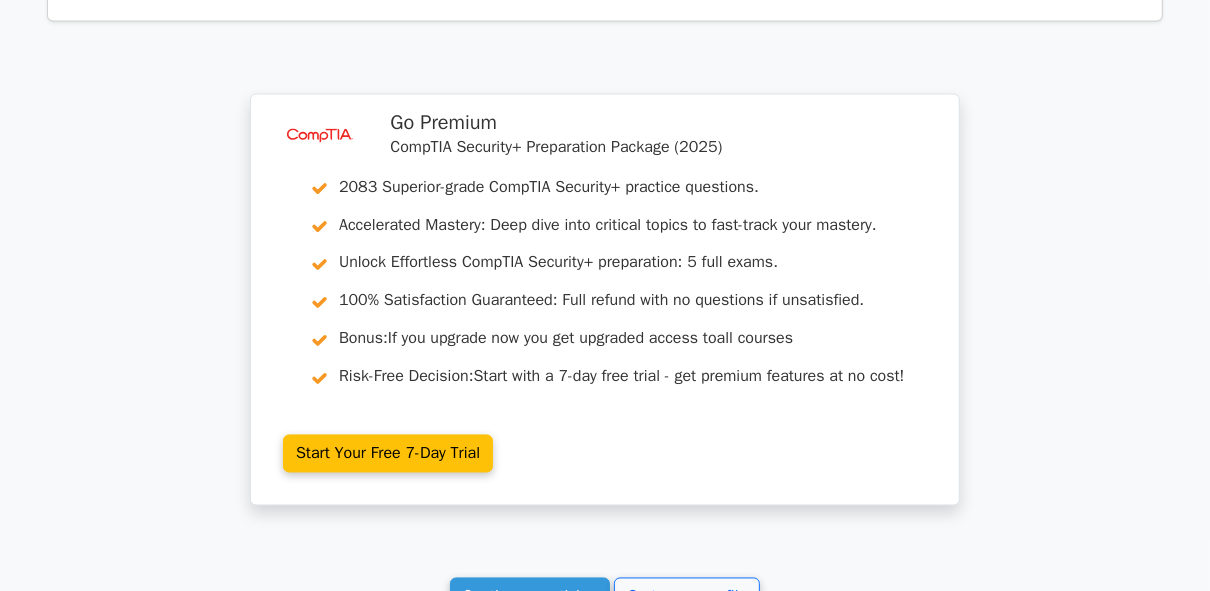 scroll, scrollTop: 2554, scrollLeft: 0, axis: vertical 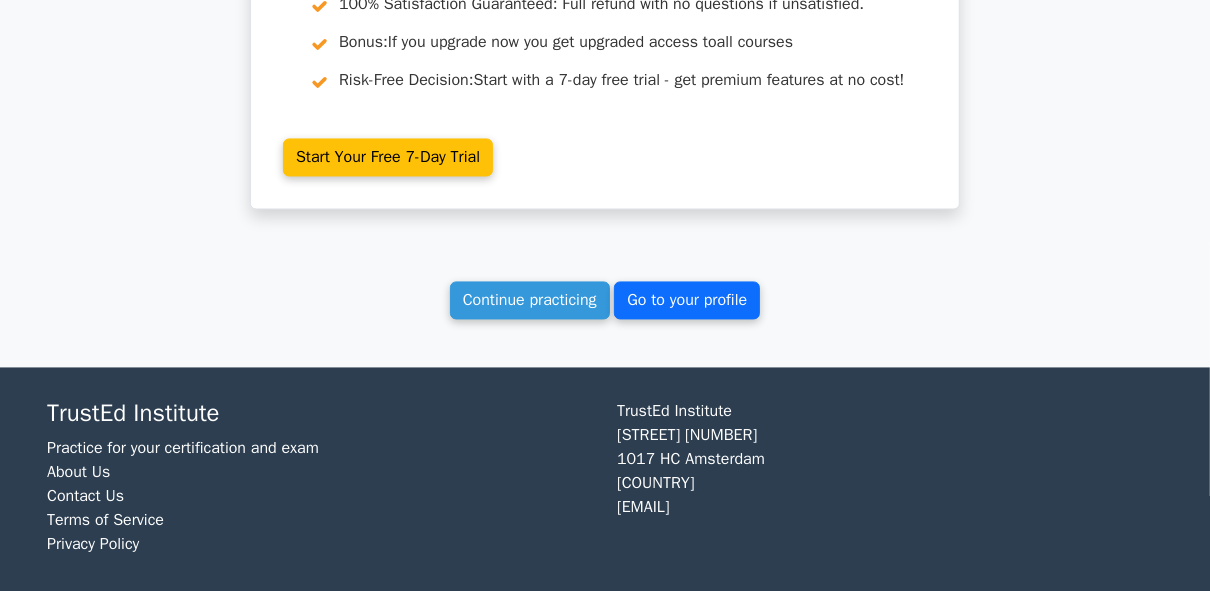 click on "Go to your profile" at bounding box center (687, 300) 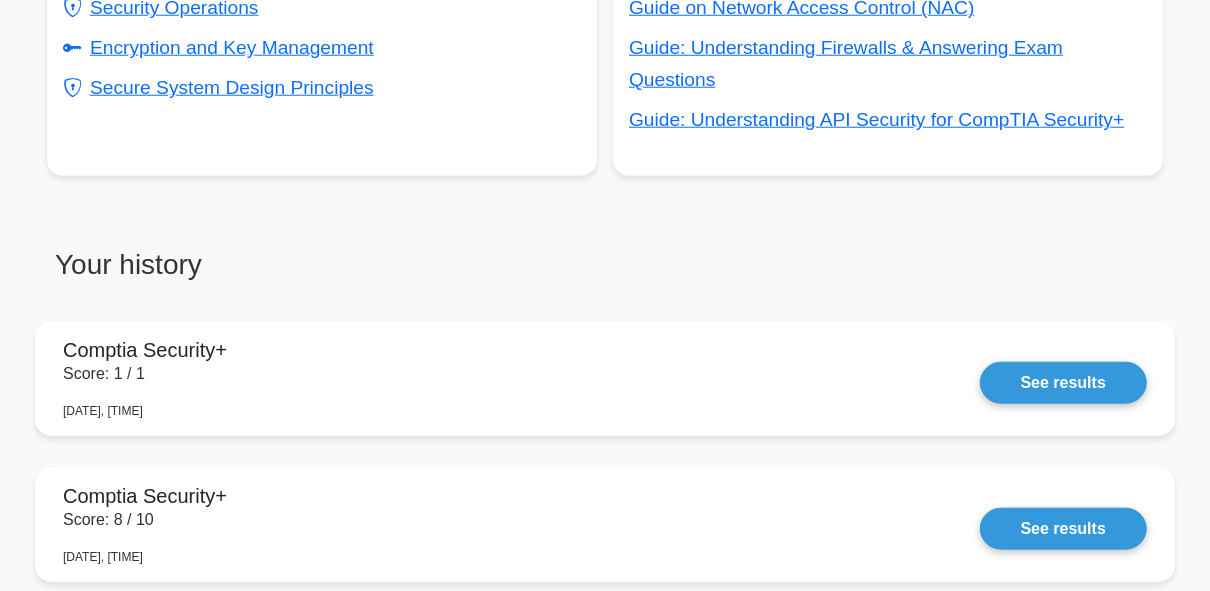 scroll, scrollTop: 0, scrollLeft: 0, axis: both 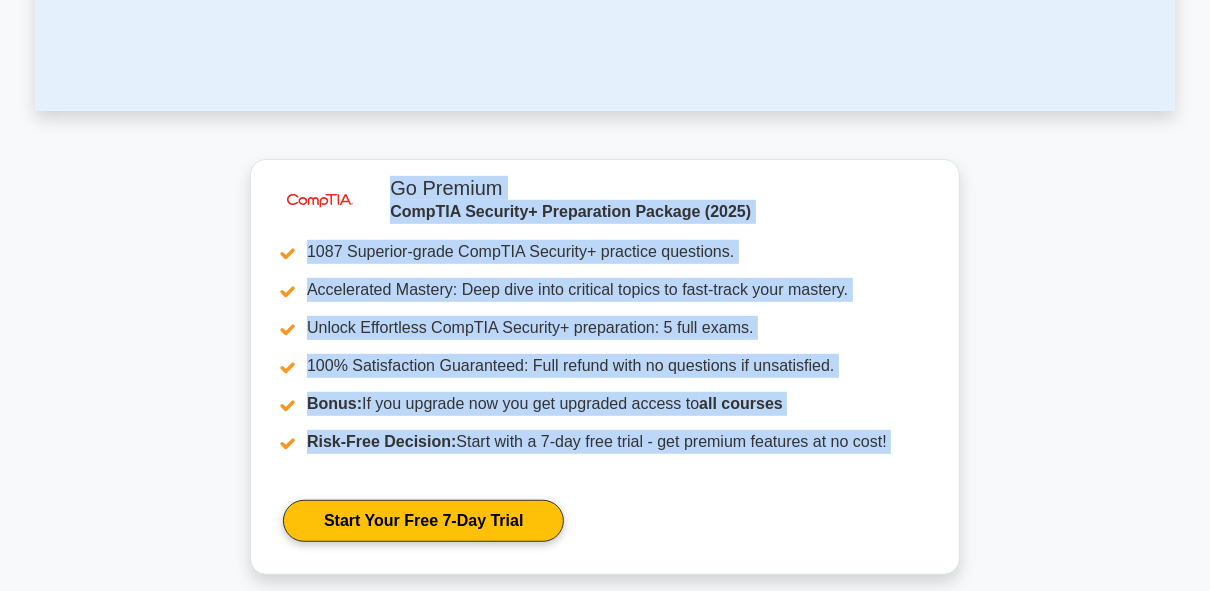 drag, startPoint x: 1209, startPoint y: 219, endPoint x: 1212, endPoint y: -32, distance: 251.01793 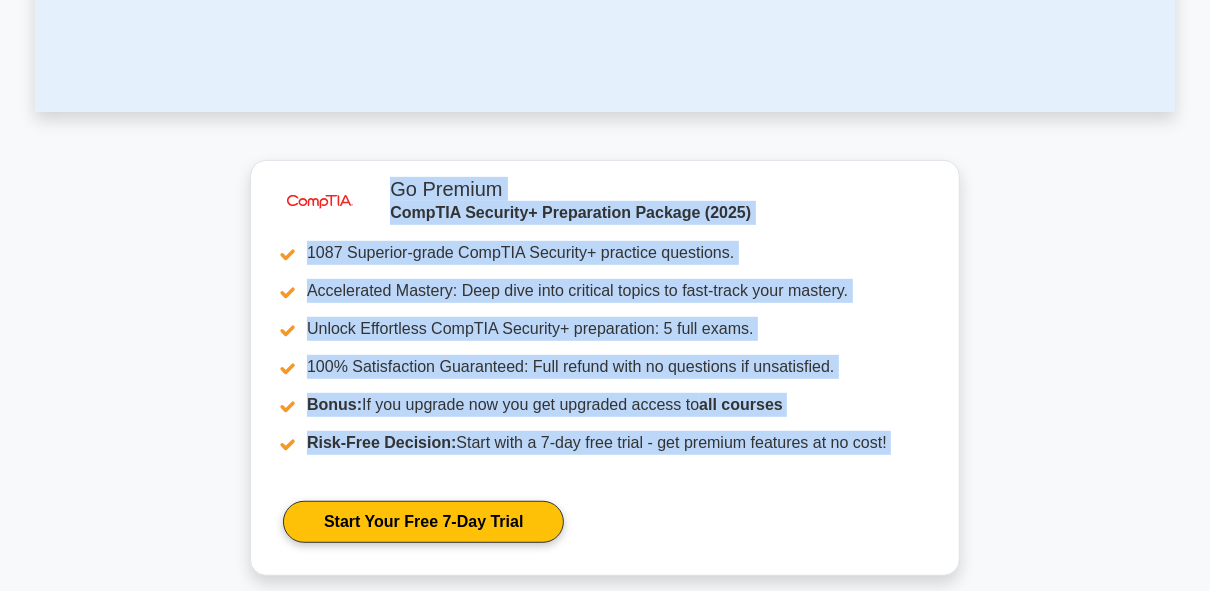 click on "Go Premium
[FIRST]" at bounding box center (605, 1317) 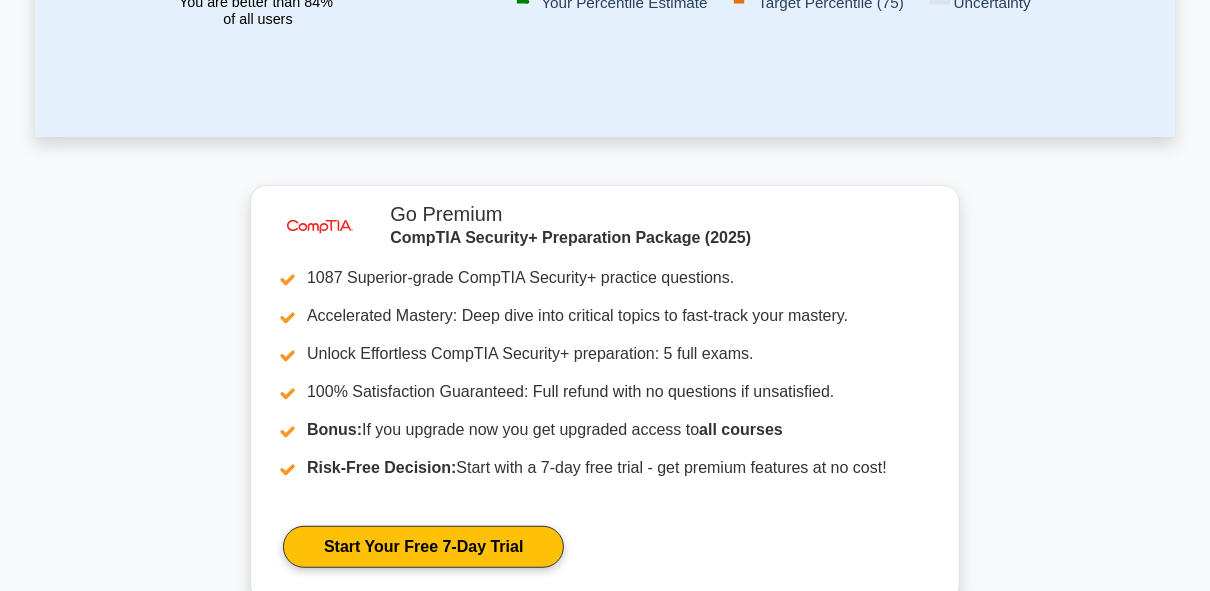 click on "Your level:
Comptia Security Plus  Beginner
Continue practicing
Percentile
You are better than 84%
of all  users
0 21 42 63 84 105 126 147 168 189 210 0 20 40 60" at bounding box center [605, -164] 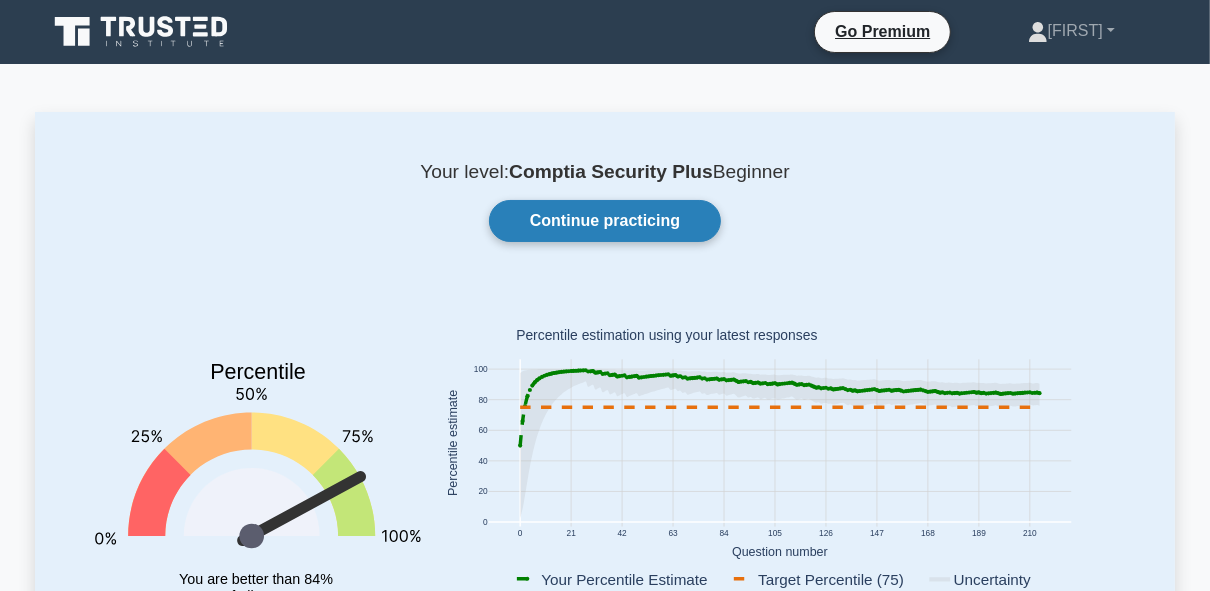 click on "Continue practicing" at bounding box center (605, 221) 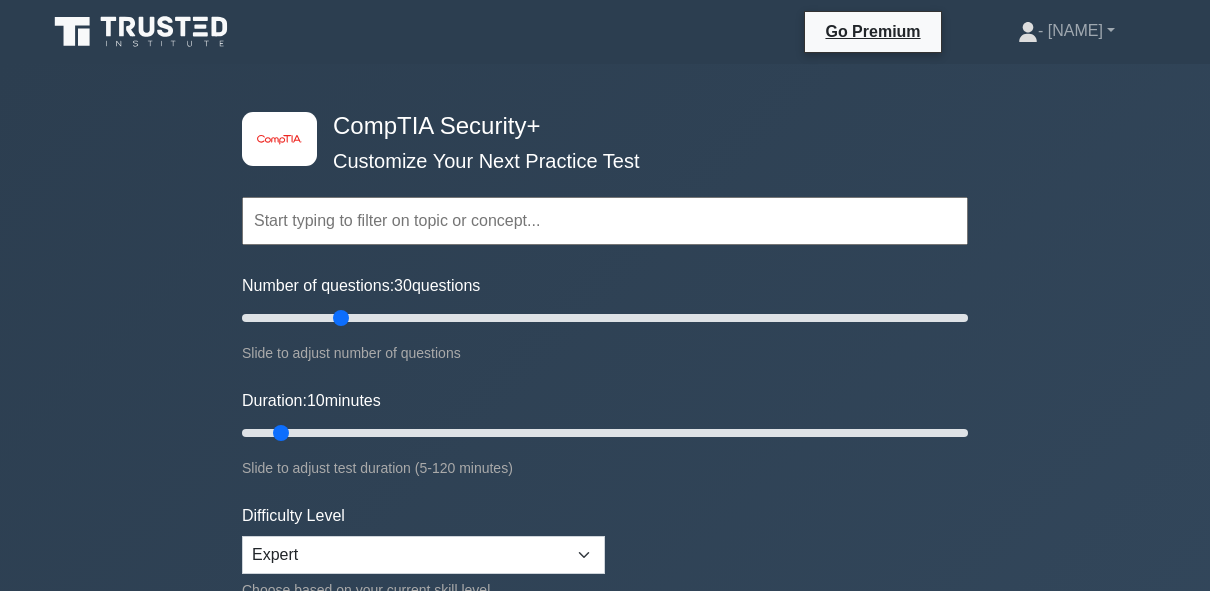 scroll, scrollTop: 0, scrollLeft: 0, axis: both 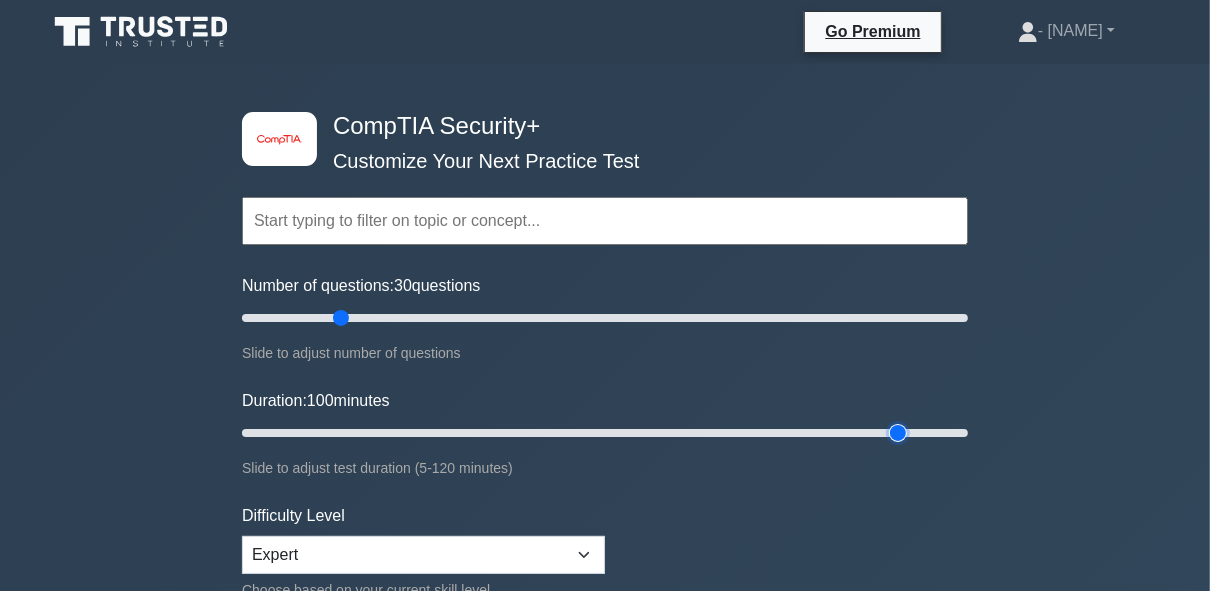 drag, startPoint x: 286, startPoint y: 426, endPoint x: 890, endPoint y: 447, distance: 604.3649 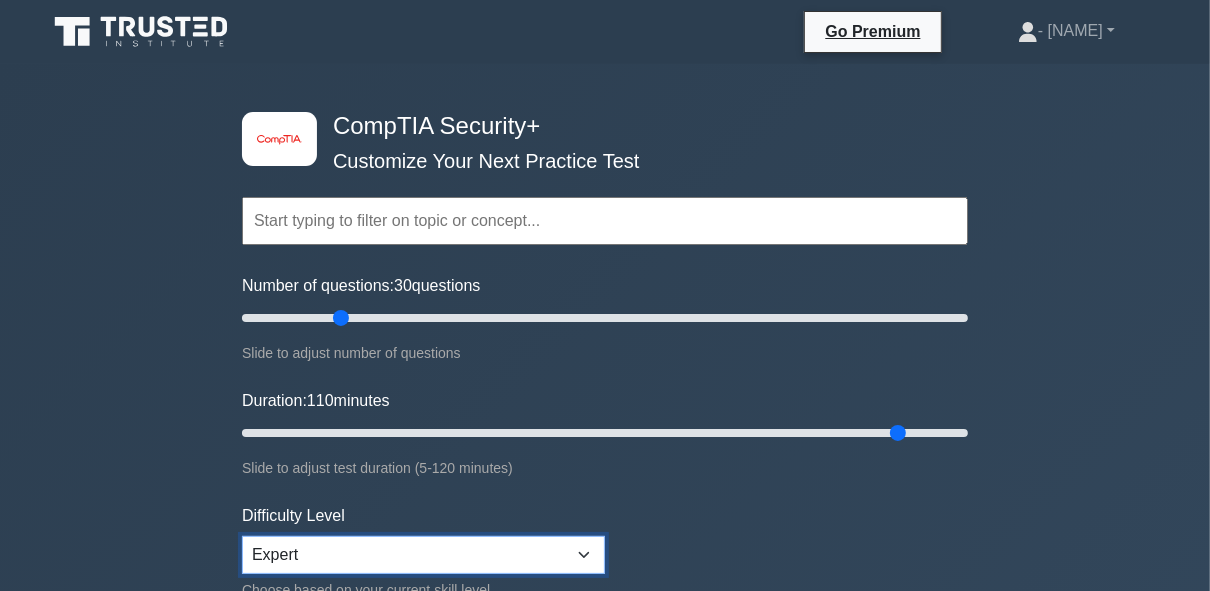 click on "Beginner
Intermediate
Expert" at bounding box center [423, 555] 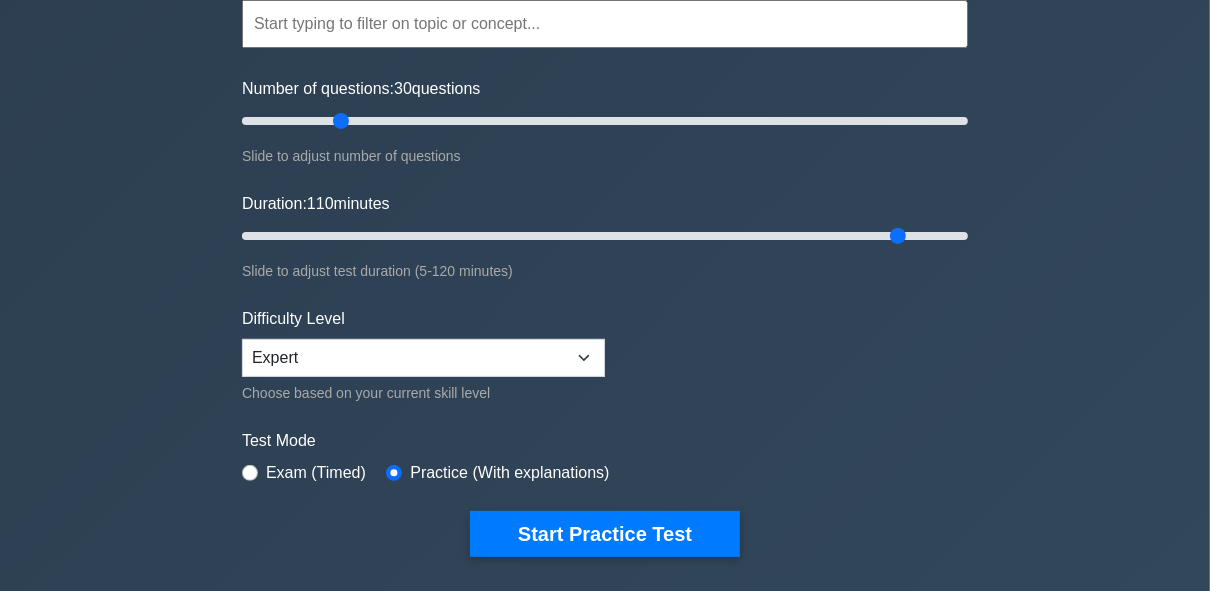 drag, startPoint x: 750, startPoint y: 520, endPoint x: 742, endPoint y: 542, distance: 23.409399 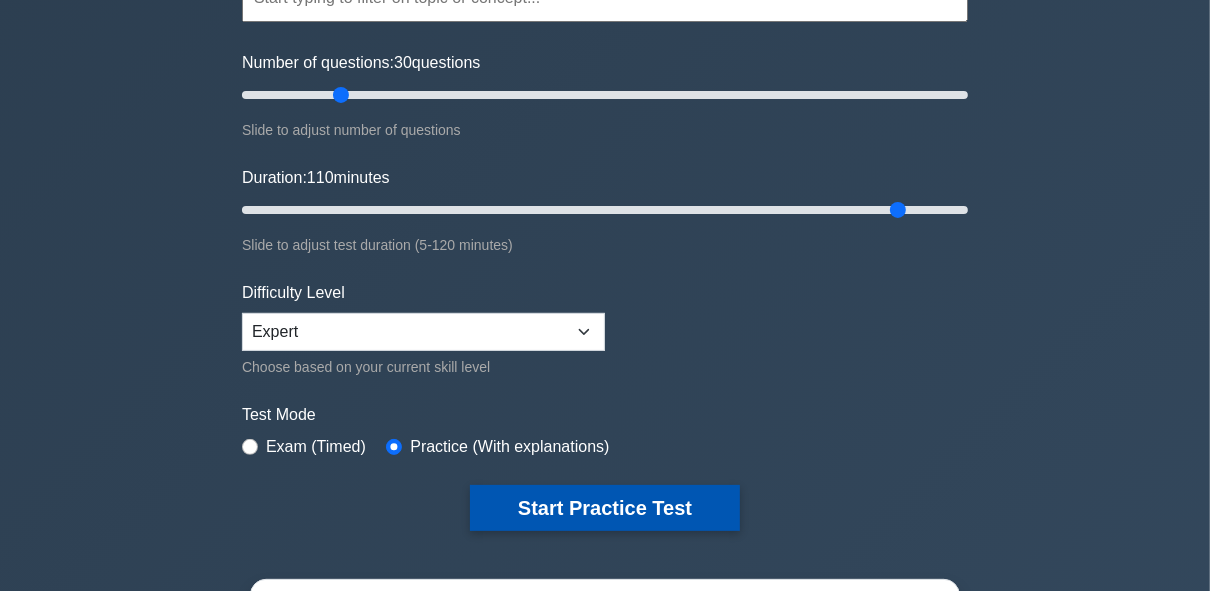 click on "Start Practice Test" at bounding box center (605, 508) 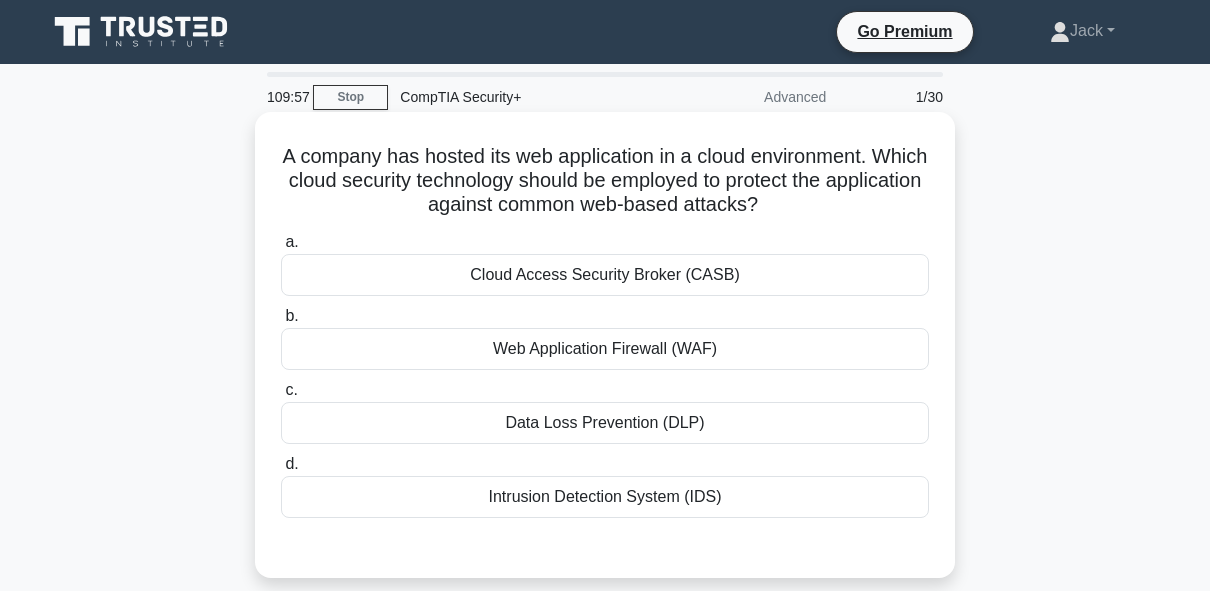 scroll, scrollTop: 0, scrollLeft: 0, axis: both 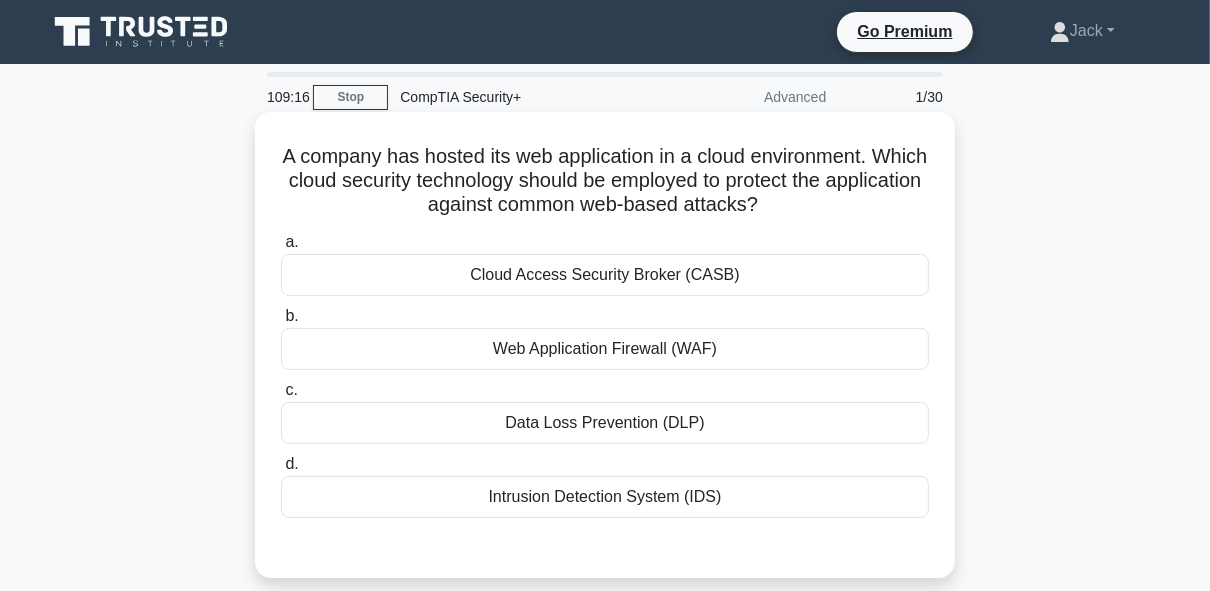 click on "Web Application Firewall (WAF)" at bounding box center [605, 349] 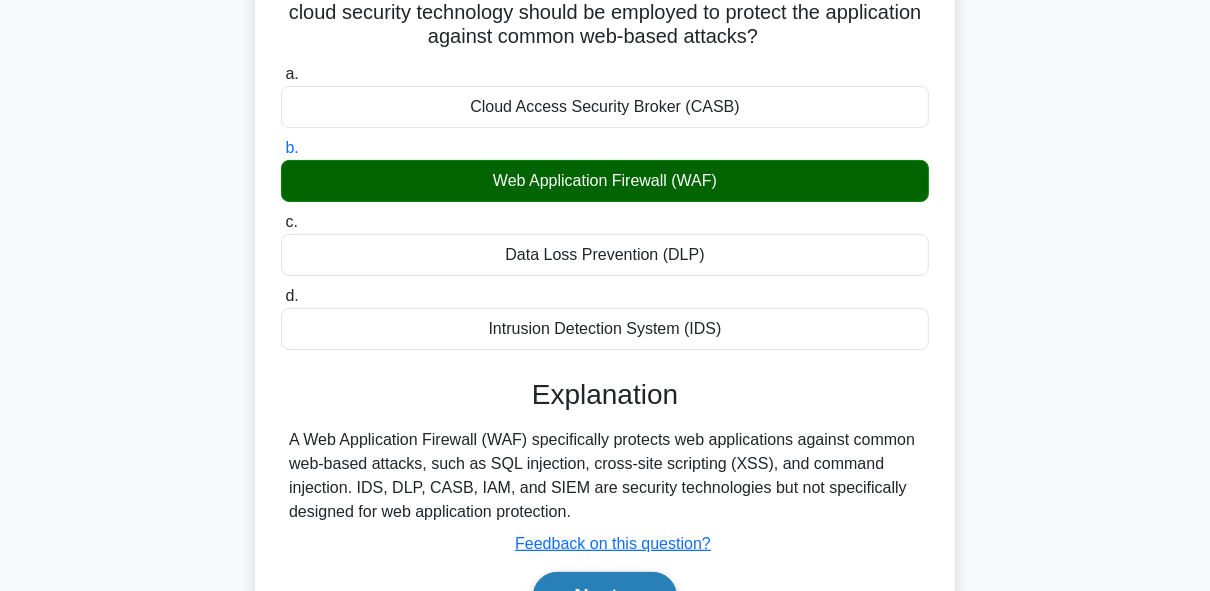 drag, startPoint x: 664, startPoint y: 408, endPoint x: 663, endPoint y: 493, distance: 85.00588 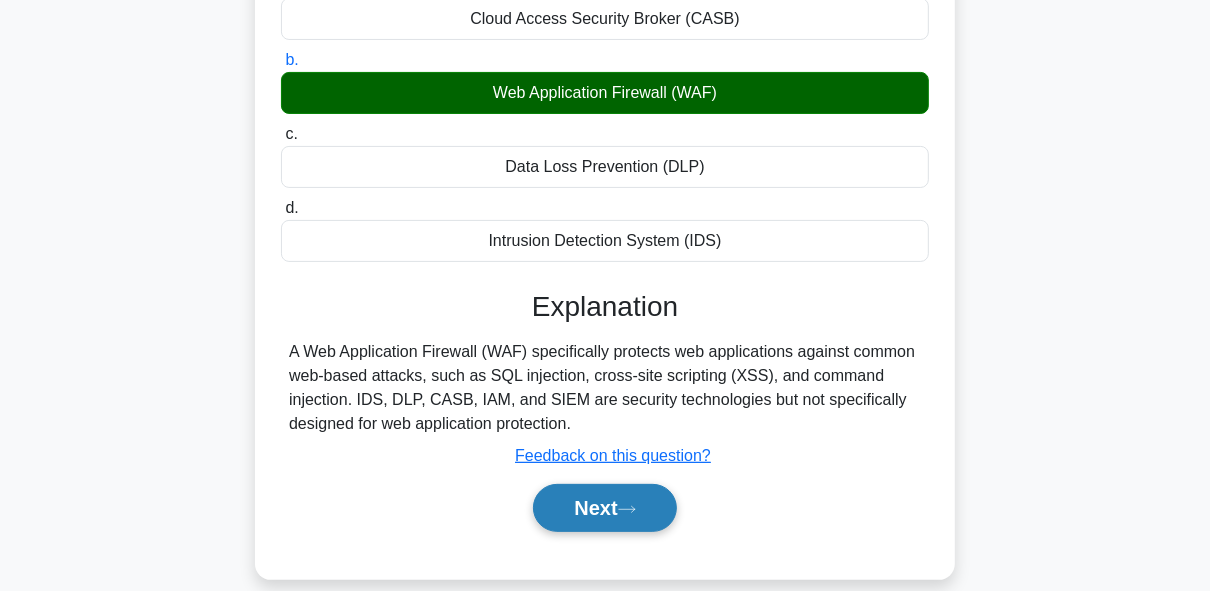 click on "Next" at bounding box center [604, 508] 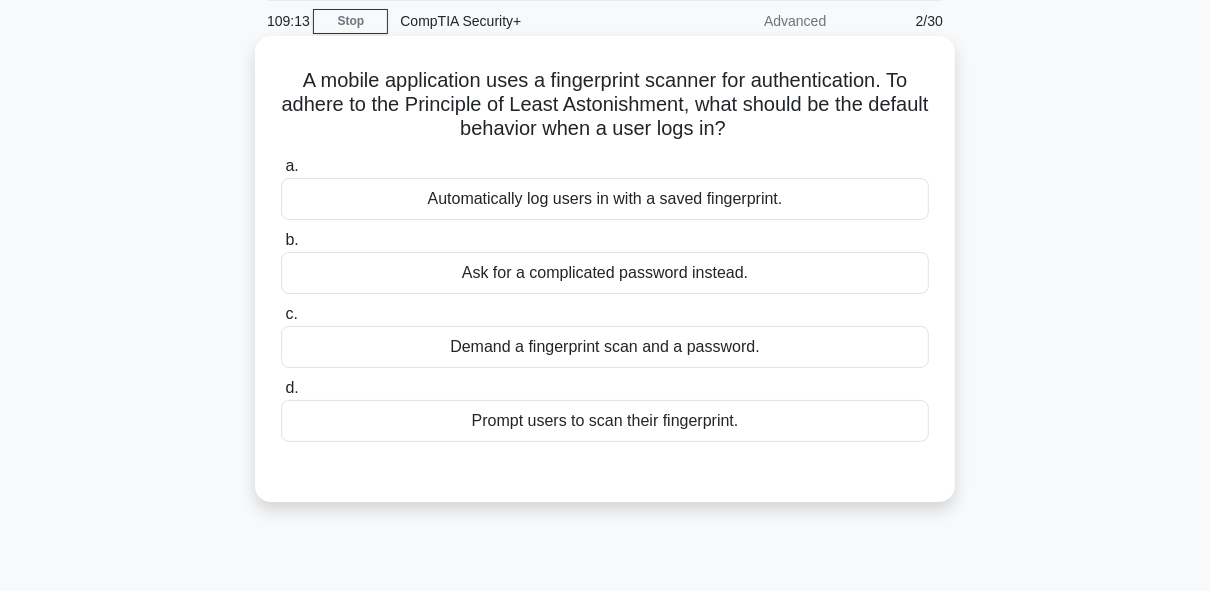 scroll, scrollTop: 0, scrollLeft: 0, axis: both 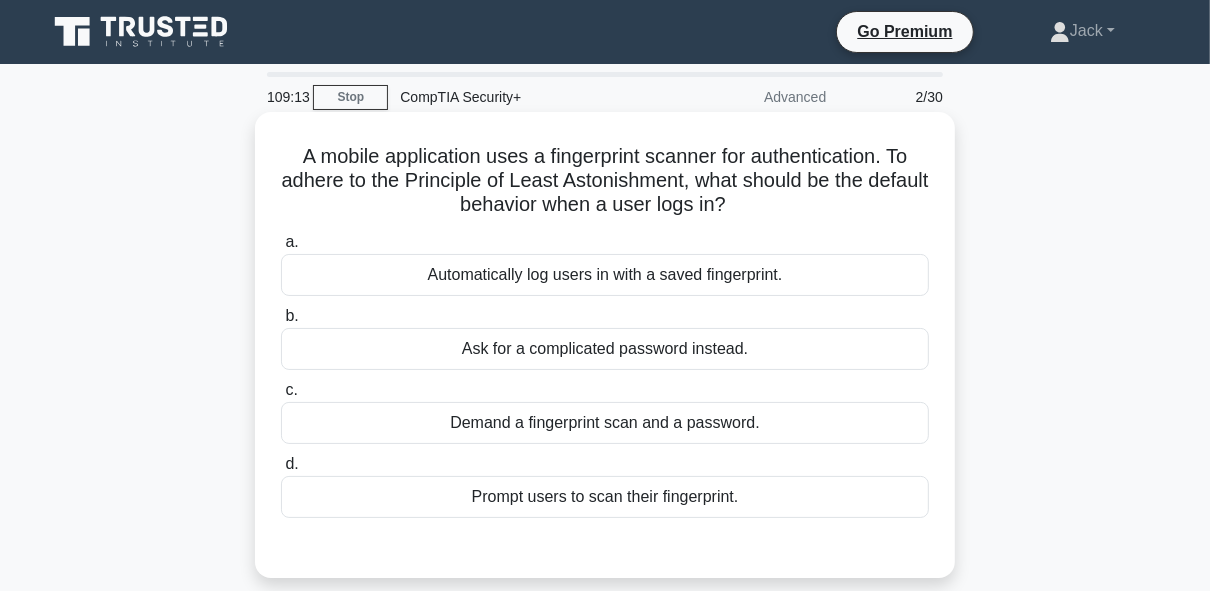 drag, startPoint x: 650, startPoint y: 489, endPoint x: 660, endPoint y: 337, distance: 152.3286 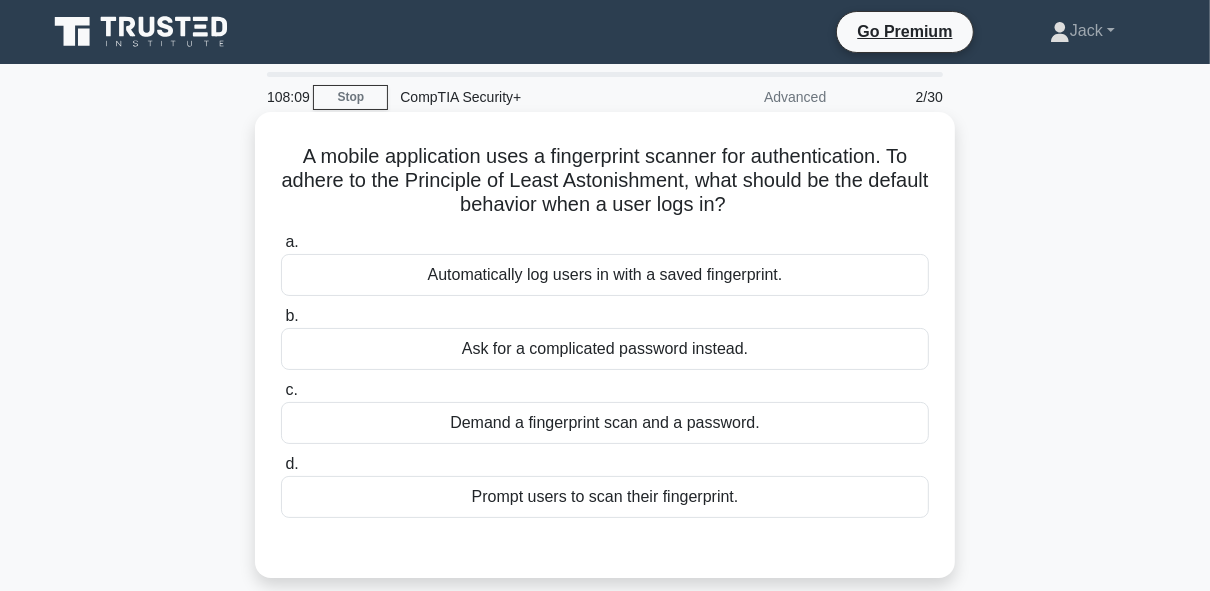 click on "Prompt users to scan their fingerprint." at bounding box center (605, 497) 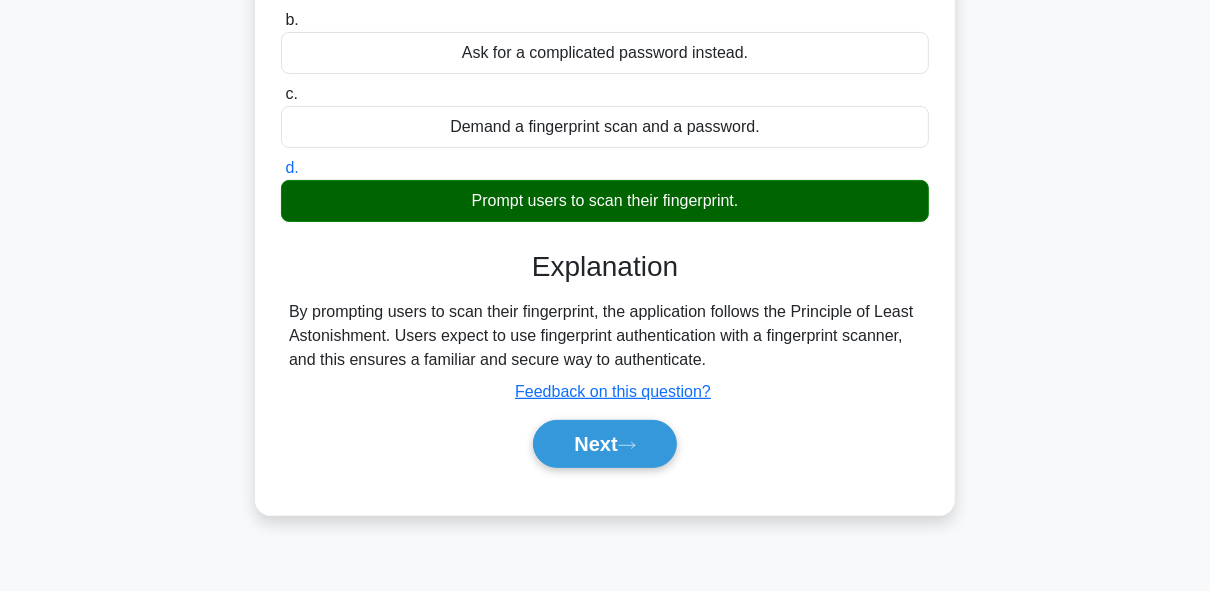 drag, startPoint x: 763, startPoint y: 398, endPoint x: 755, endPoint y: 504, distance: 106.30146 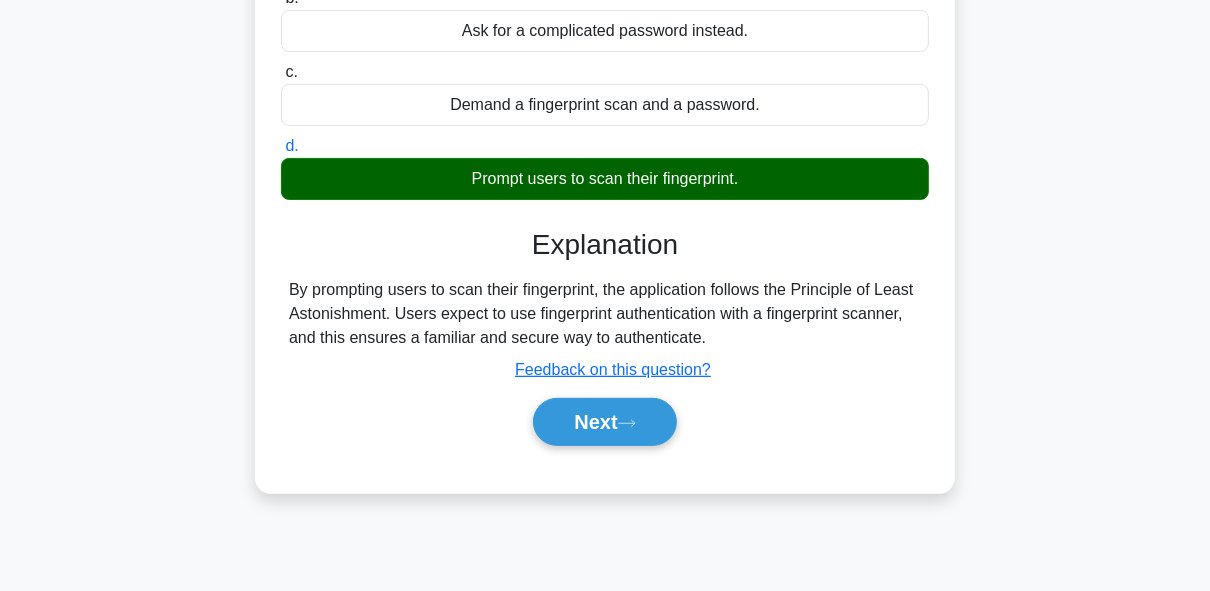 click on "a. Automatically log users in with a saved fingerprint. b. Ask for a complicated password instead. c. d." at bounding box center [605, 189] 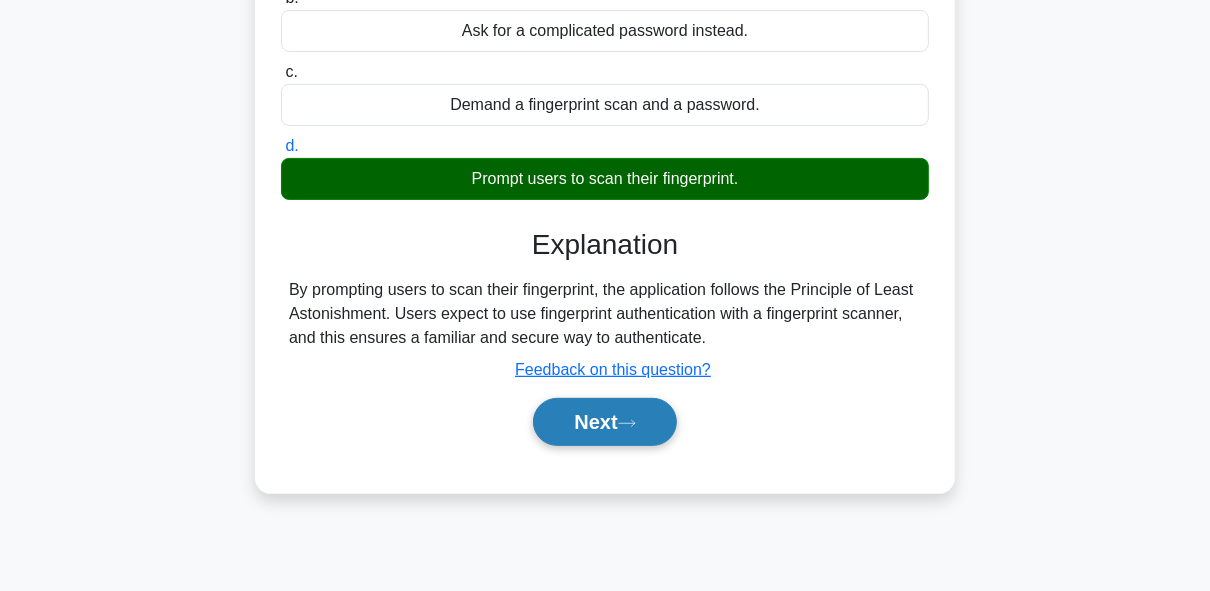 click on "Next" at bounding box center [604, 422] 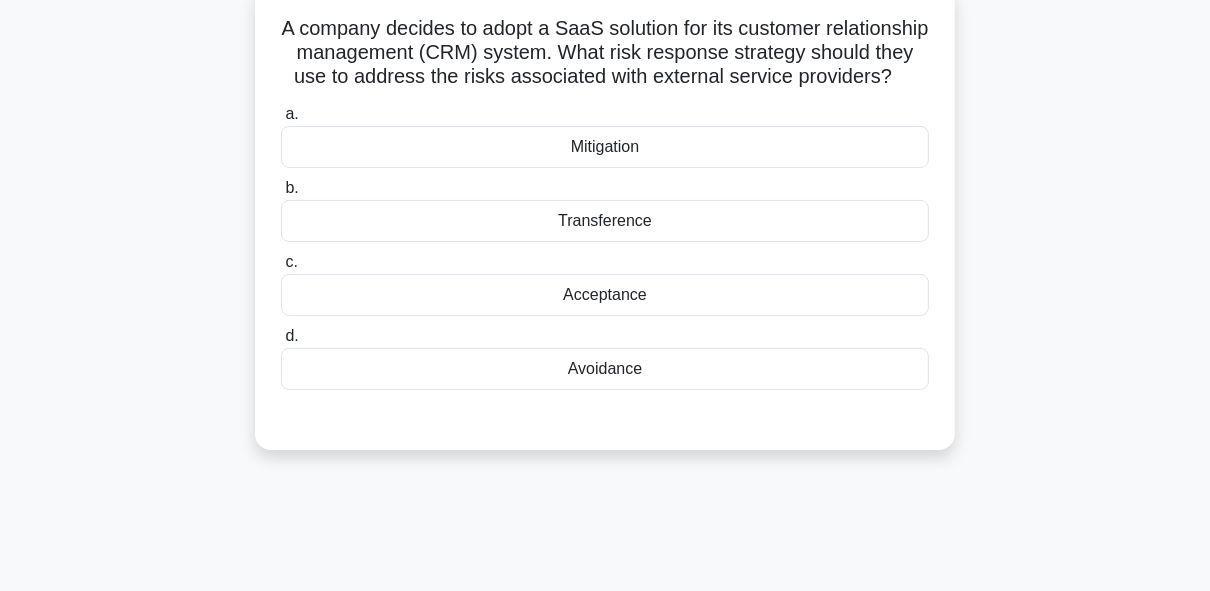 scroll, scrollTop: 0, scrollLeft: 0, axis: both 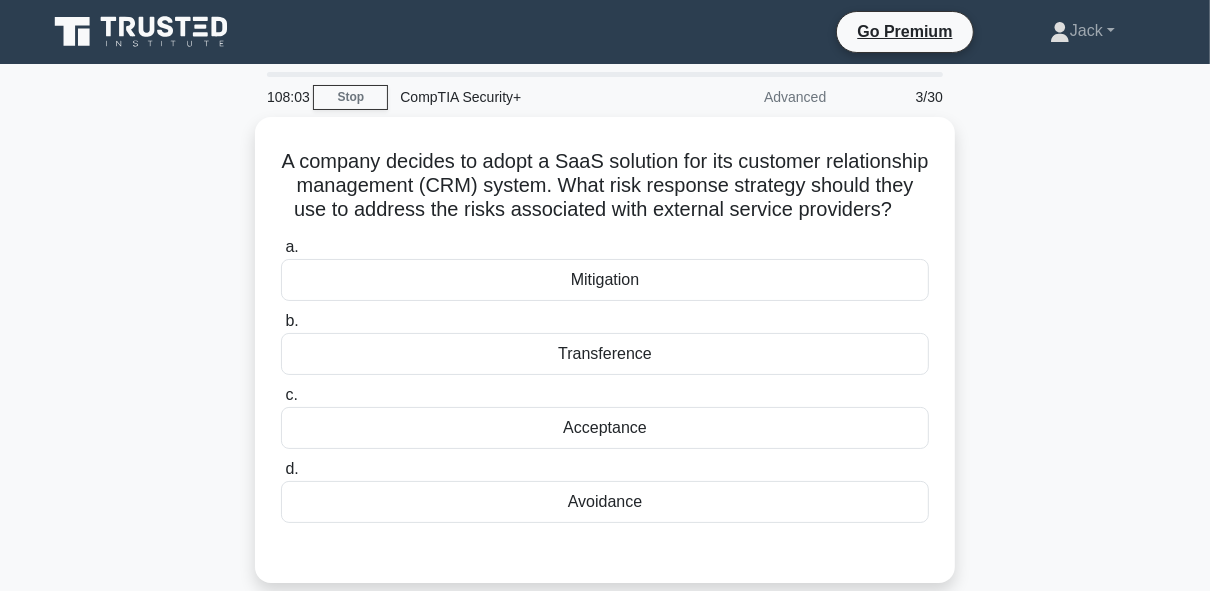 drag, startPoint x: 676, startPoint y: 324, endPoint x: 679, endPoint y: 100, distance: 224.0201 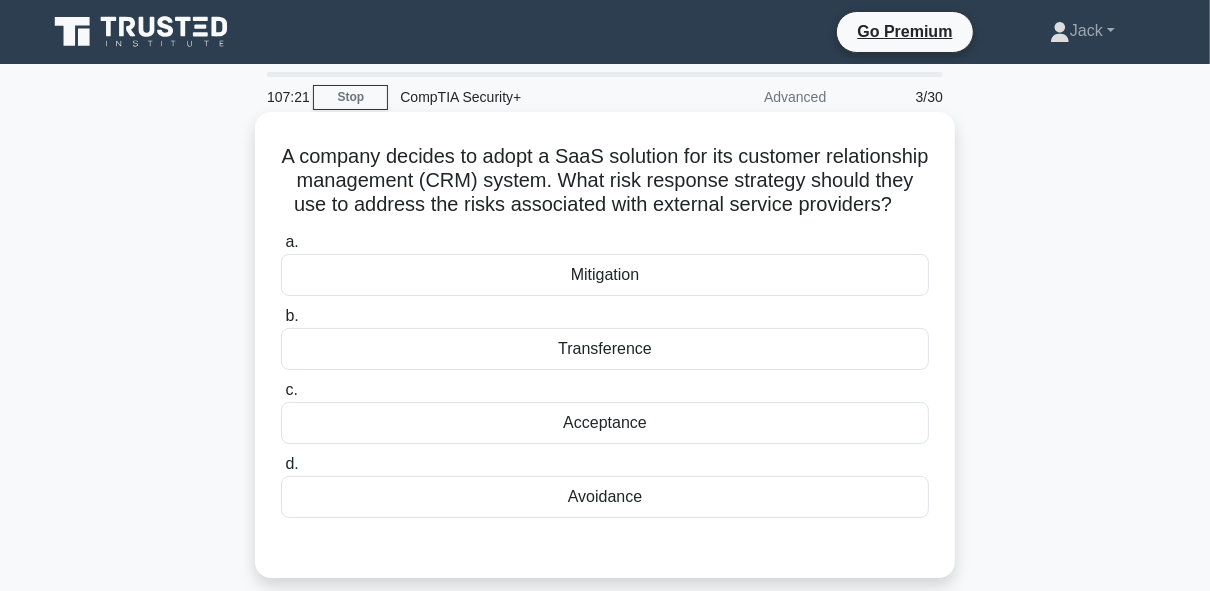 click on "Transference" at bounding box center [605, 349] 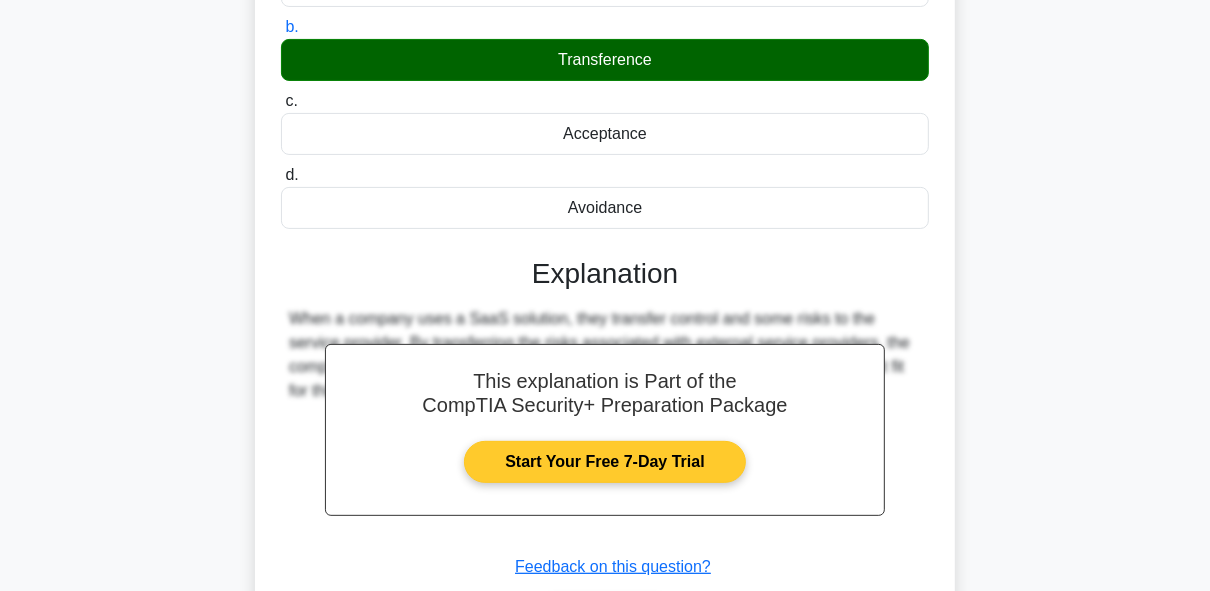 drag, startPoint x: 693, startPoint y: 281, endPoint x: 700, endPoint y: 360, distance: 79.30952 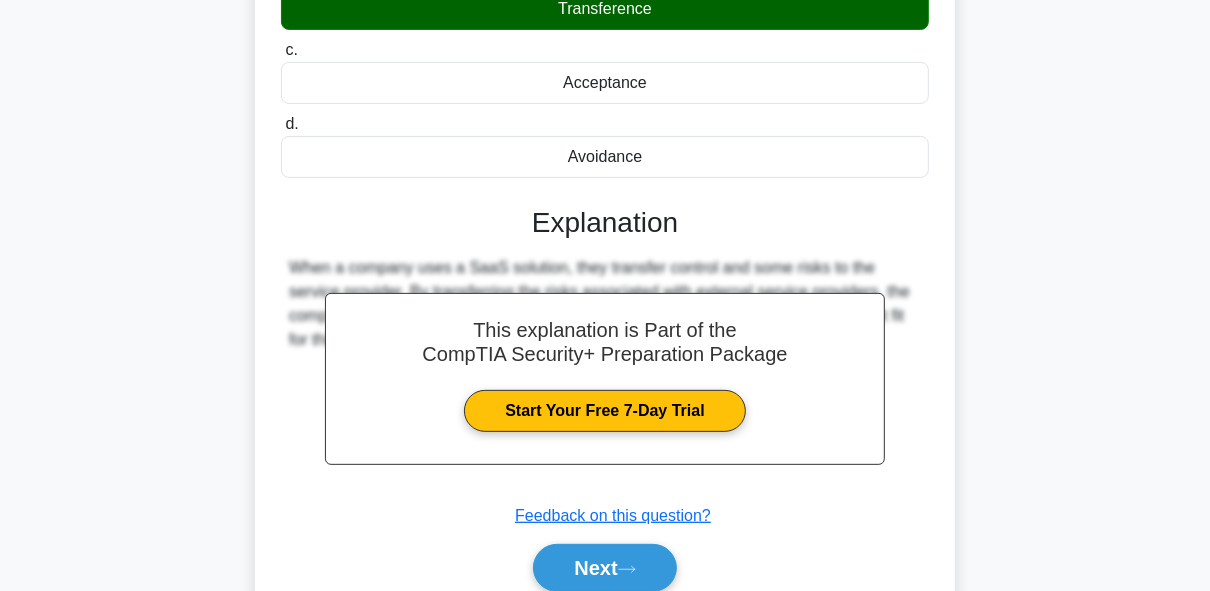 scroll, scrollTop: 357, scrollLeft: 0, axis: vertical 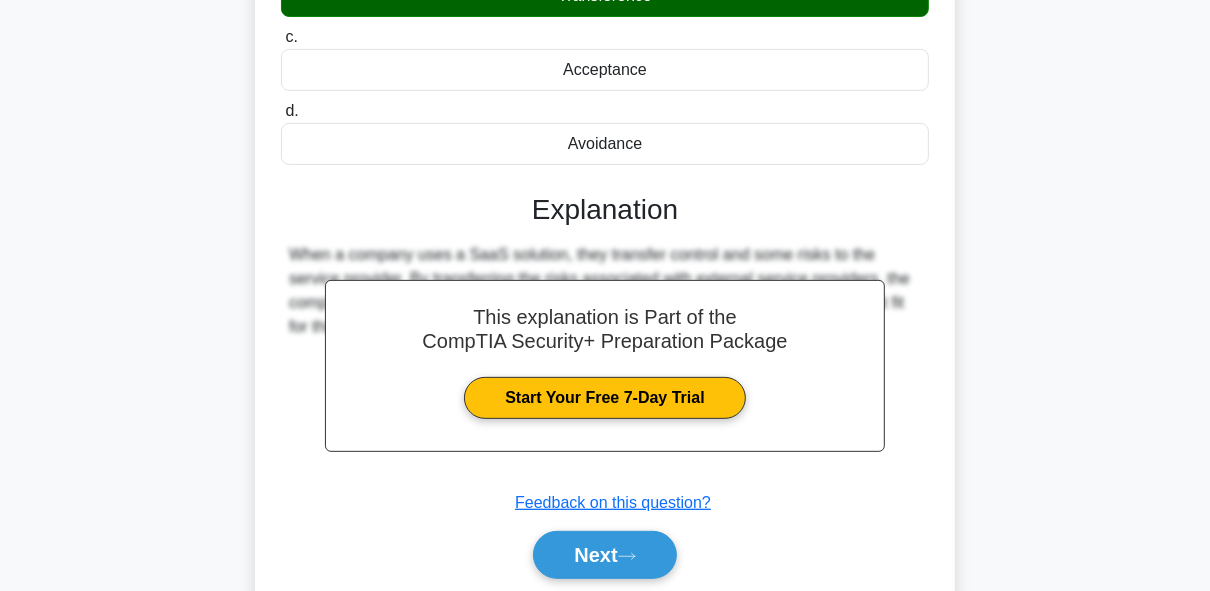 drag, startPoint x: 663, startPoint y: 479, endPoint x: 657, endPoint y: 541, distance: 62.289646 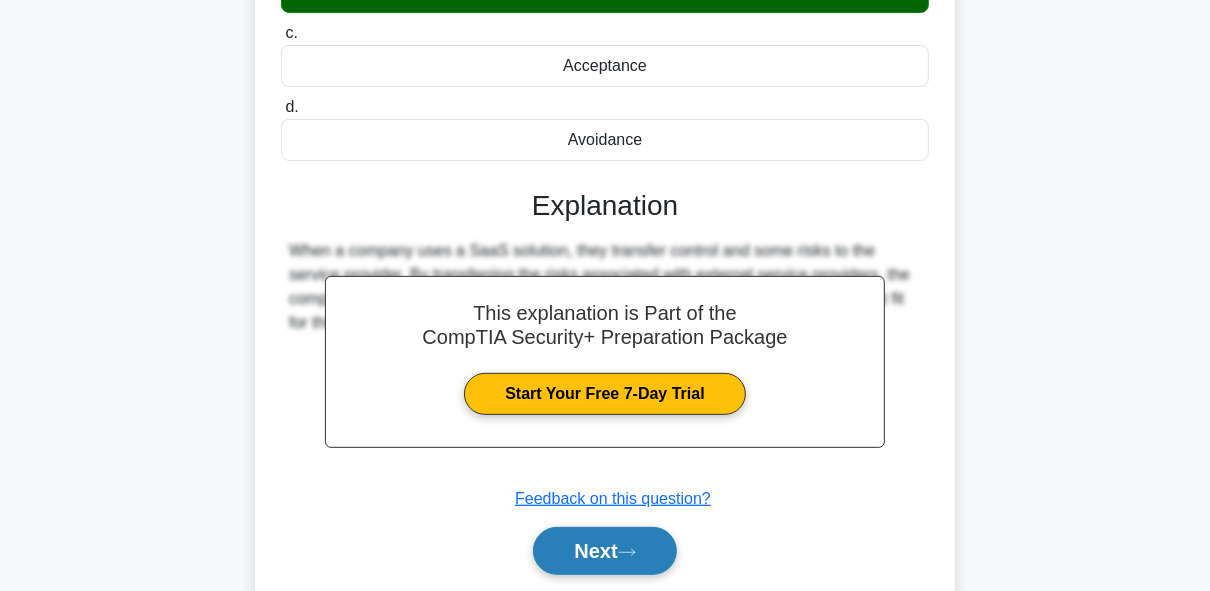 click on "Next" at bounding box center [604, 551] 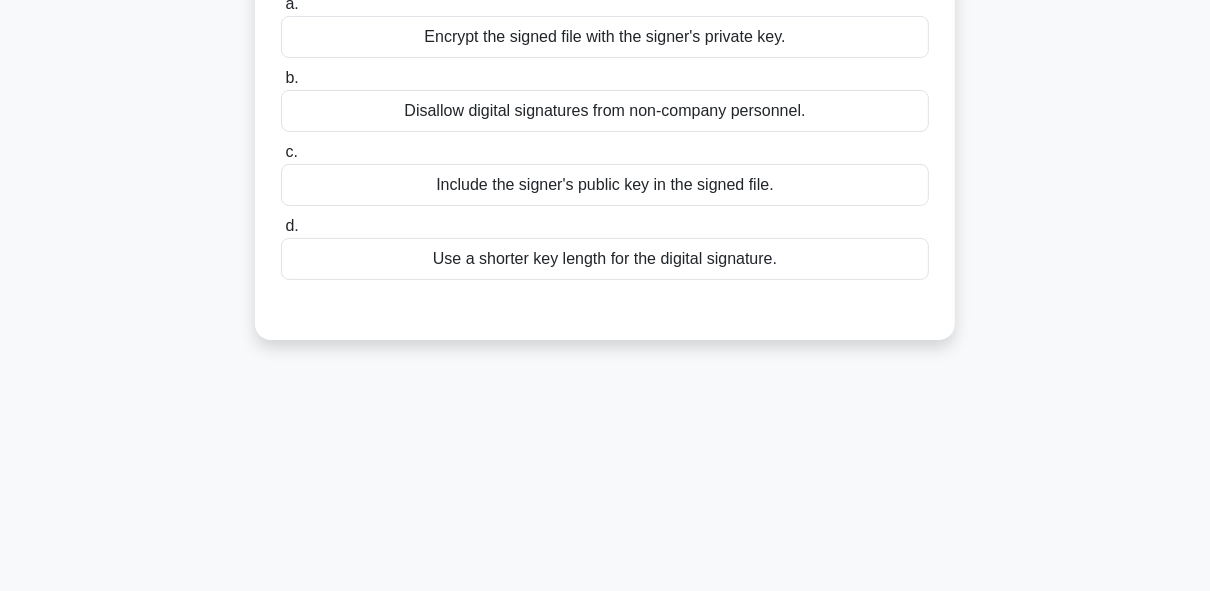 scroll, scrollTop: 98, scrollLeft: 0, axis: vertical 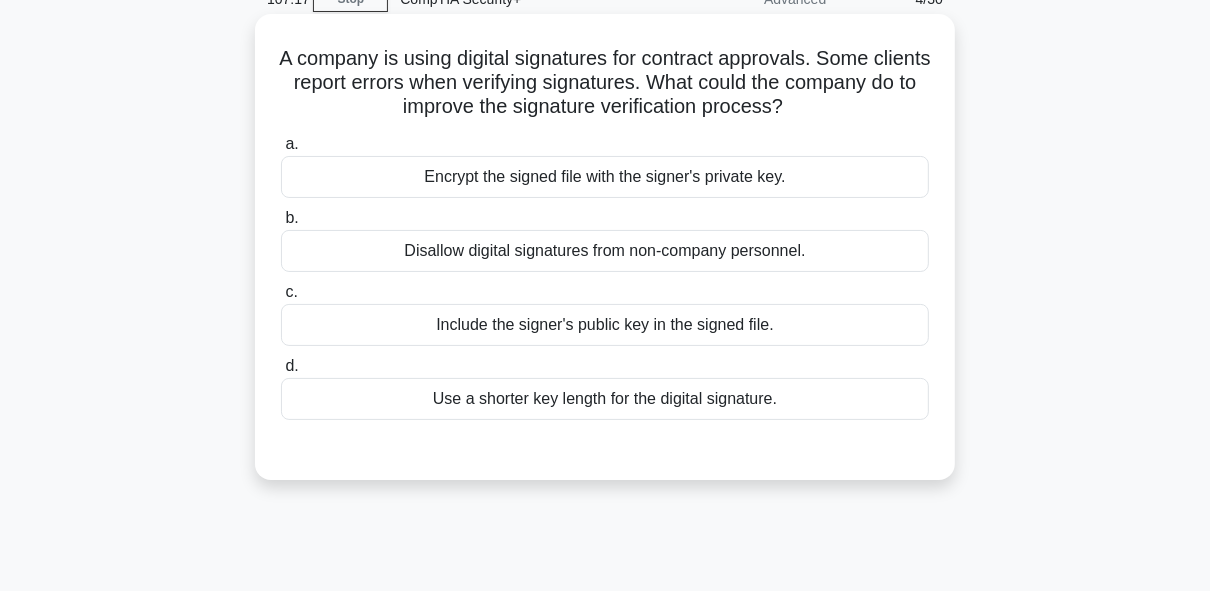 drag, startPoint x: 693, startPoint y: 407, endPoint x: 751, endPoint y: 283, distance: 136.89412 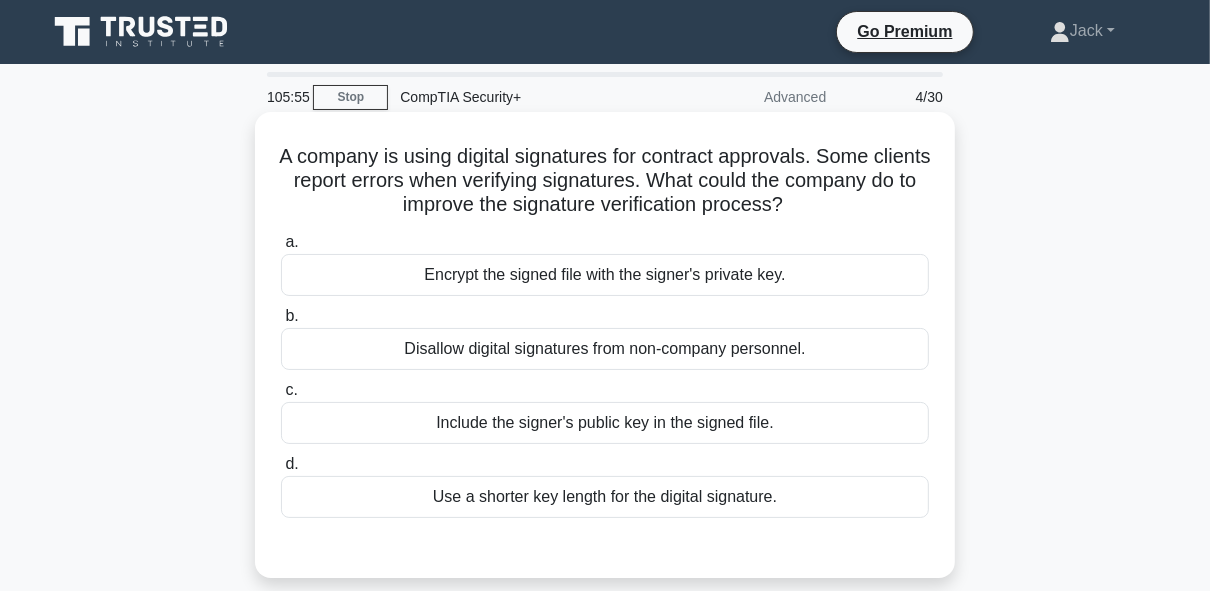 click on "Include the signer's public key in the signed file." at bounding box center [605, 423] 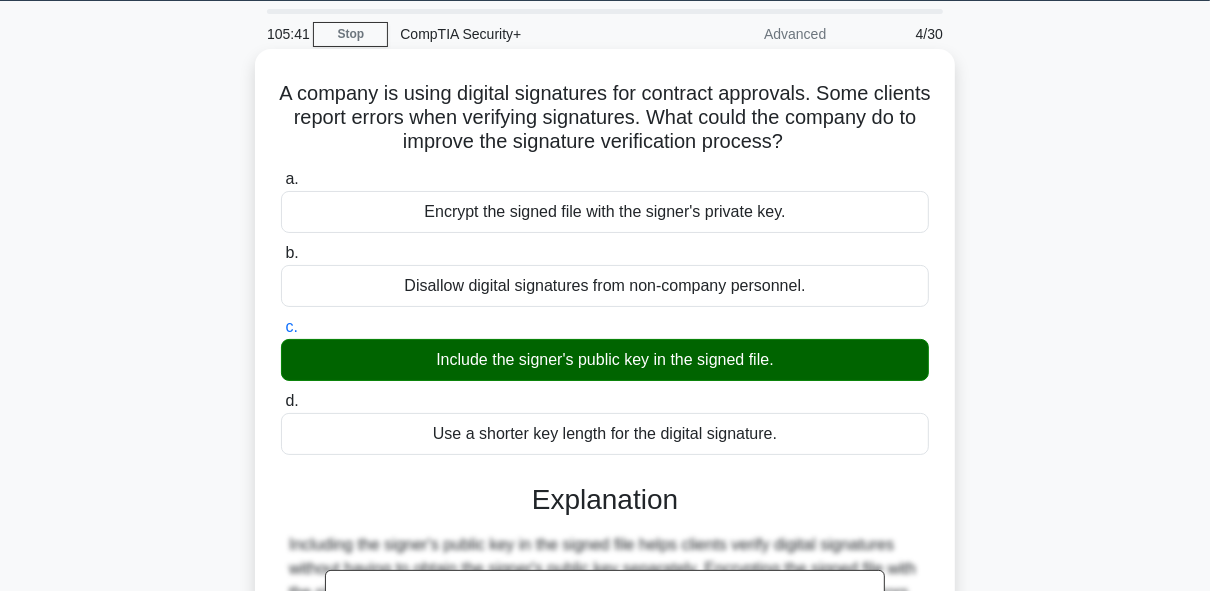 drag, startPoint x: 616, startPoint y: 427, endPoint x: 698, endPoint y: 517, distance: 121.75385 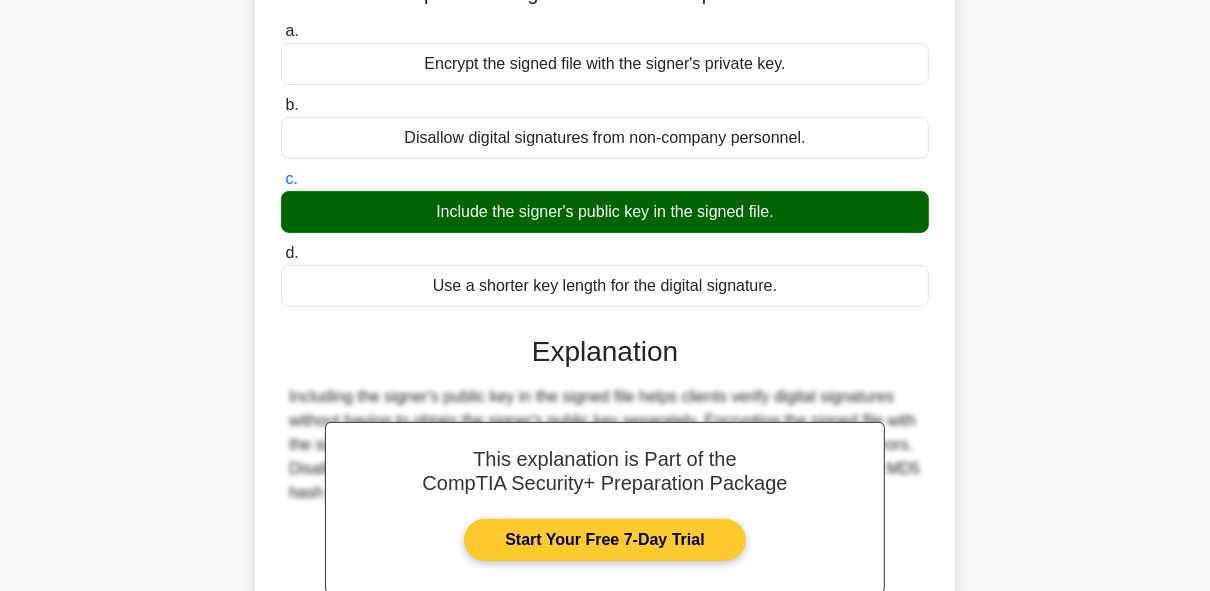 drag, startPoint x: 822, startPoint y: 370, endPoint x: 837, endPoint y: 484, distance: 114.982605 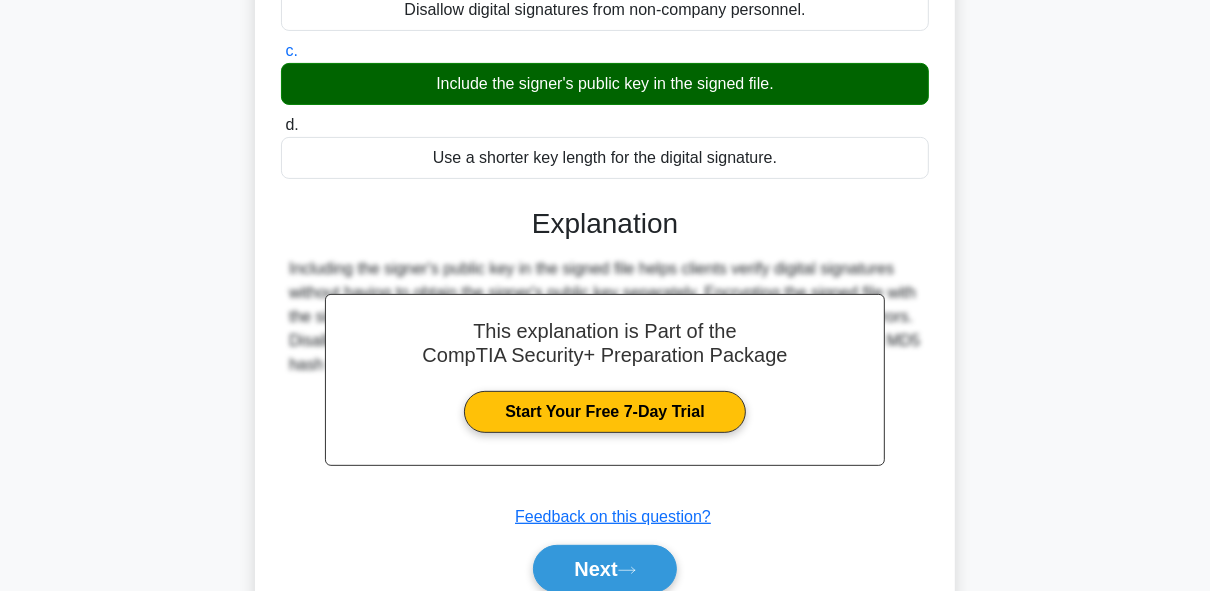 drag, startPoint x: 934, startPoint y: 287, endPoint x: 738, endPoint y: 527, distance: 309.86447 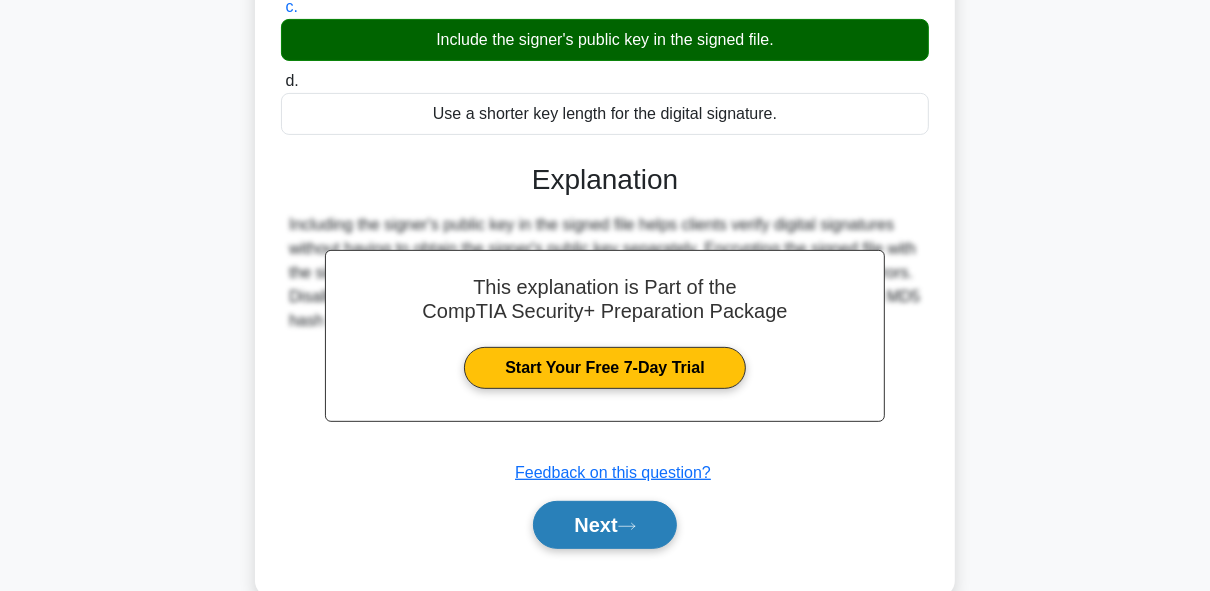 click on "Next" at bounding box center [604, 525] 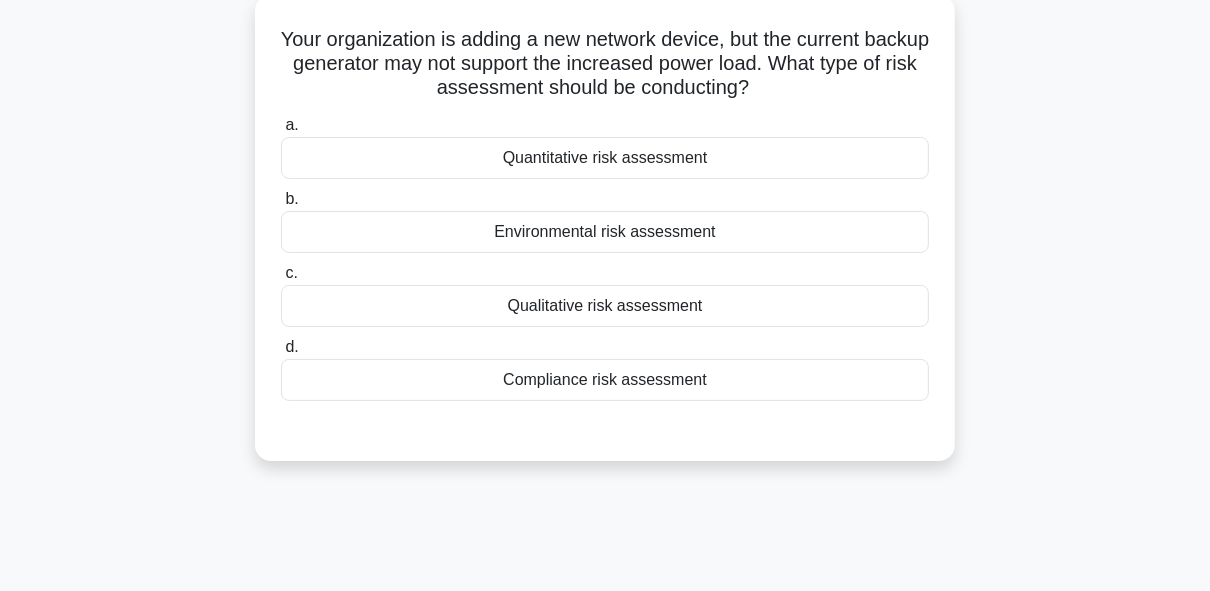 scroll, scrollTop: 0, scrollLeft: 0, axis: both 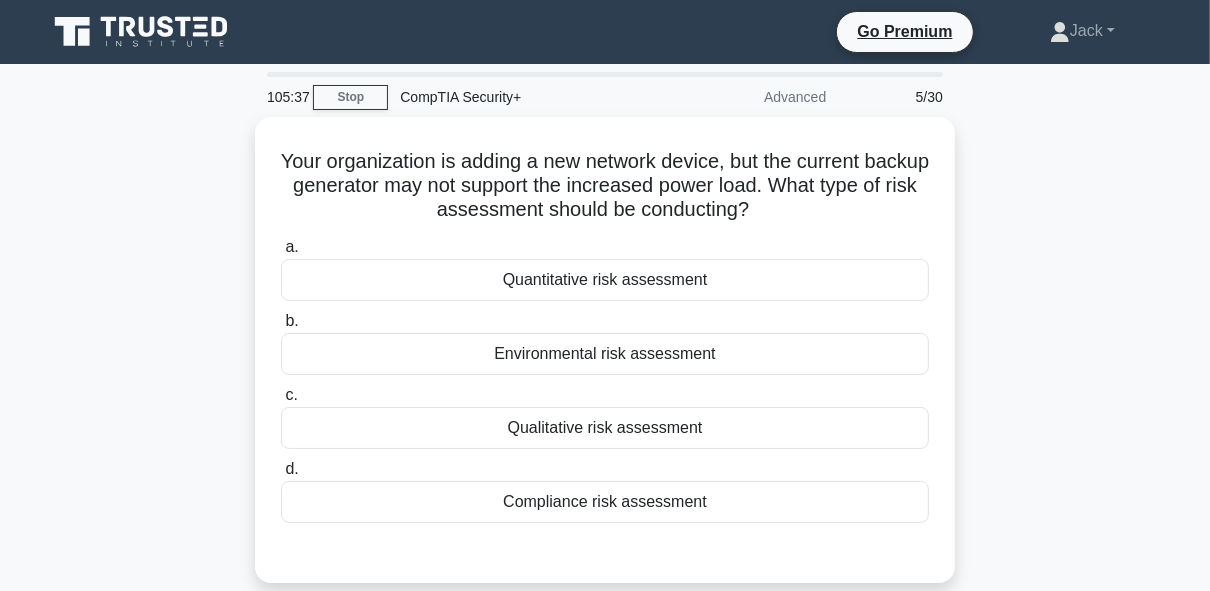 drag, startPoint x: 843, startPoint y: 446, endPoint x: 853, endPoint y: 340, distance: 106.47065 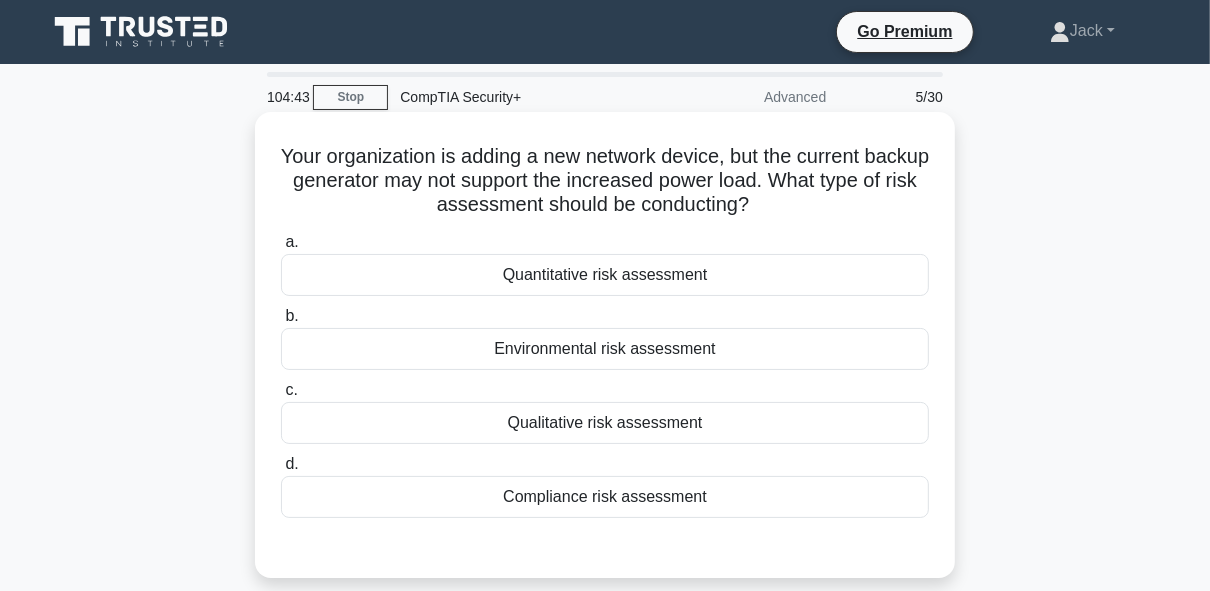 click on "Environmental risk assessment" at bounding box center [605, 349] 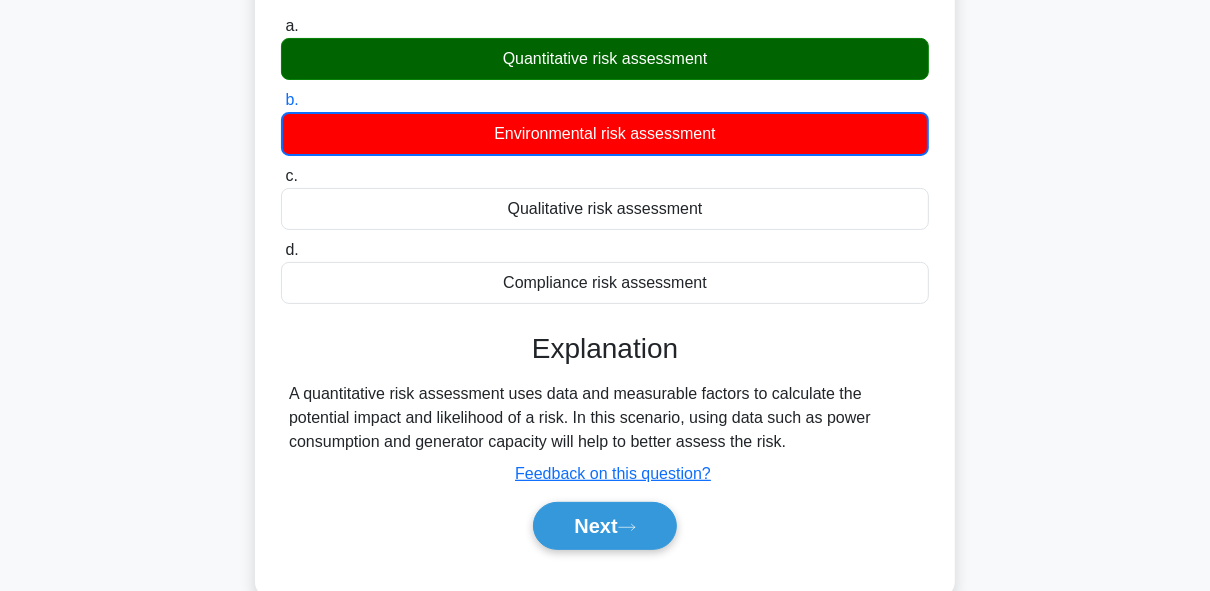 scroll, scrollTop: 266, scrollLeft: 0, axis: vertical 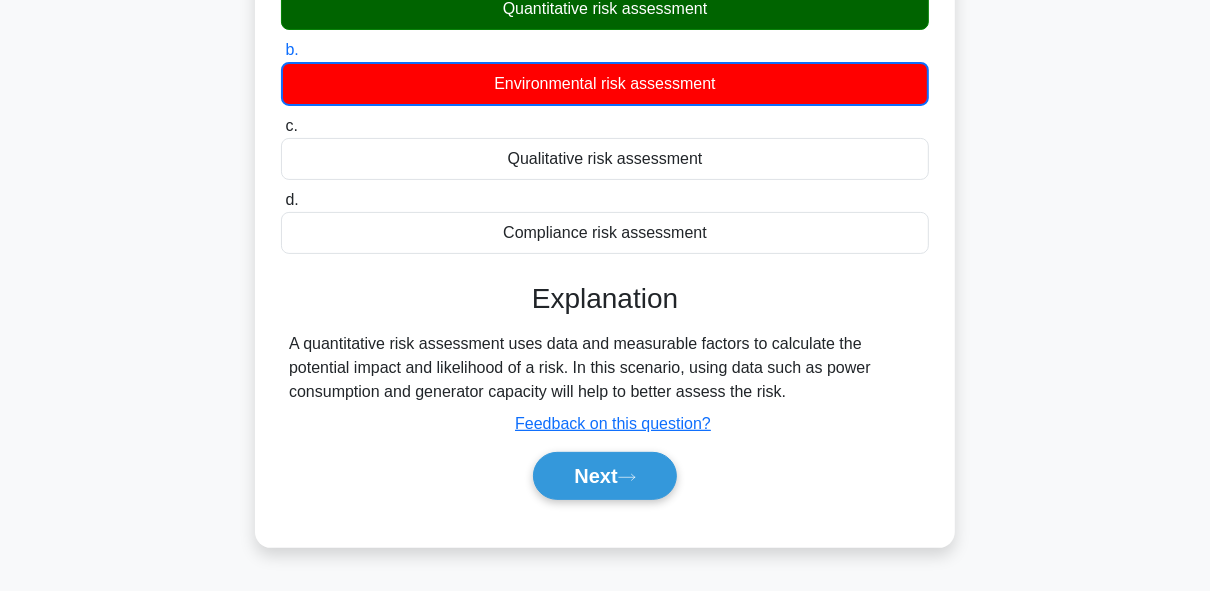 drag, startPoint x: 702, startPoint y: 370, endPoint x: 790, endPoint y: 473, distance: 135.47325 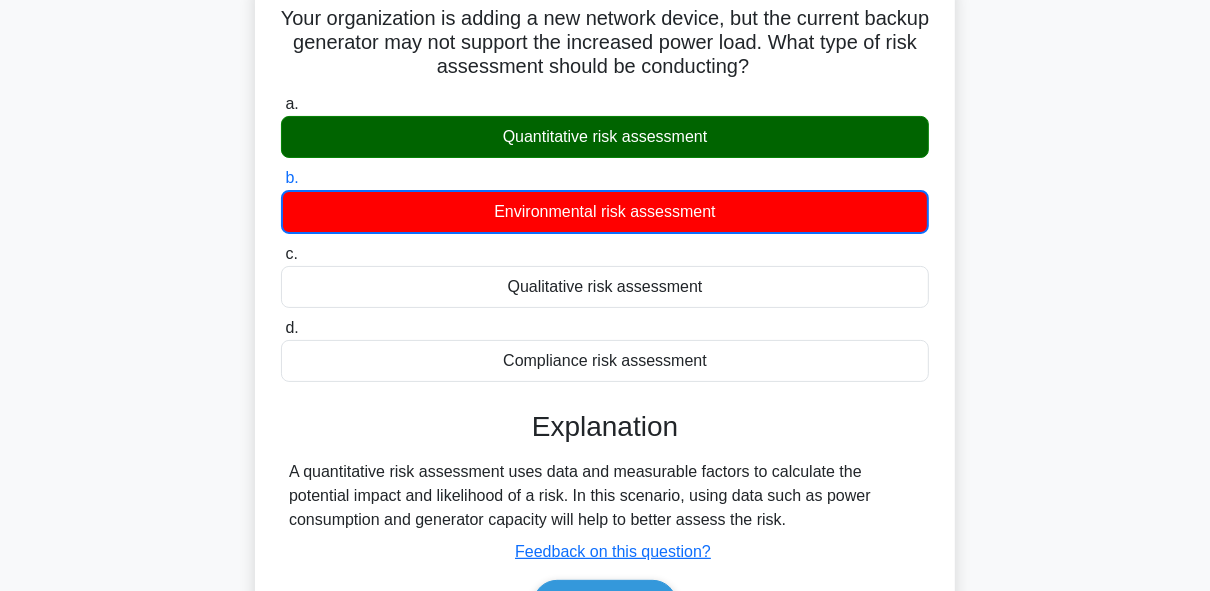 scroll, scrollTop: 119, scrollLeft: 0, axis: vertical 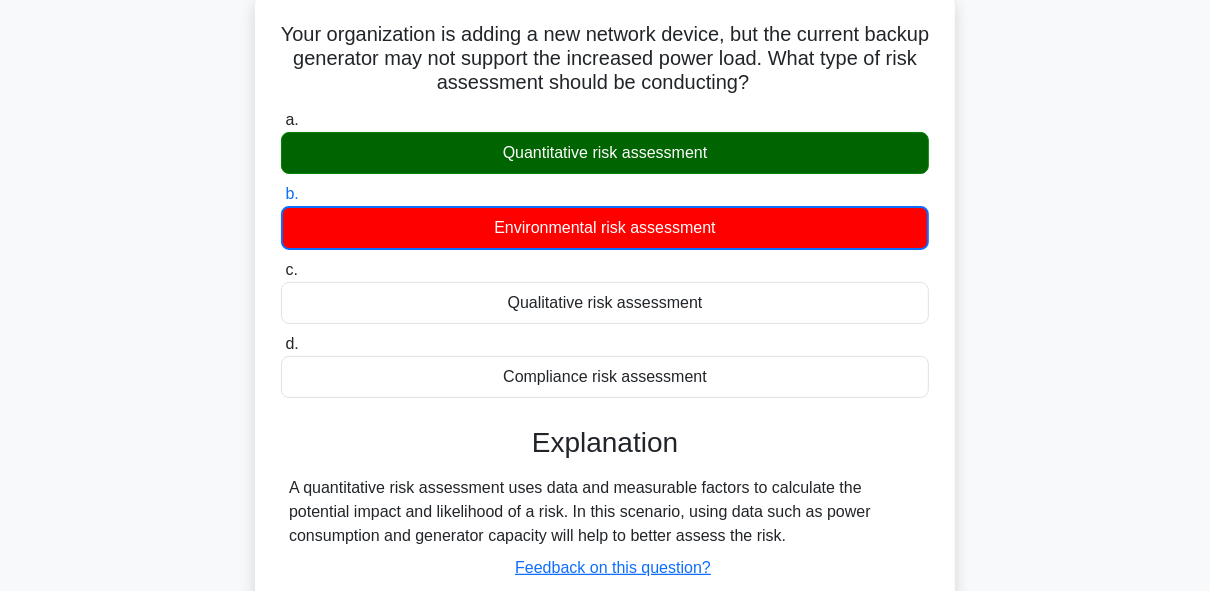 drag, startPoint x: 648, startPoint y: 413, endPoint x: 661, endPoint y: 386, distance: 29.966648 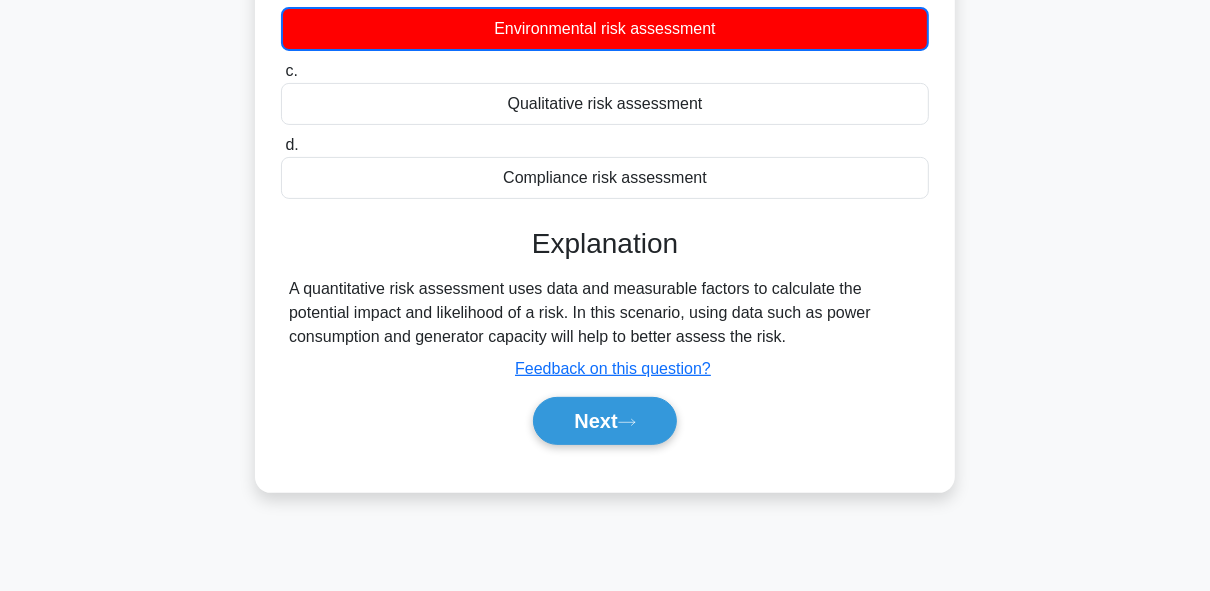 scroll, scrollTop: 407, scrollLeft: 0, axis: vertical 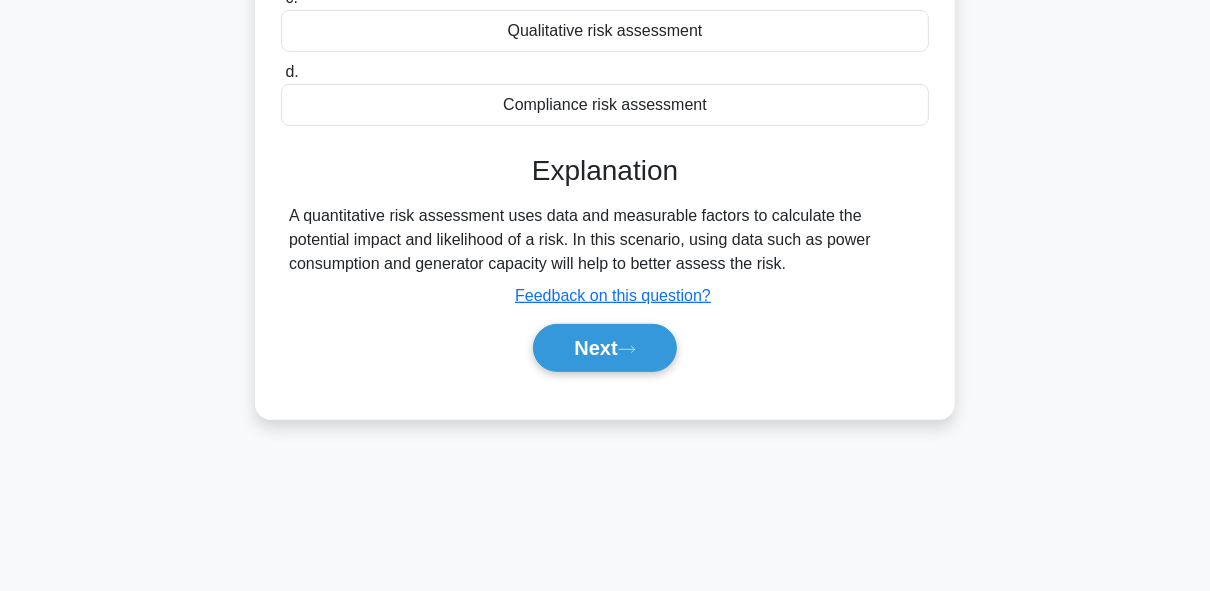 drag, startPoint x: 789, startPoint y: 451, endPoint x: 816, endPoint y: 567, distance: 119.1008 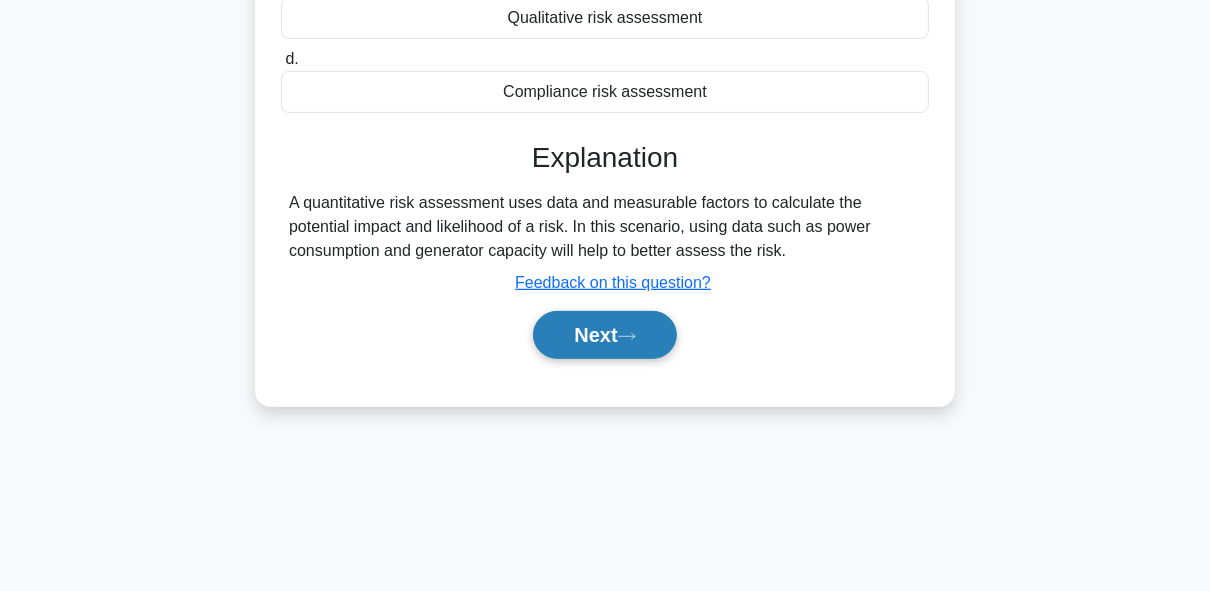 click on "Next" at bounding box center (604, 335) 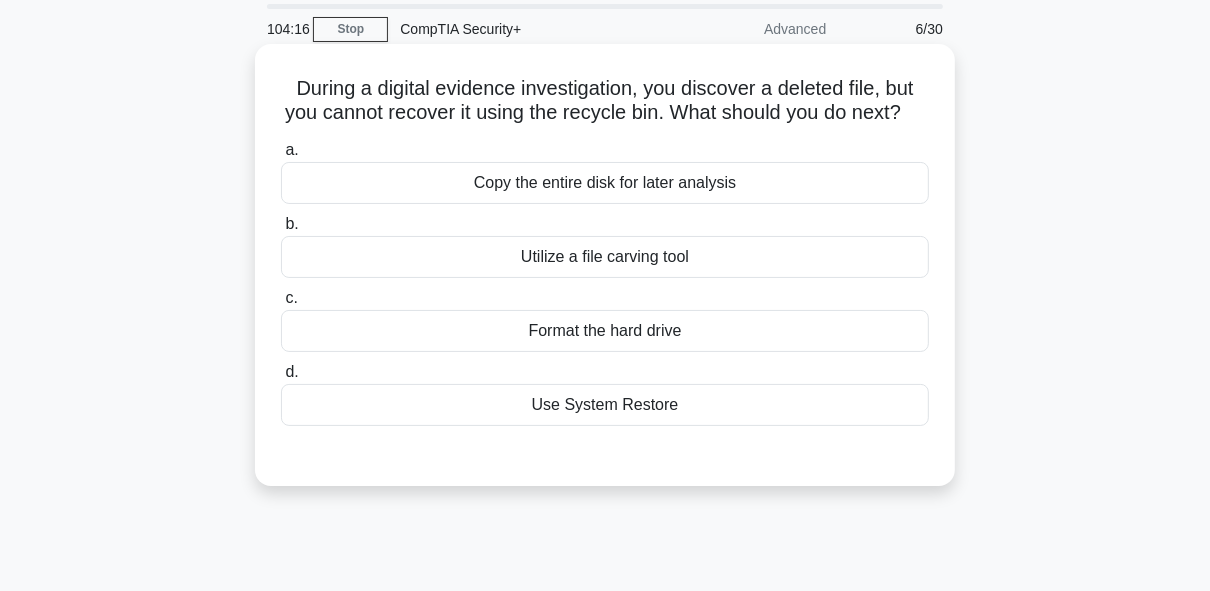 scroll, scrollTop: 0, scrollLeft: 0, axis: both 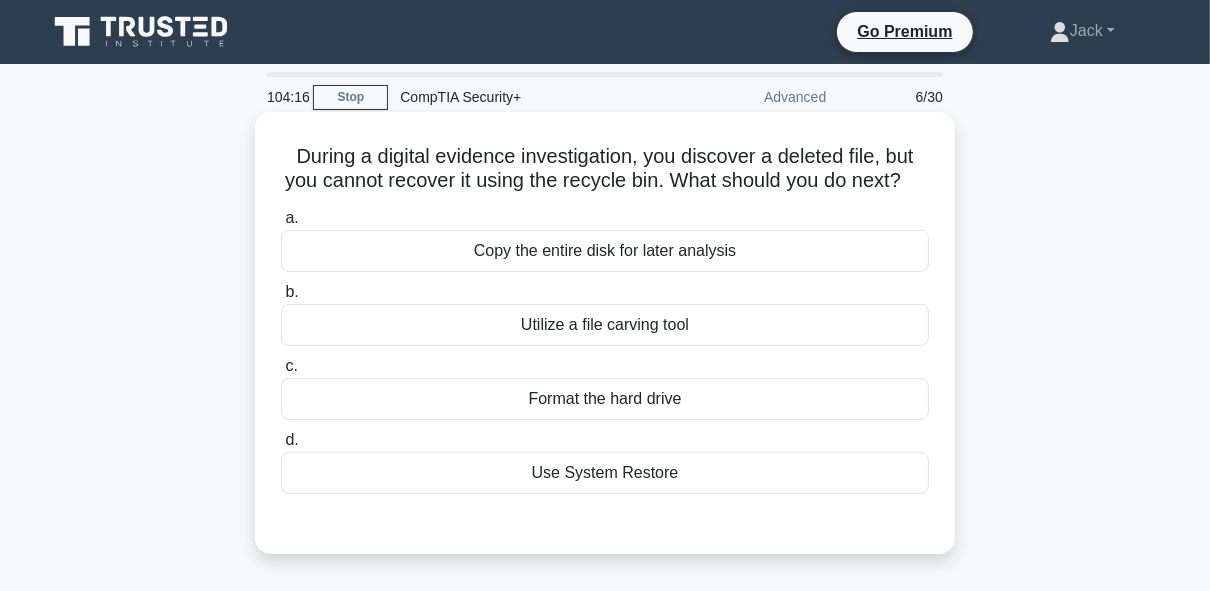 drag, startPoint x: 690, startPoint y: 344, endPoint x: 720, endPoint y: 274, distance: 76.15773 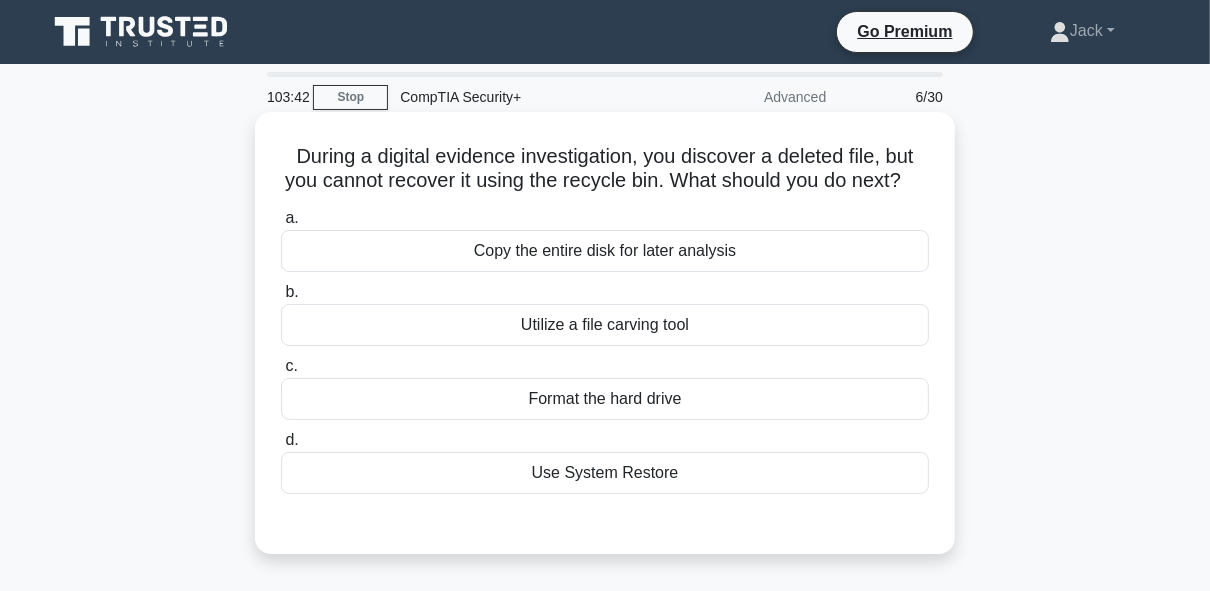 click on "Use System Restore" at bounding box center (605, 473) 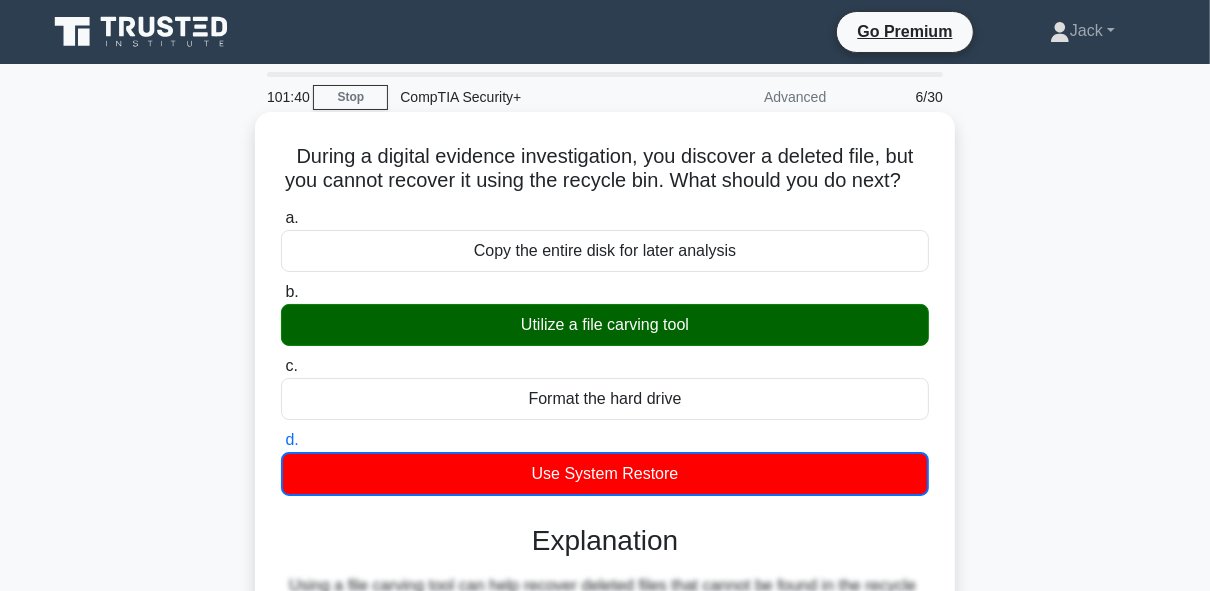 scroll, scrollTop: 0, scrollLeft: 0, axis: both 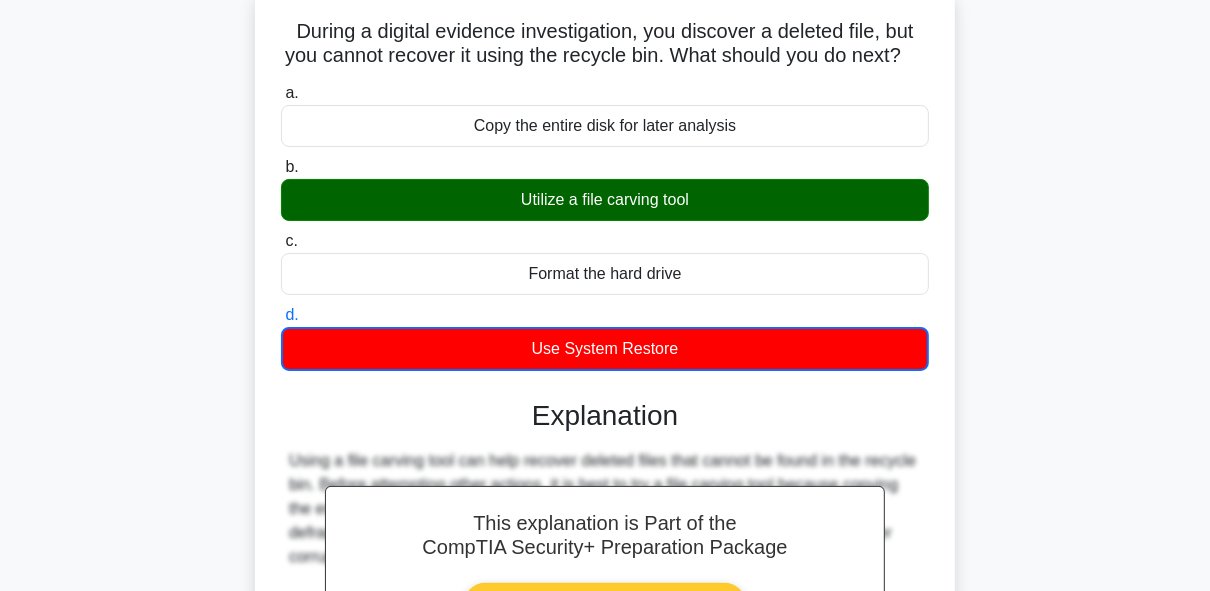 drag, startPoint x: 536, startPoint y: 418, endPoint x: 585, endPoint y: 521, distance: 114.061386 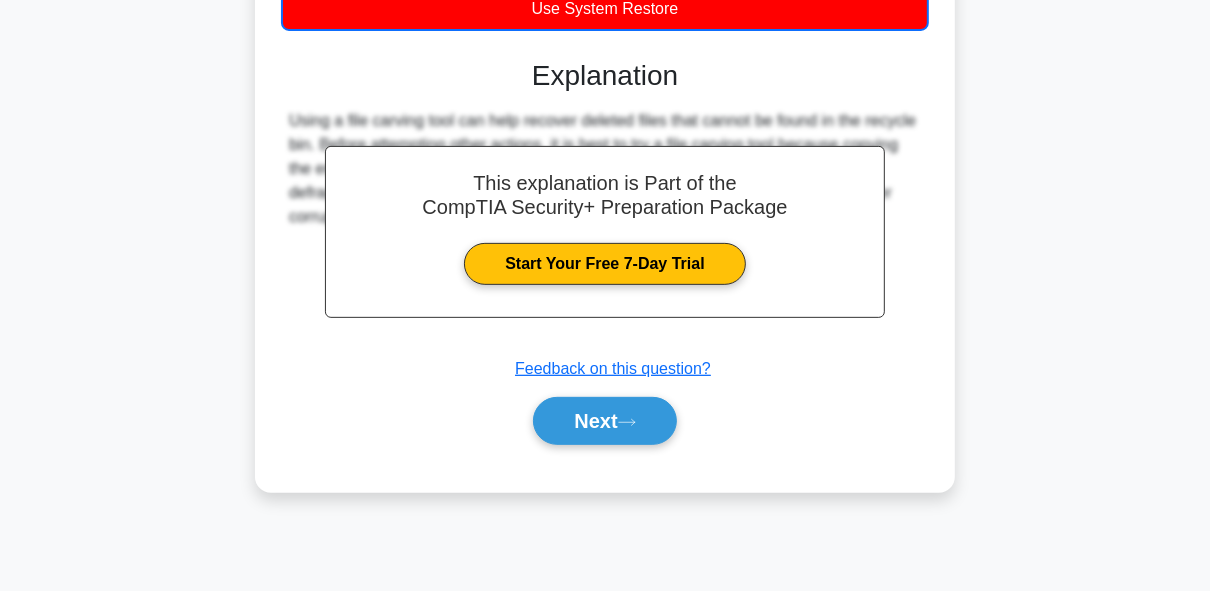 drag, startPoint x: 642, startPoint y: 404, endPoint x: 646, endPoint y: 511, distance: 107.07474 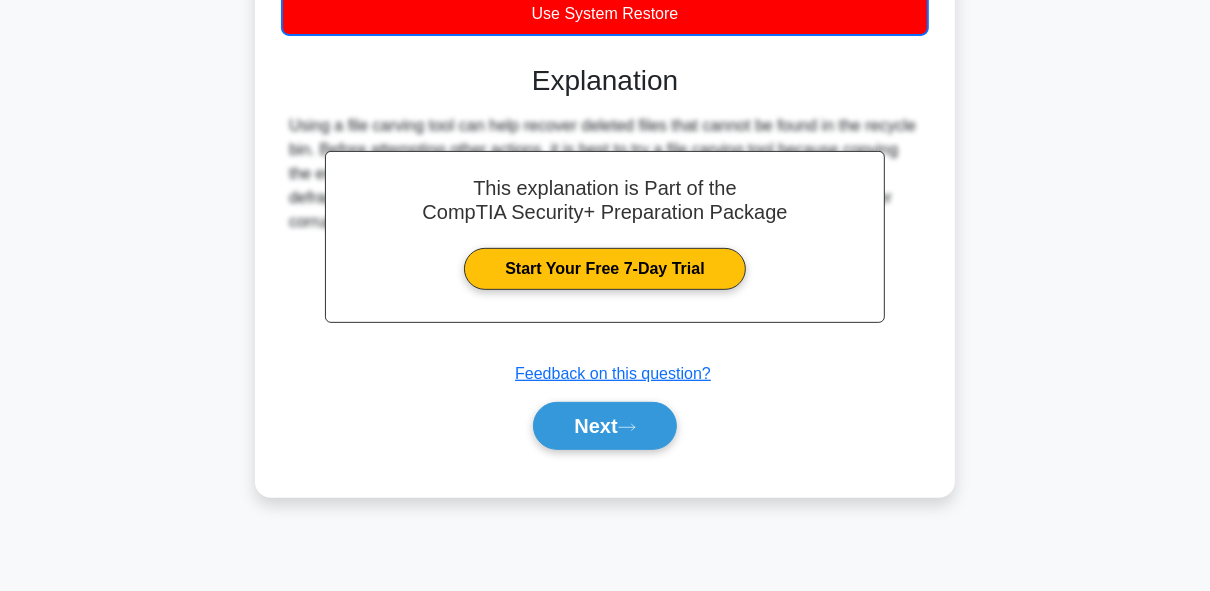 scroll, scrollTop: 489, scrollLeft: 0, axis: vertical 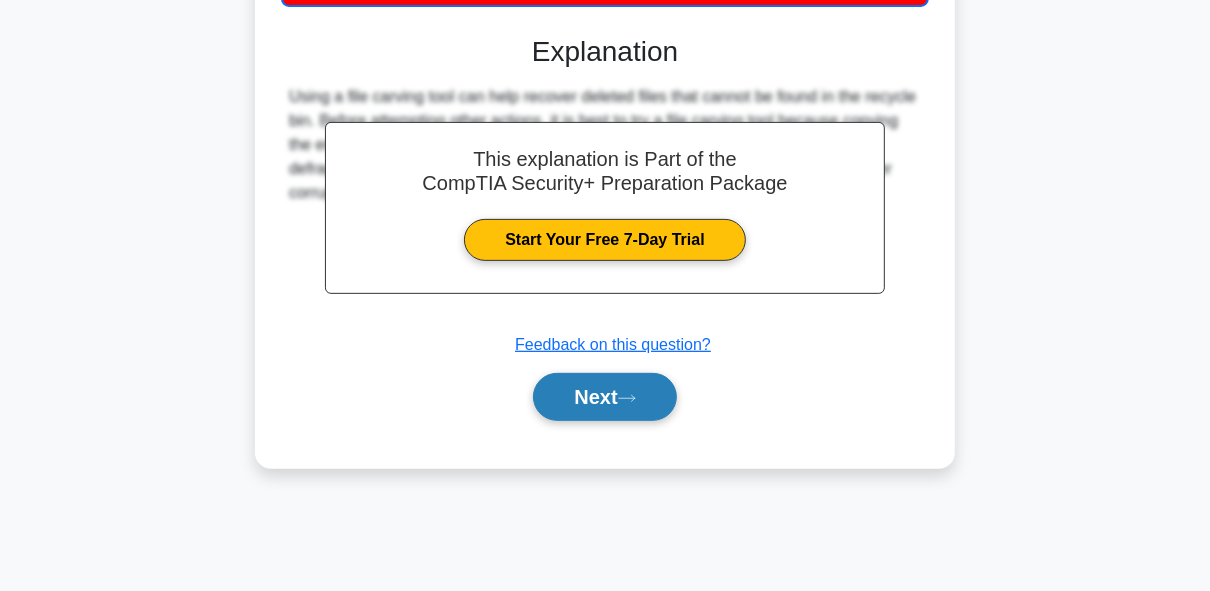 click 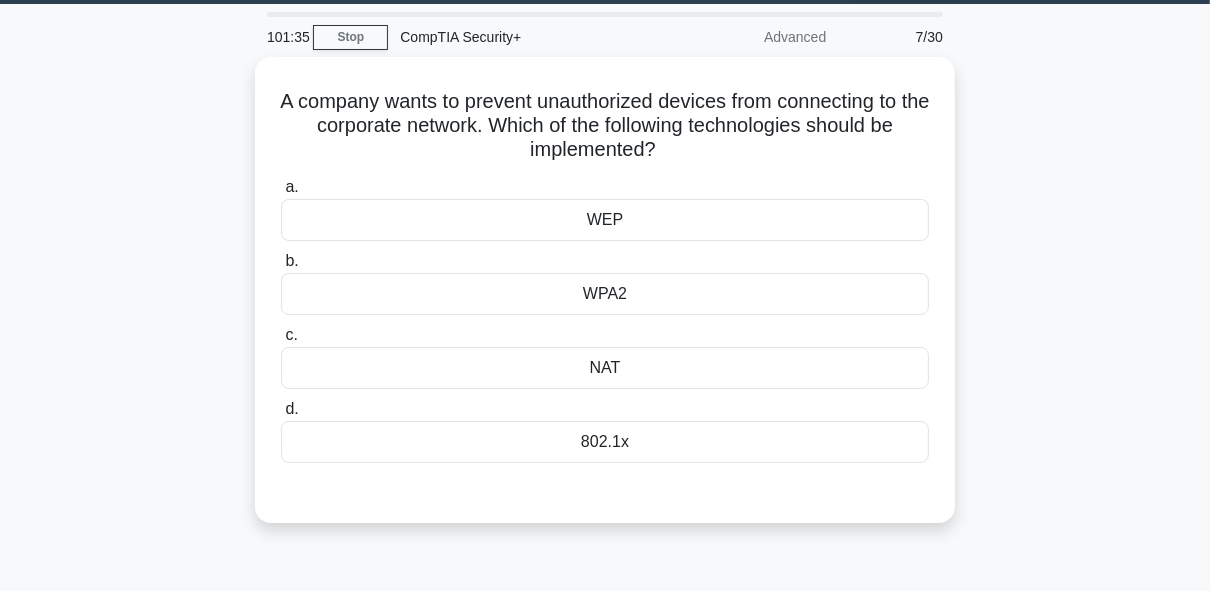 drag, startPoint x: 642, startPoint y: 390, endPoint x: 667, endPoint y: 283, distance: 109.88175 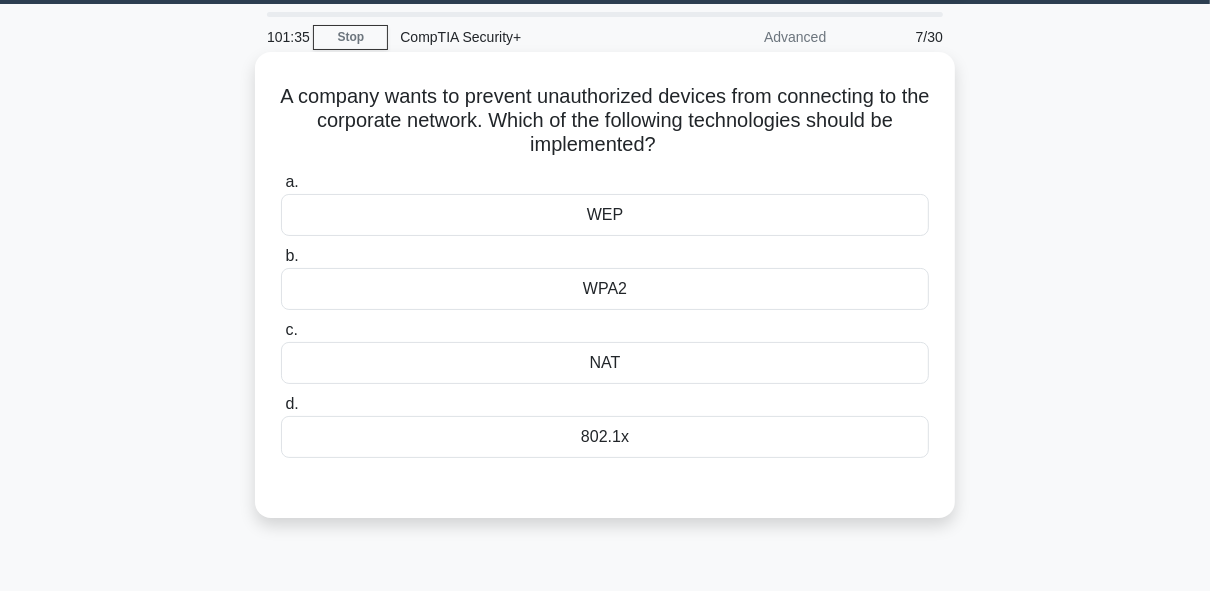 scroll, scrollTop: 31, scrollLeft: 0, axis: vertical 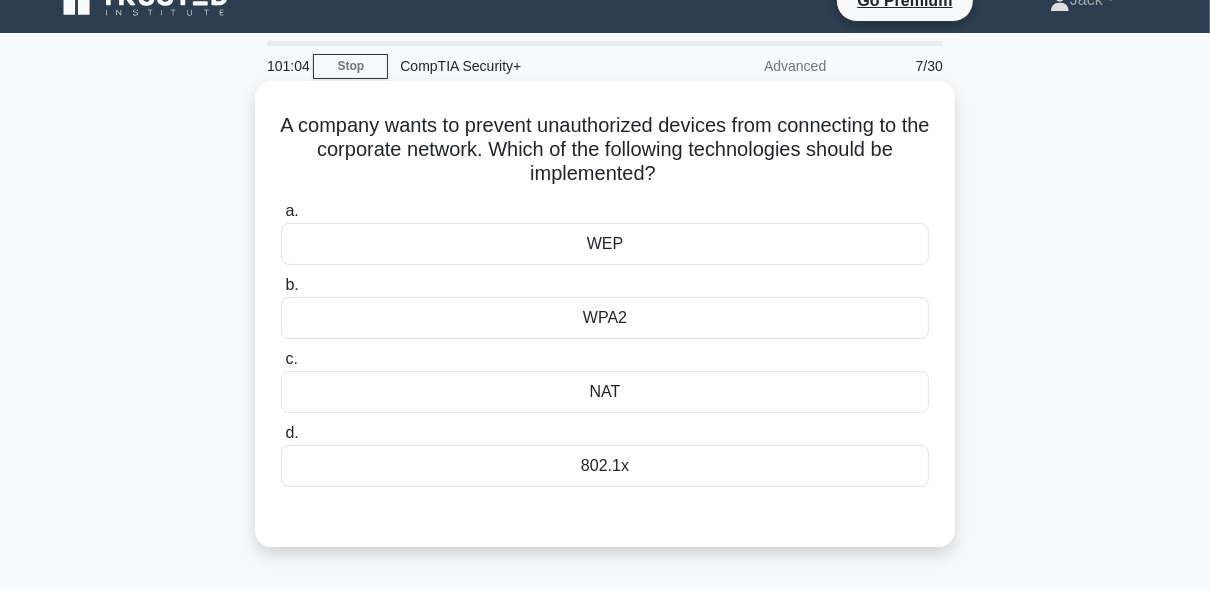 click on "802.1x" at bounding box center [605, 466] 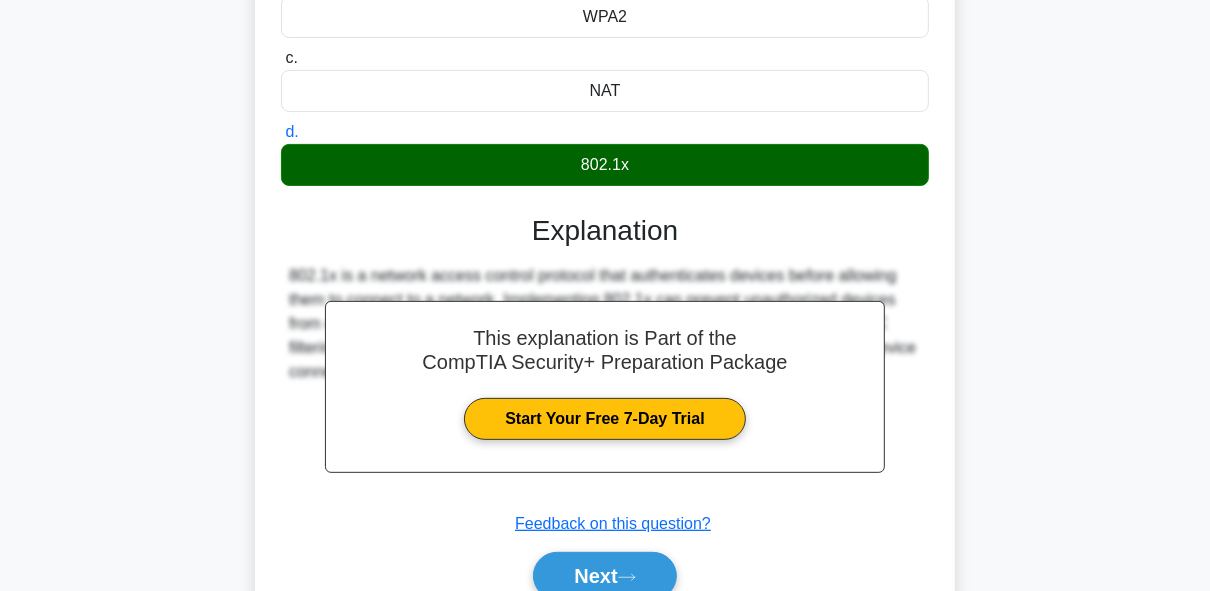 scroll, scrollTop: 471, scrollLeft: 0, axis: vertical 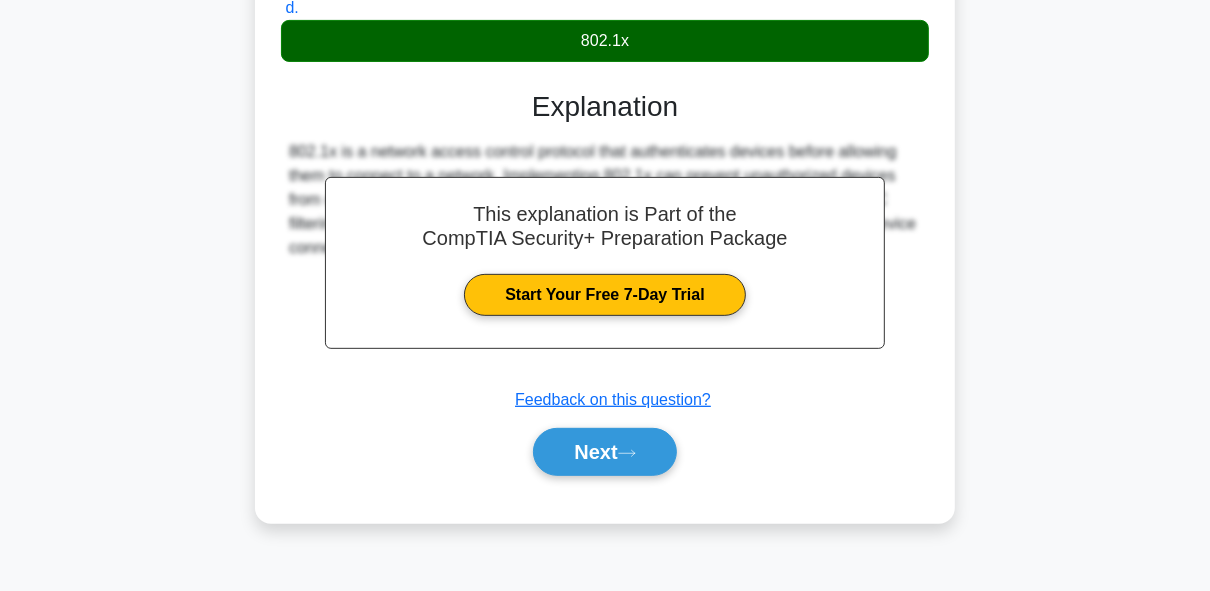 drag, startPoint x: 628, startPoint y: 422, endPoint x: 629, endPoint y: 562, distance: 140.00357 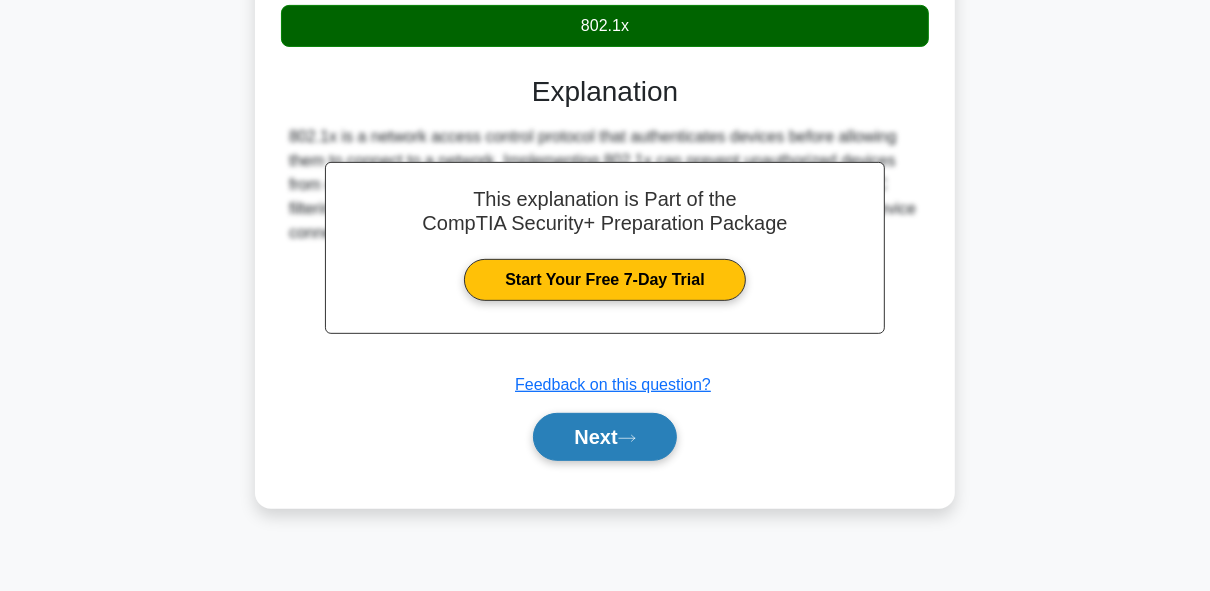 click on "Next" at bounding box center (604, 437) 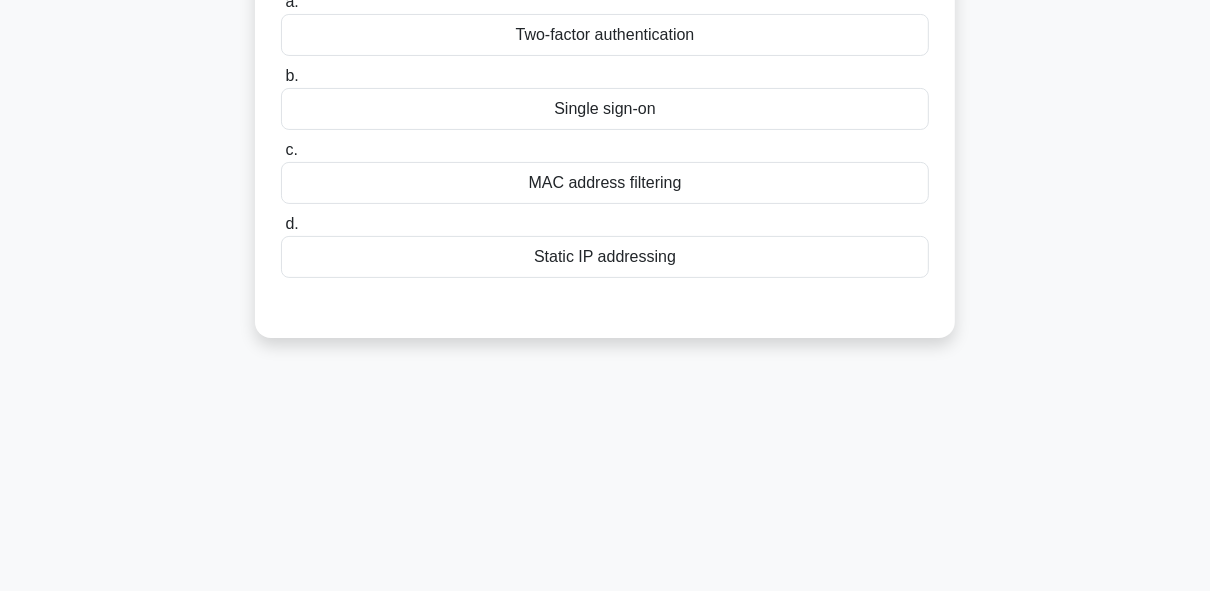 scroll, scrollTop: 0, scrollLeft: 0, axis: both 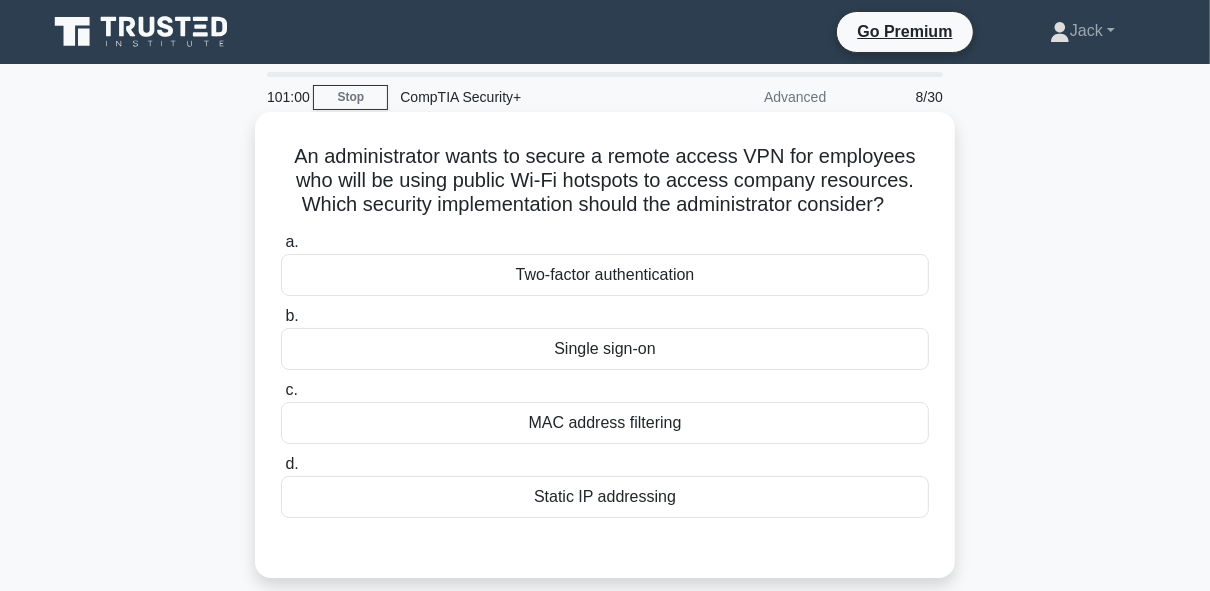 drag, startPoint x: 622, startPoint y: 436, endPoint x: 633, endPoint y: 273, distance: 163.37074 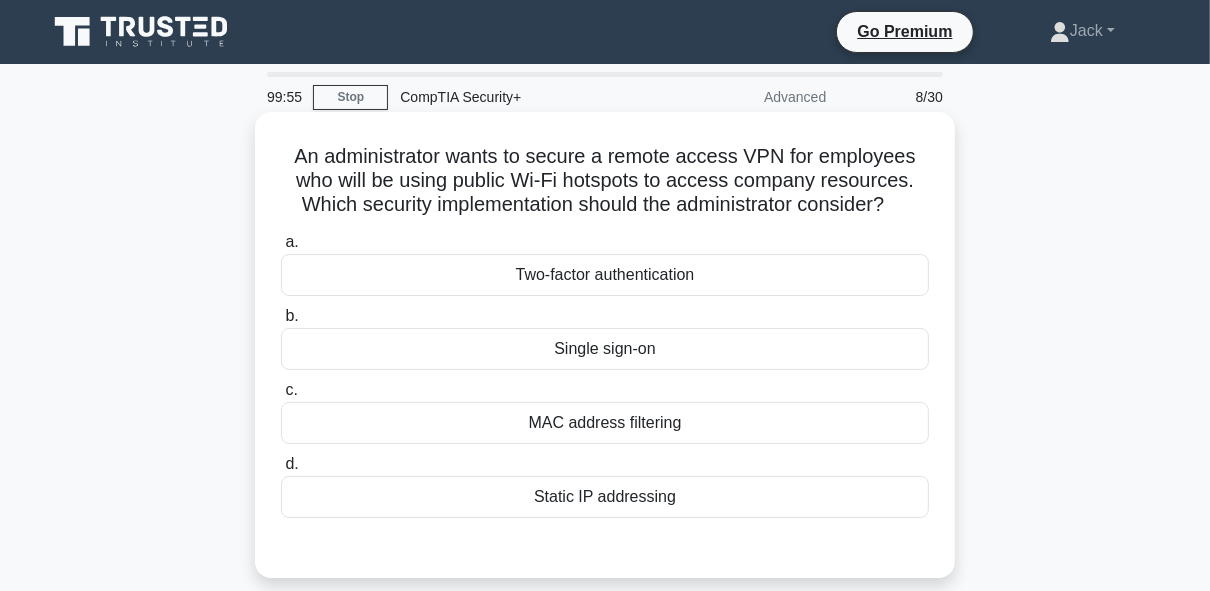 click on "Two-factor authentication" at bounding box center [605, 275] 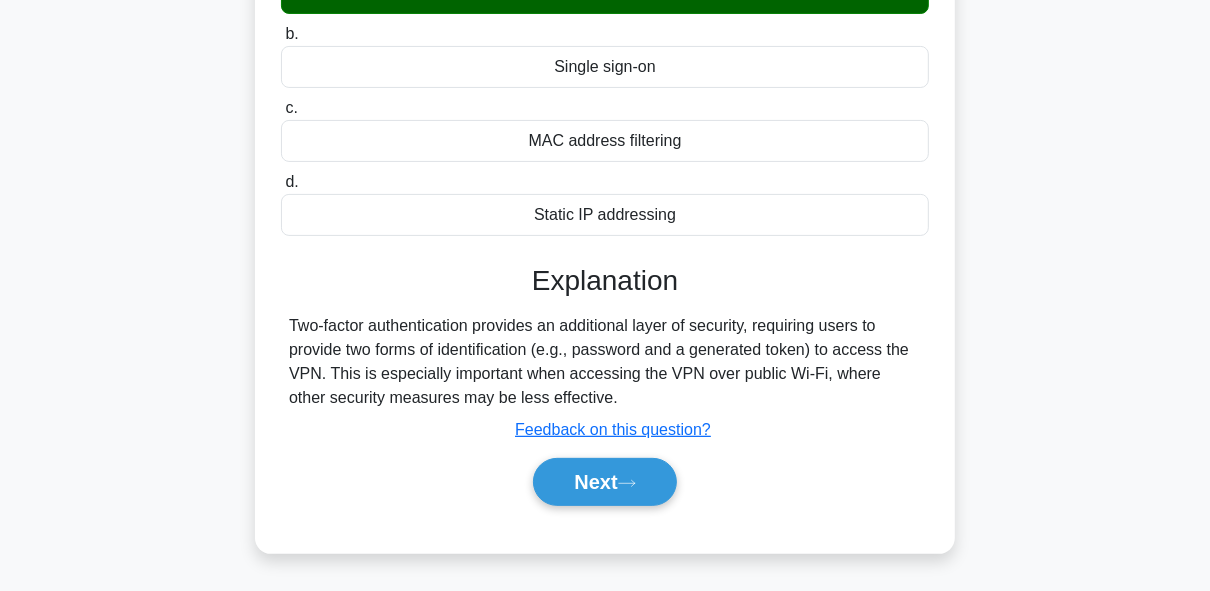 drag, startPoint x: 545, startPoint y: 437, endPoint x: 548, endPoint y: 520, distance: 83.0542 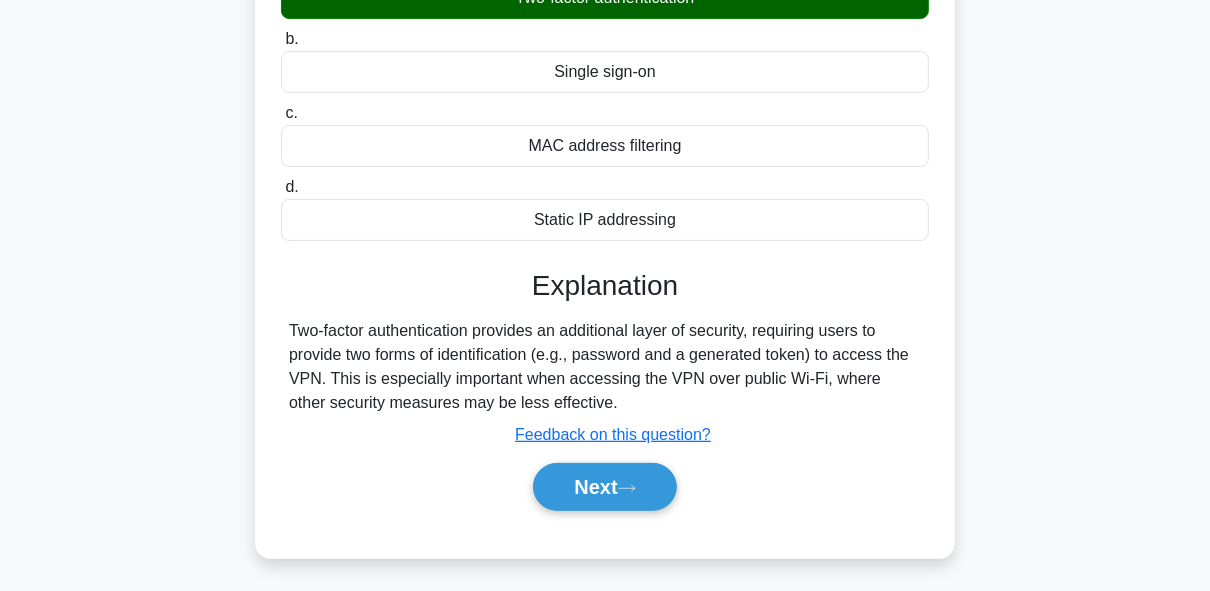 scroll, scrollTop: 362, scrollLeft: 0, axis: vertical 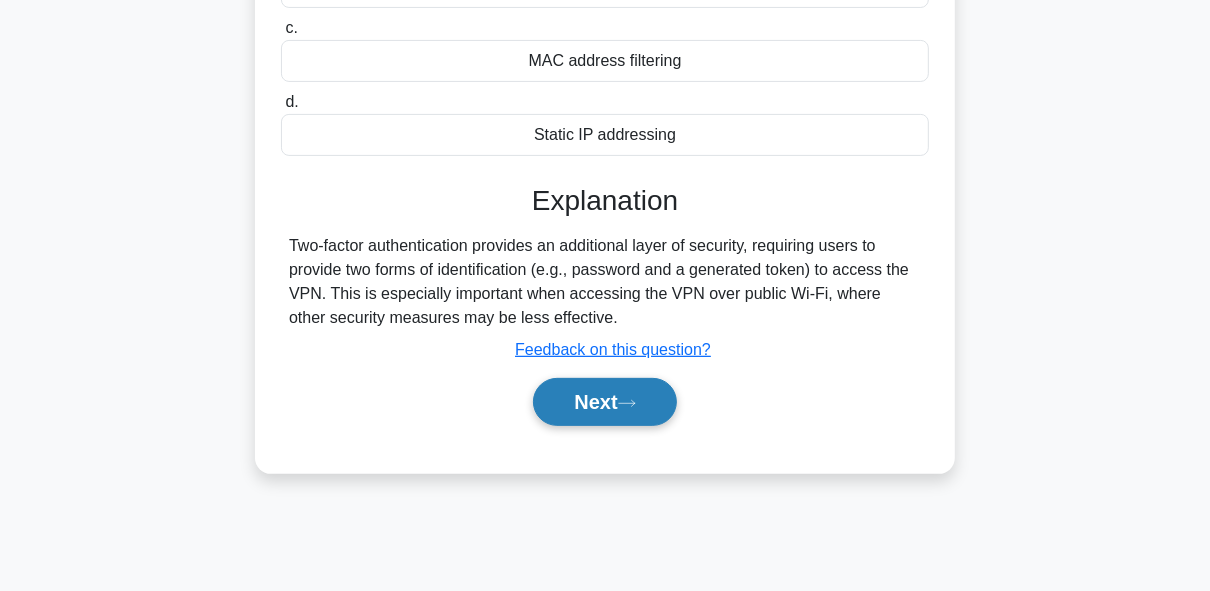 click on "Next" at bounding box center (604, 402) 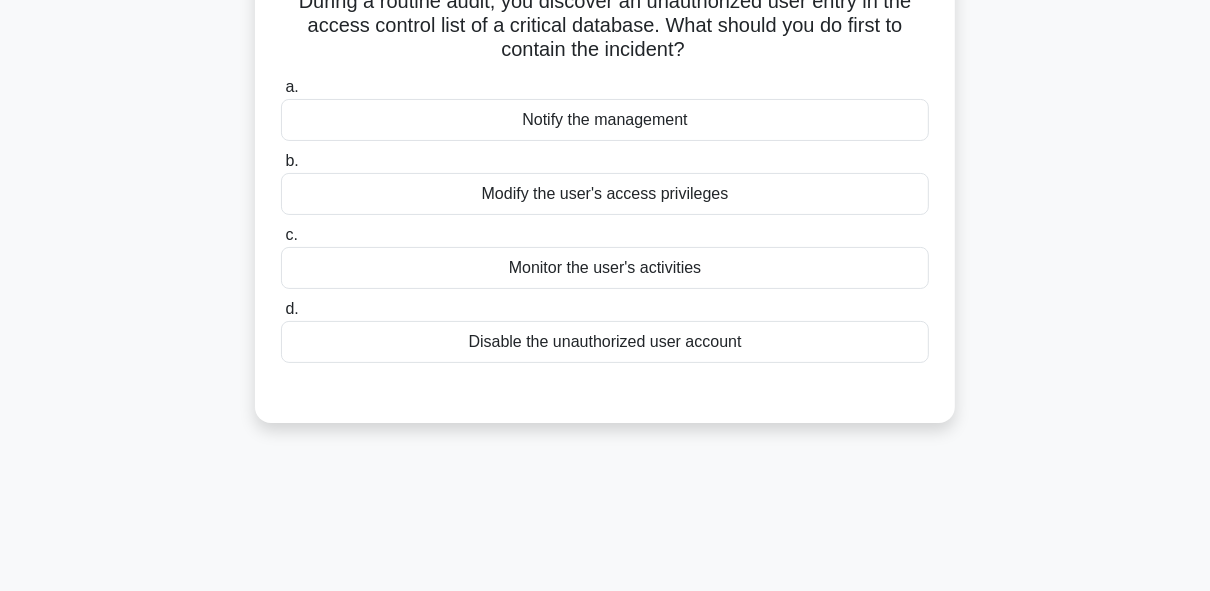 scroll, scrollTop: 58, scrollLeft: 0, axis: vertical 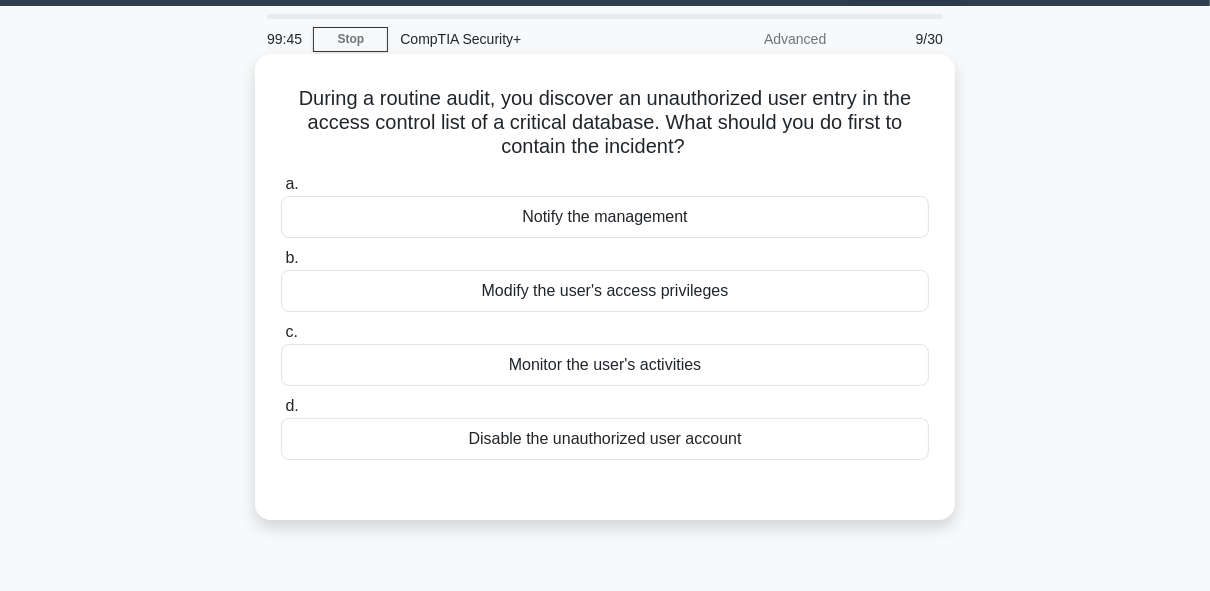 drag, startPoint x: 571, startPoint y: 361, endPoint x: 629, endPoint y: 234, distance: 139.61734 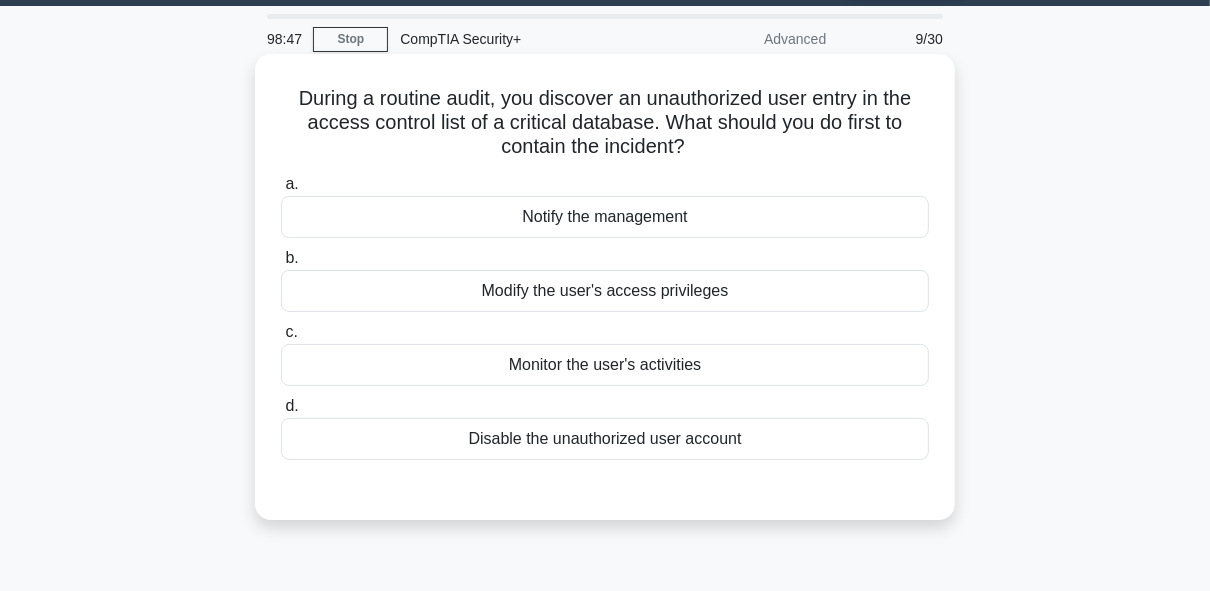 click on "Disable the unauthorized user account" at bounding box center (605, 439) 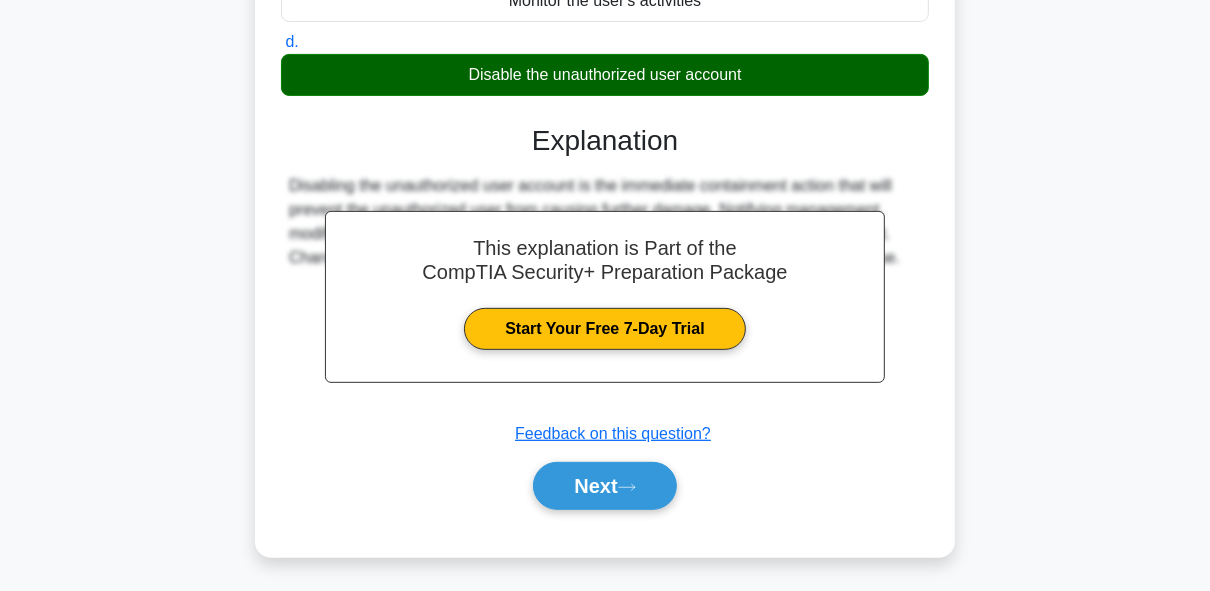 drag, startPoint x: 685, startPoint y: 356, endPoint x: 672, endPoint y: 427, distance: 72.18033 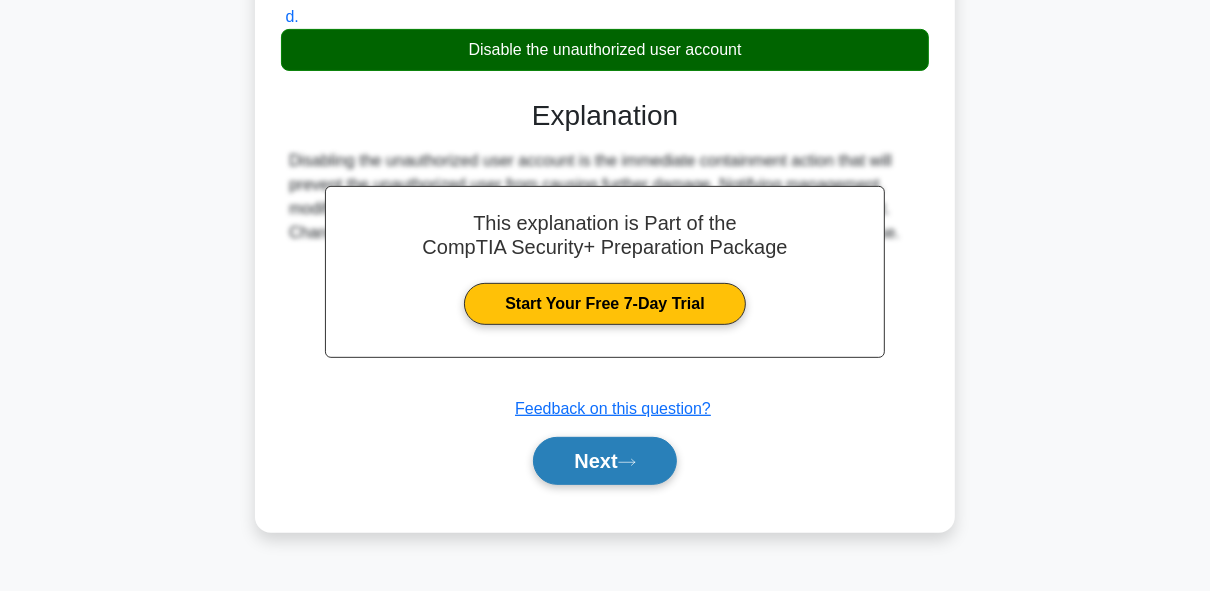 click on "Next" at bounding box center (604, 461) 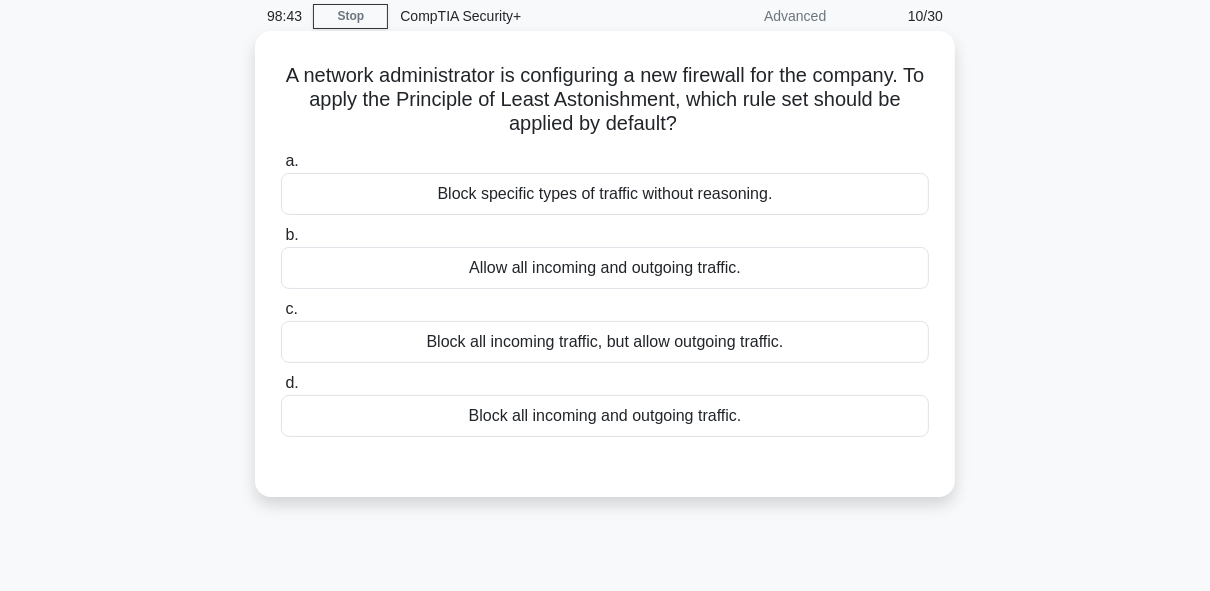 scroll, scrollTop: 0, scrollLeft: 0, axis: both 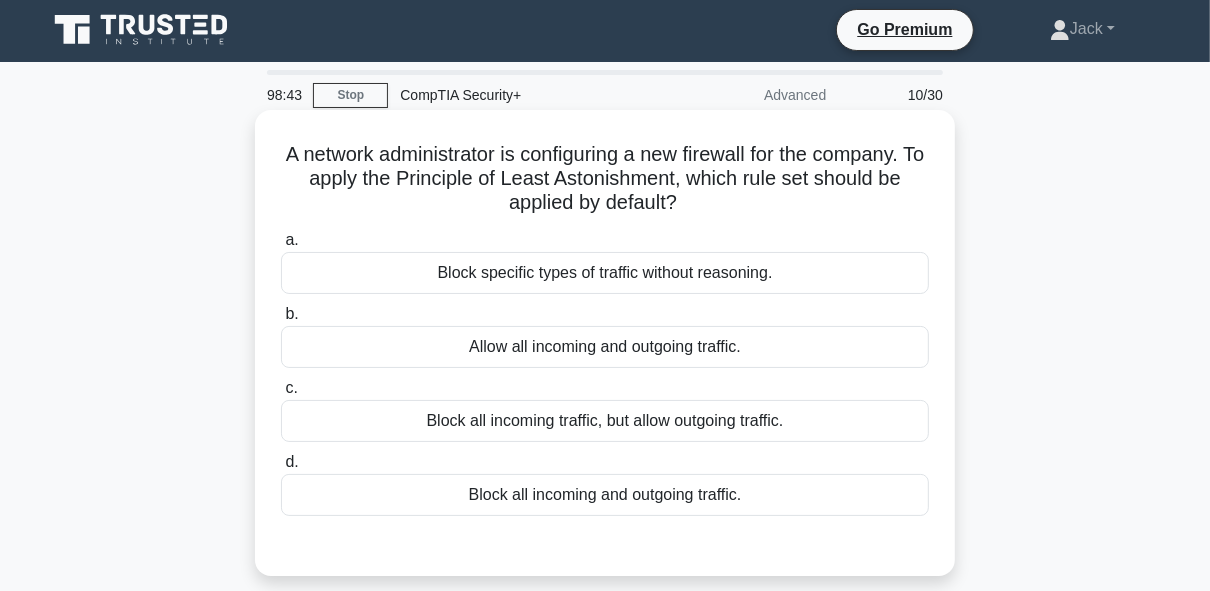 drag, startPoint x: 646, startPoint y: 357, endPoint x: 680, endPoint y: 212, distance: 148.93288 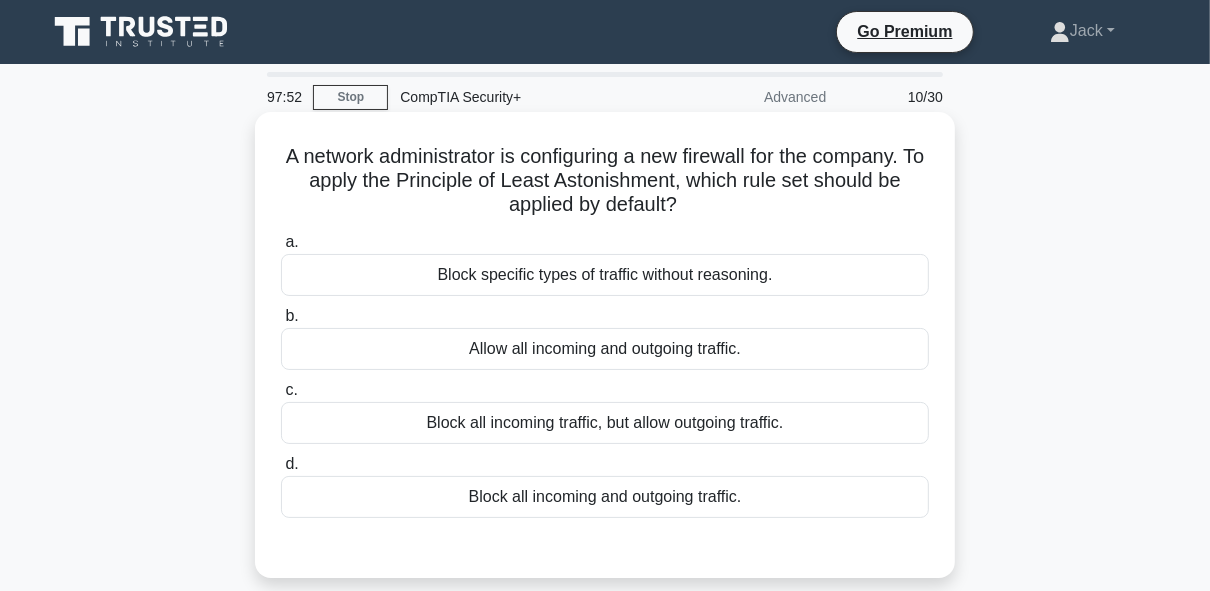 click on "Block all incoming traffic, but allow outgoing traffic." at bounding box center (605, 423) 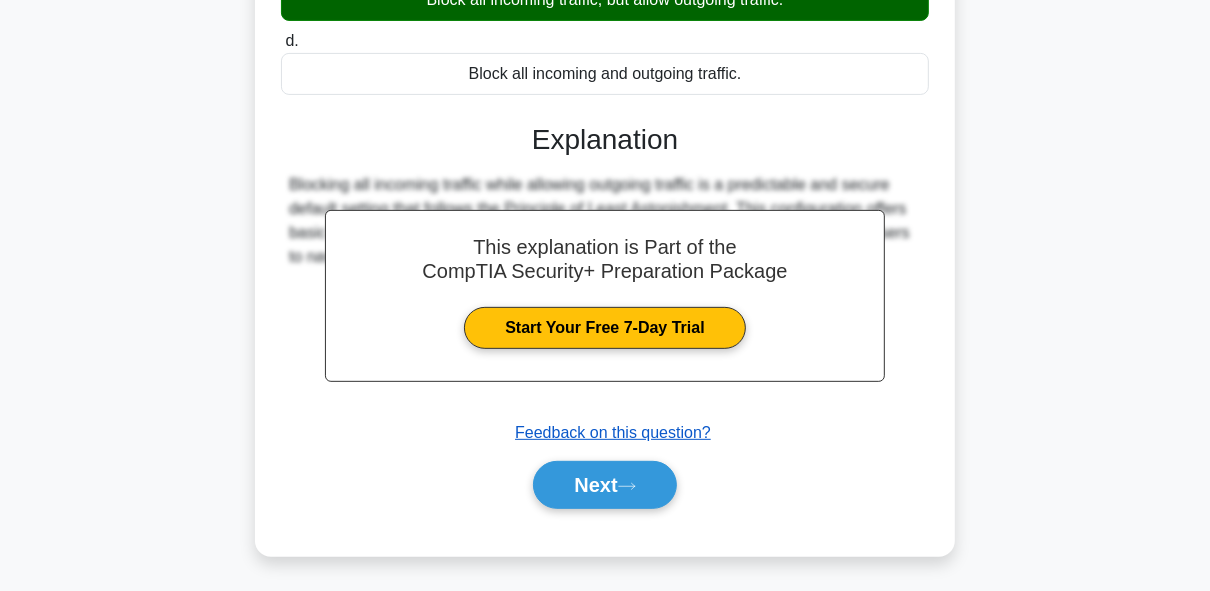 scroll, scrollTop: 483, scrollLeft: 0, axis: vertical 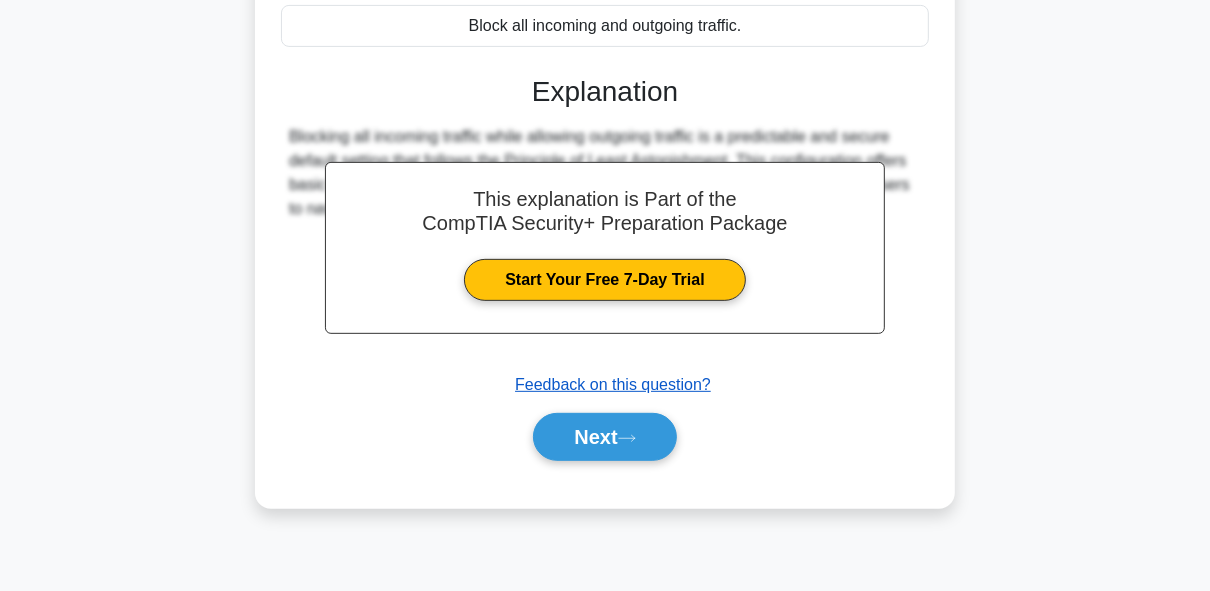 drag, startPoint x: 661, startPoint y: 384, endPoint x: 663, endPoint y: 455, distance: 71.02816 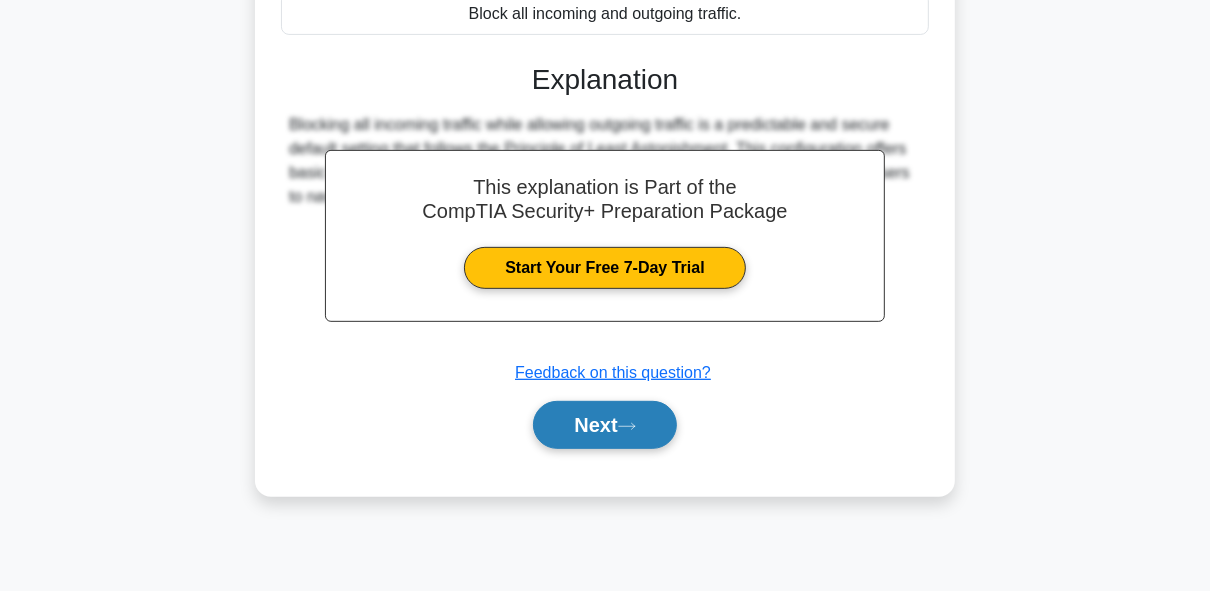 click on "Next" at bounding box center [604, 425] 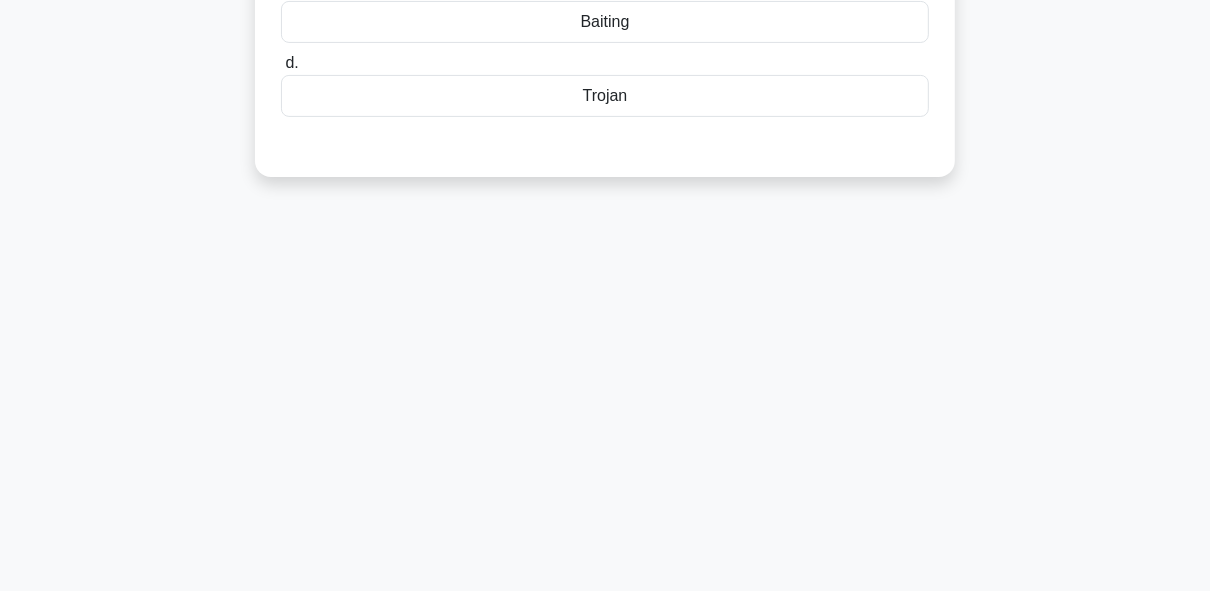 scroll, scrollTop: 0, scrollLeft: 0, axis: both 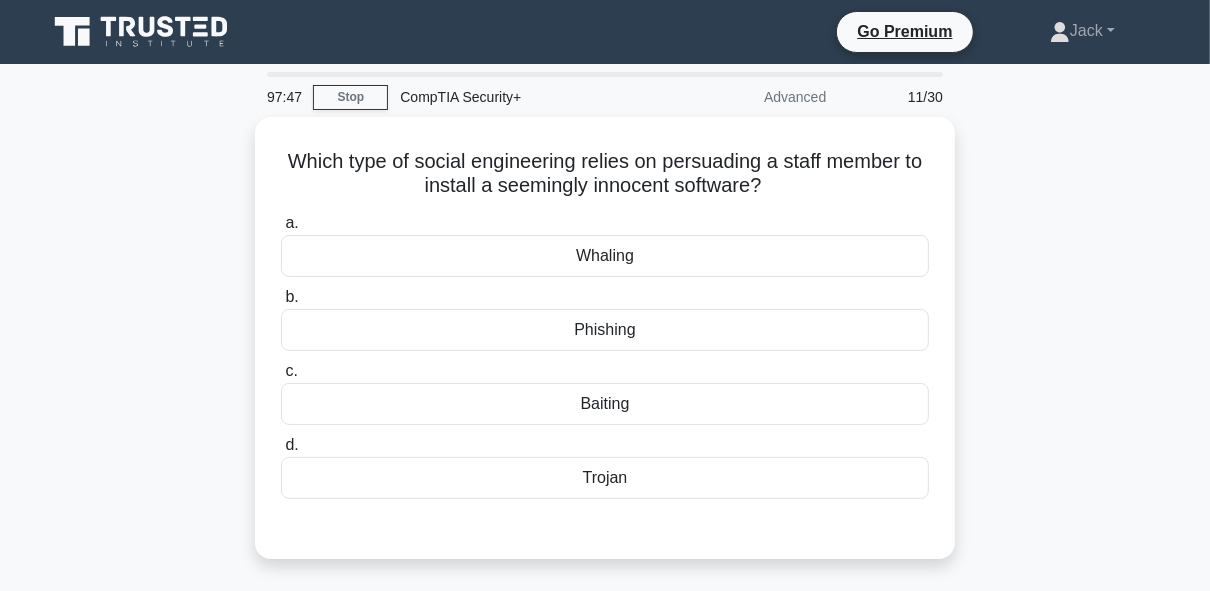 drag, startPoint x: 1048, startPoint y: 361, endPoint x: 1082, endPoint y: 168, distance: 195.97194 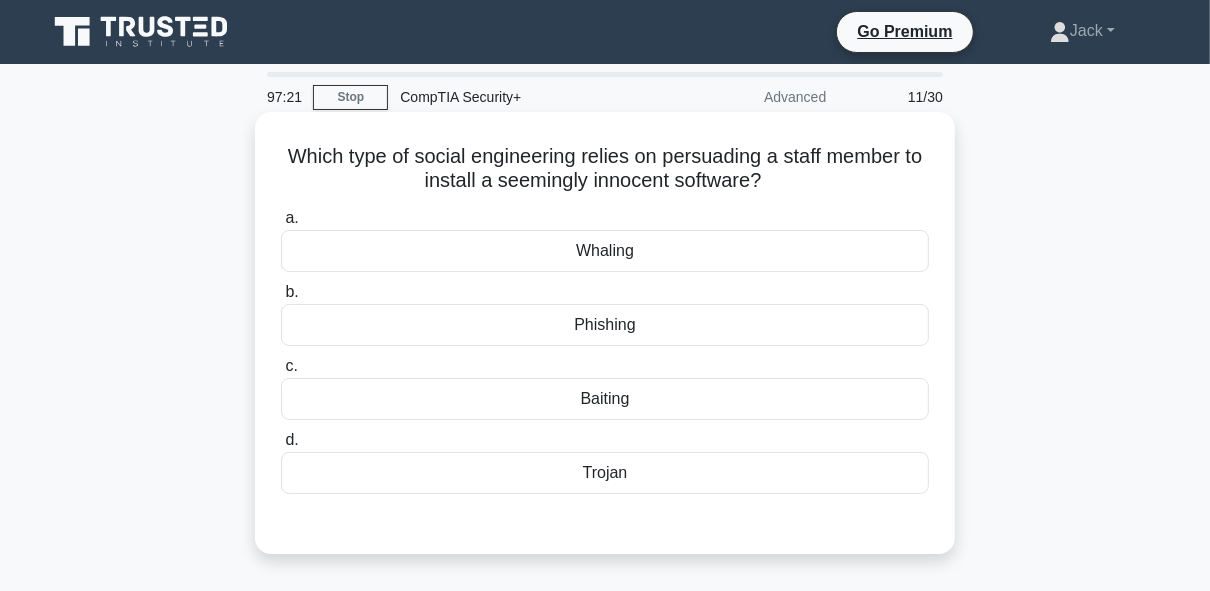 click on "Phishing" at bounding box center (605, 325) 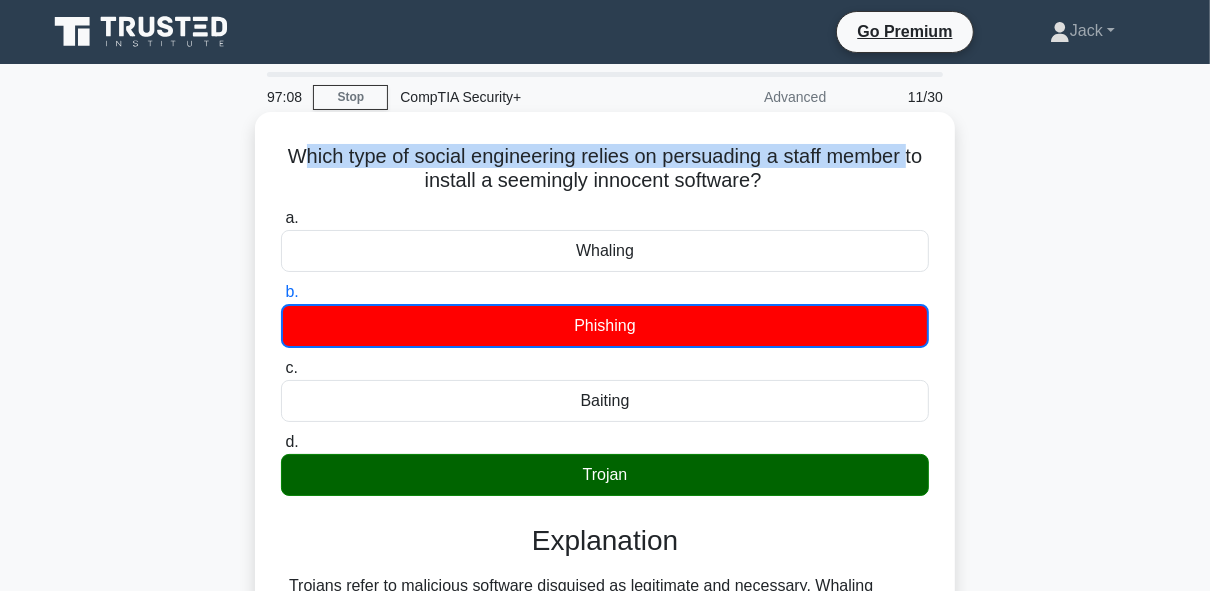 drag, startPoint x: 304, startPoint y: 154, endPoint x: 371, endPoint y: 173, distance: 69.641945 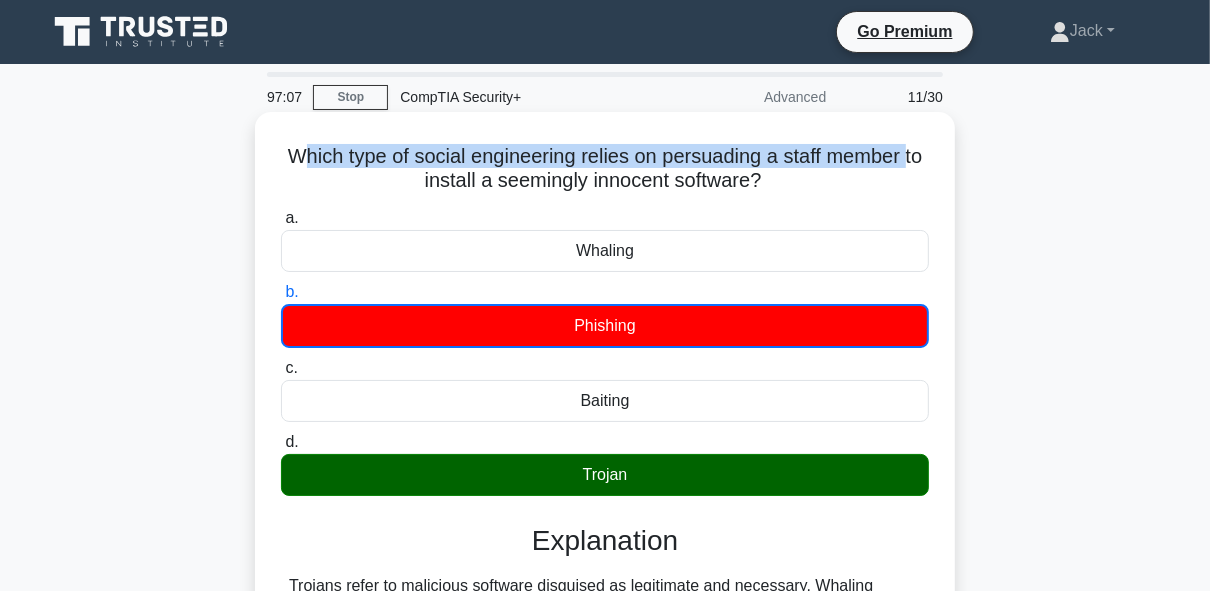 drag, startPoint x: 371, startPoint y: 173, endPoint x: 298, endPoint y: 171, distance: 73.02739 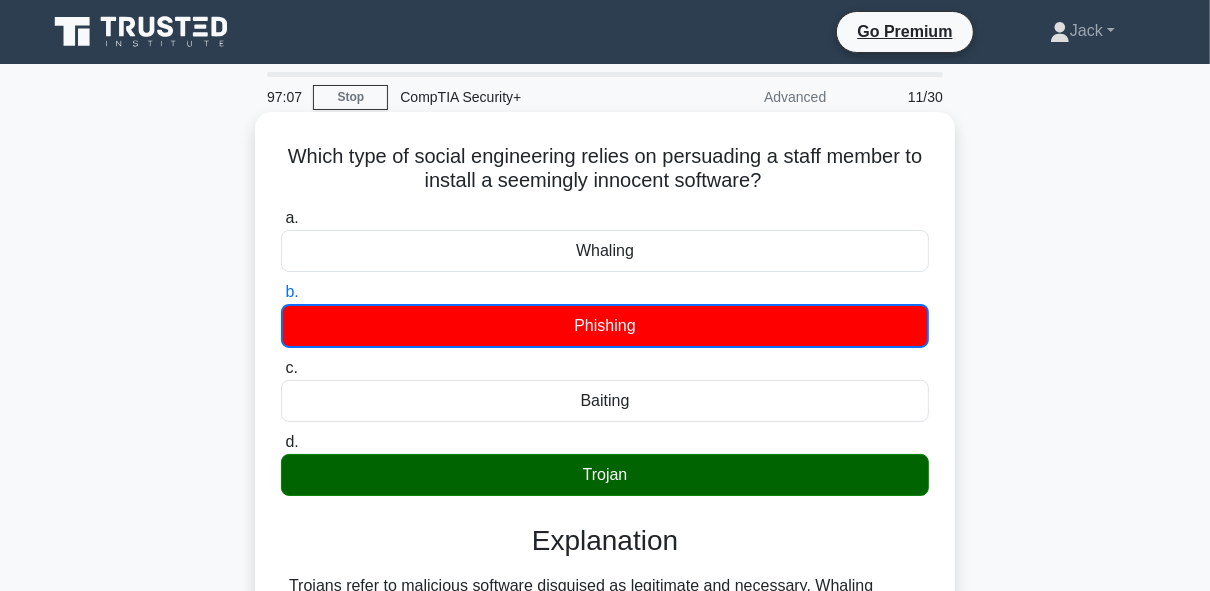 click on "Which type of social engineering relies on persuading a staff member to install a seemingly innocent software?
.spinner_0XTQ{transform-origin:center;animation:spinner_y6GP .75s linear infinite}@keyframes spinner_y6GP{100%{transform:rotate(360deg)}}" at bounding box center [605, 169] 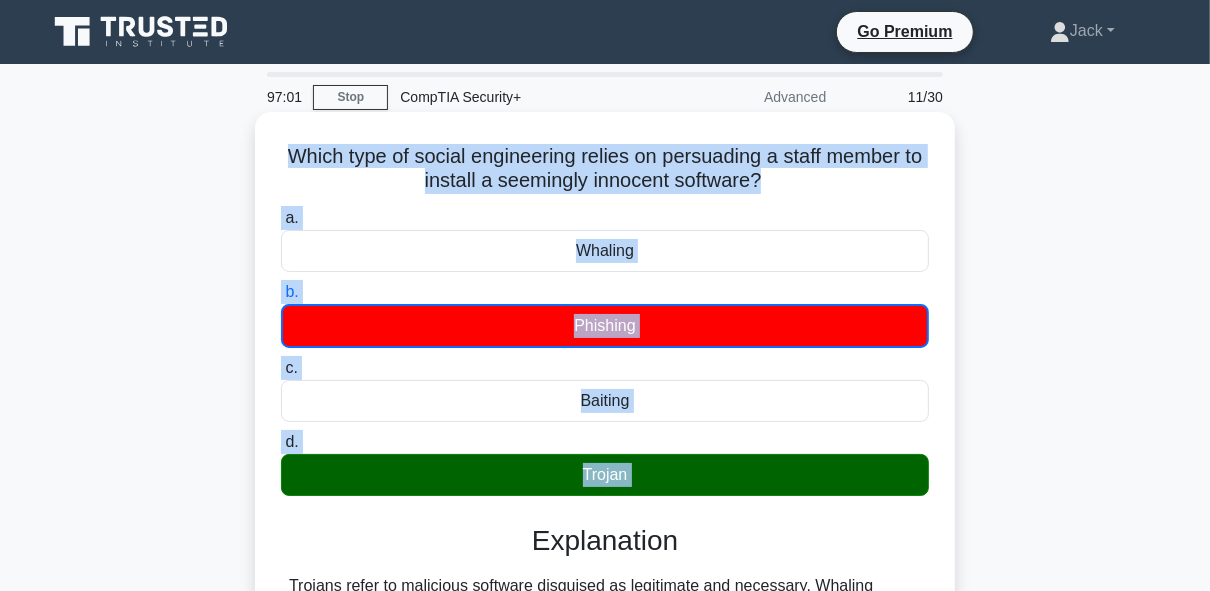 drag, startPoint x: 324, startPoint y: 163, endPoint x: 696, endPoint y: 472, distance: 483.59592 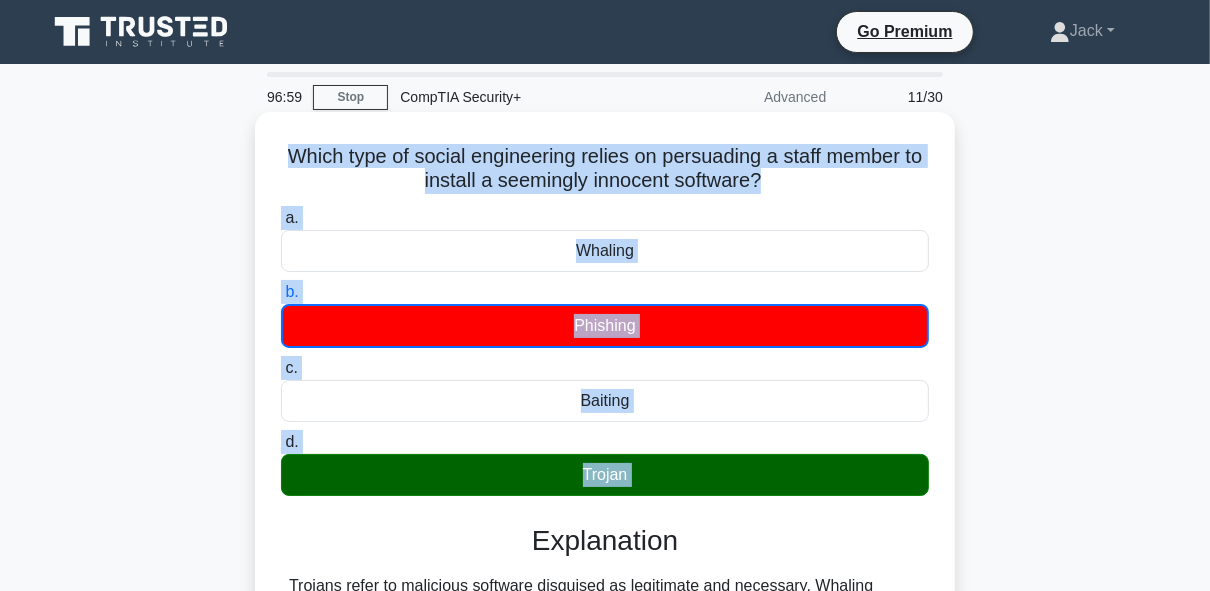 copy on "Which type of social engineering relies on persuading a staff member to install a seemingly innocent software?
.spinner_0XTQ{transform-origin:center;animation:spinner_y6GP .75s linear infinite}@keyframes spinner_y6GP{100%{transform:rotate(360deg)}}
a.
Whaling
b.
Phishing
c.
Baiting
d.
Trojan" 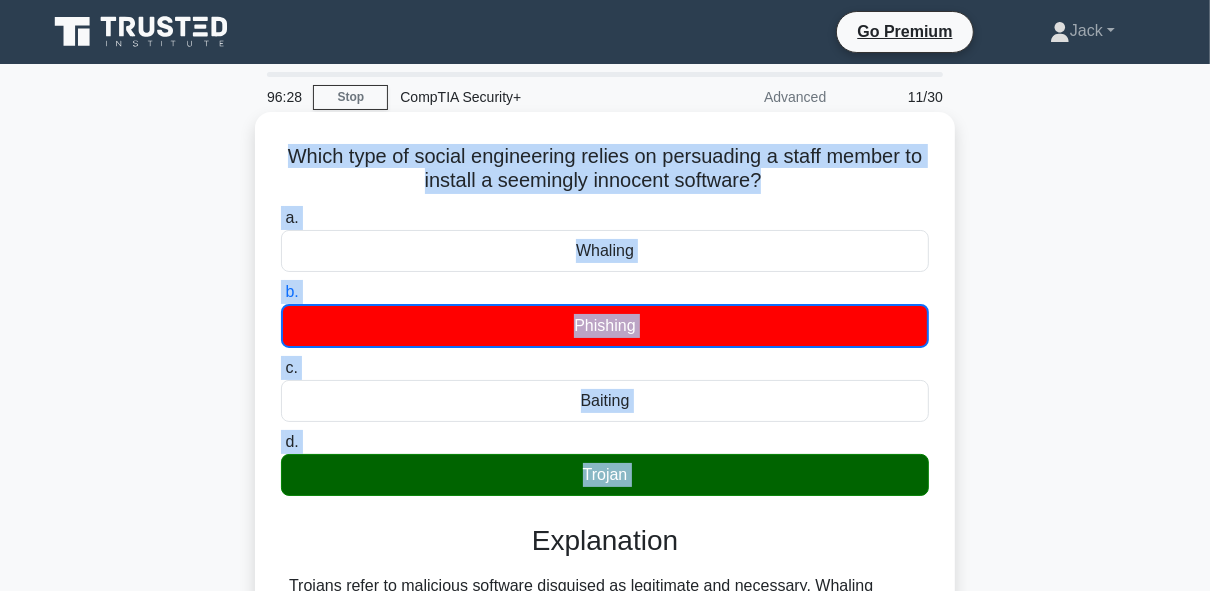 click on "a. Whaling" at bounding box center (605, 239) 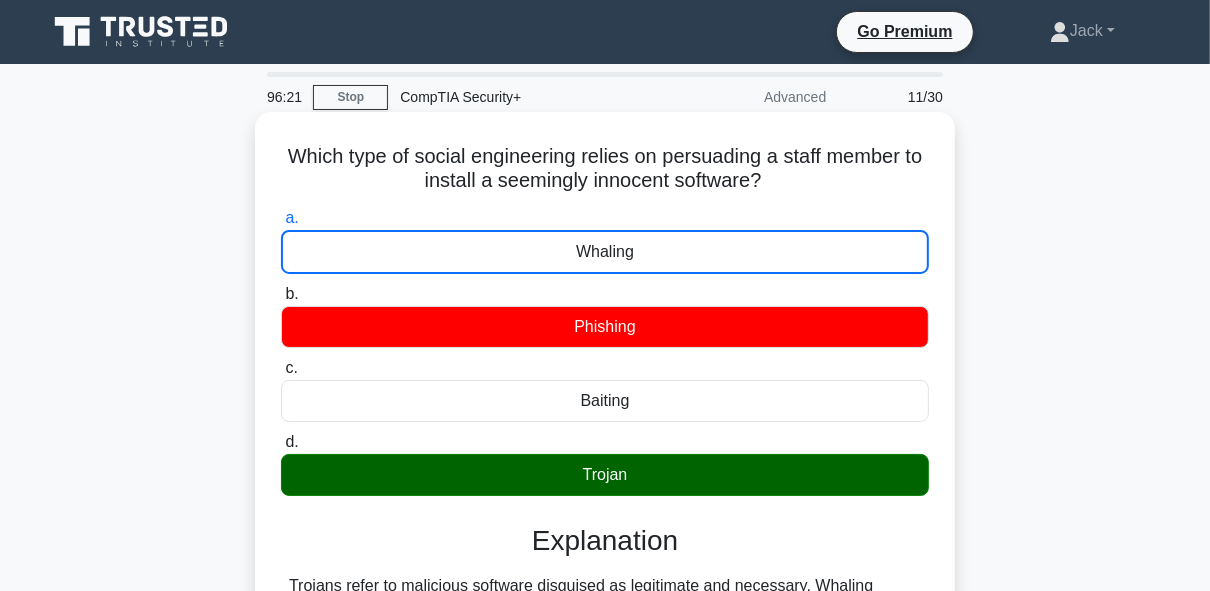 drag, startPoint x: 407, startPoint y: 185, endPoint x: 782, endPoint y: 187, distance: 375.00534 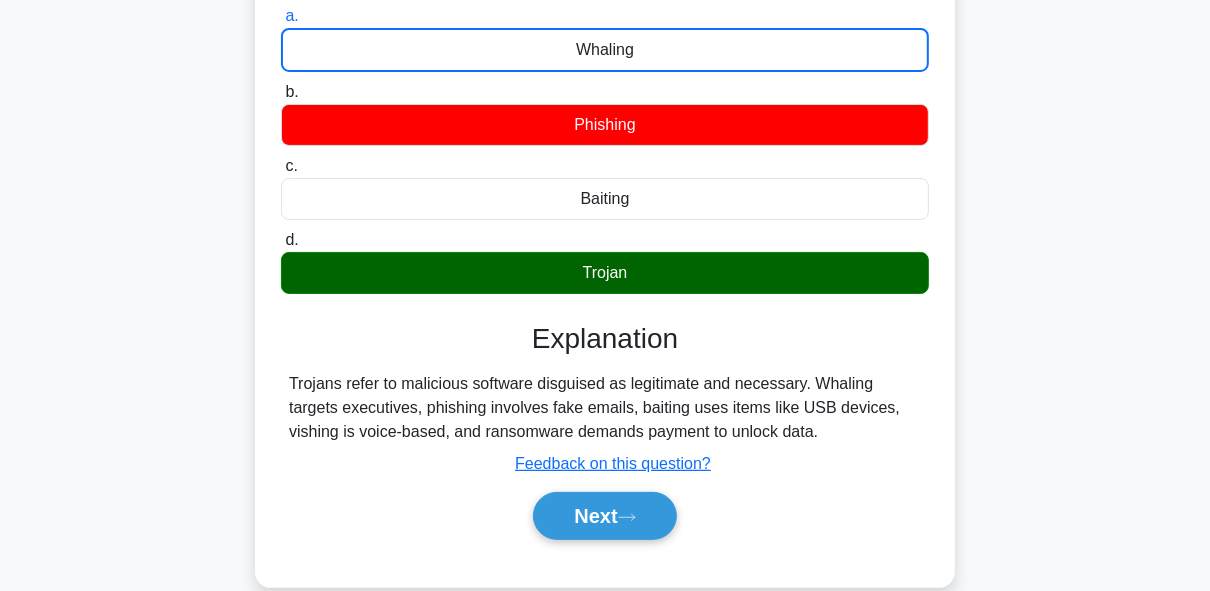 drag, startPoint x: 592, startPoint y: 397, endPoint x: 612, endPoint y: 461, distance: 67.052216 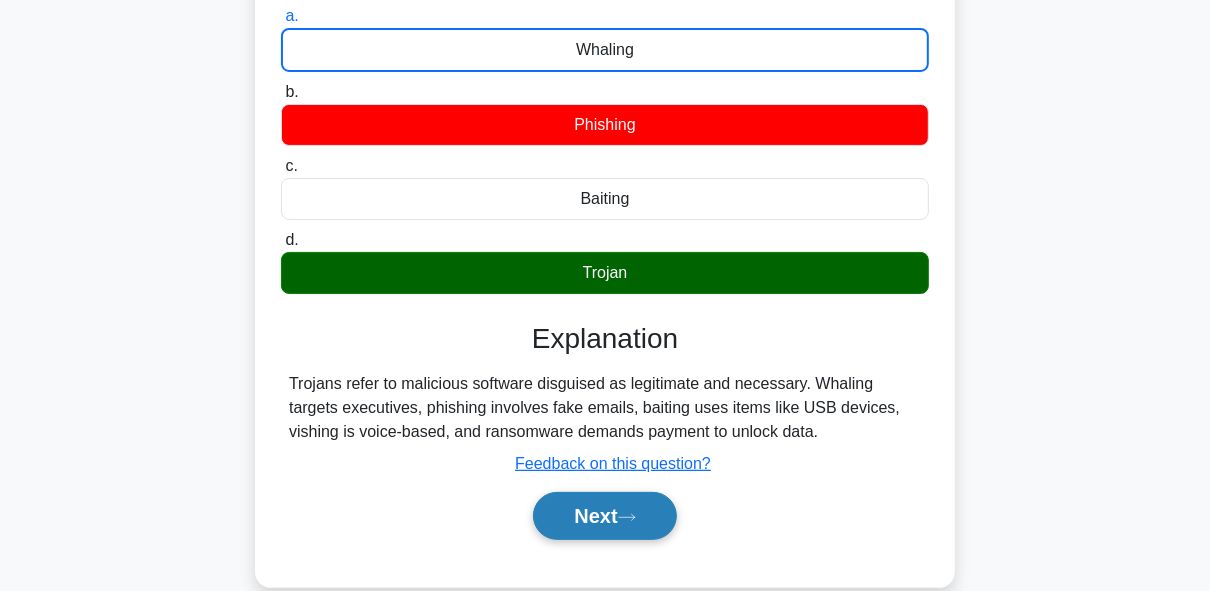 scroll, scrollTop: 236, scrollLeft: 0, axis: vertical 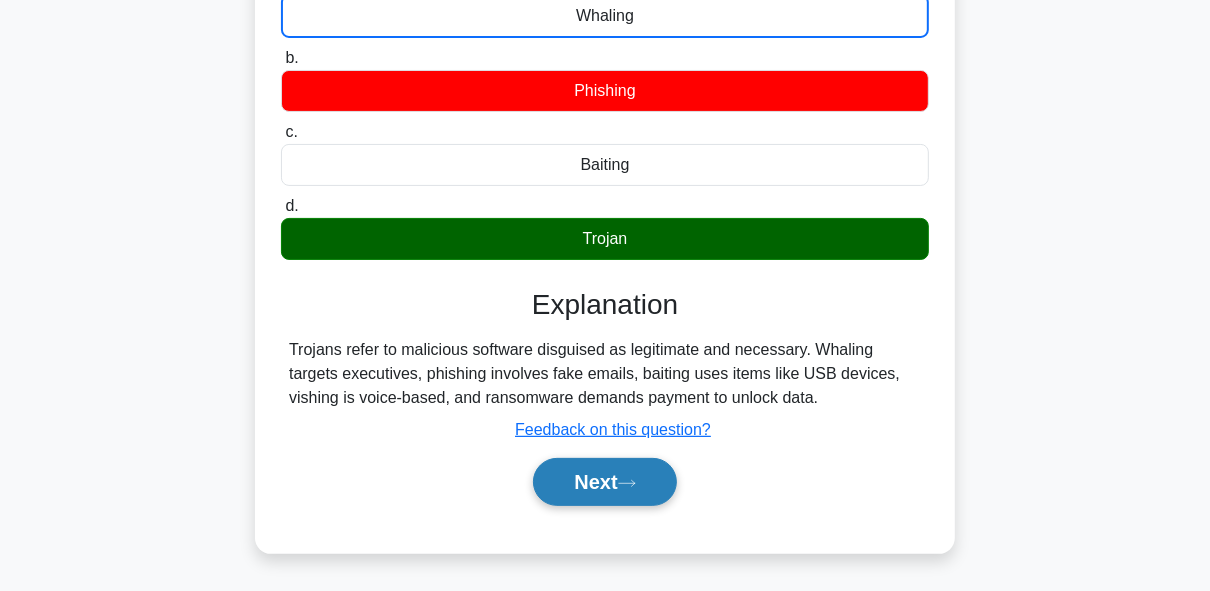 click on "Next" at bounding box center [604, 482] 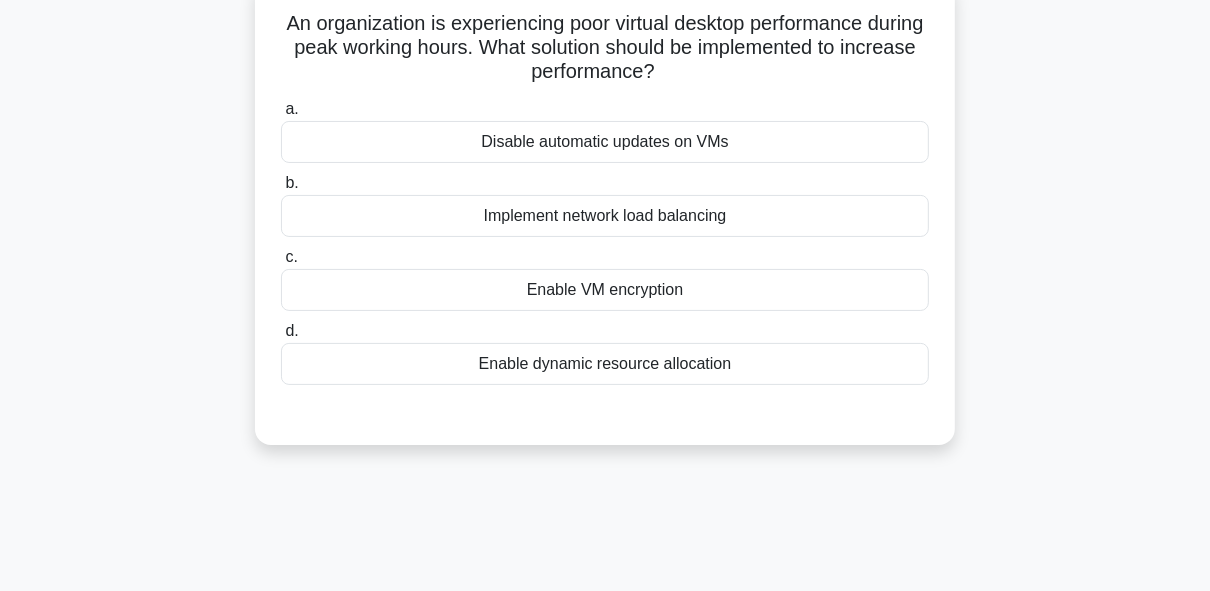 drag, startPoint x: 710, startPoint y: 174, endPoint x: 719, endPoint y: 153, distance: 22.847319 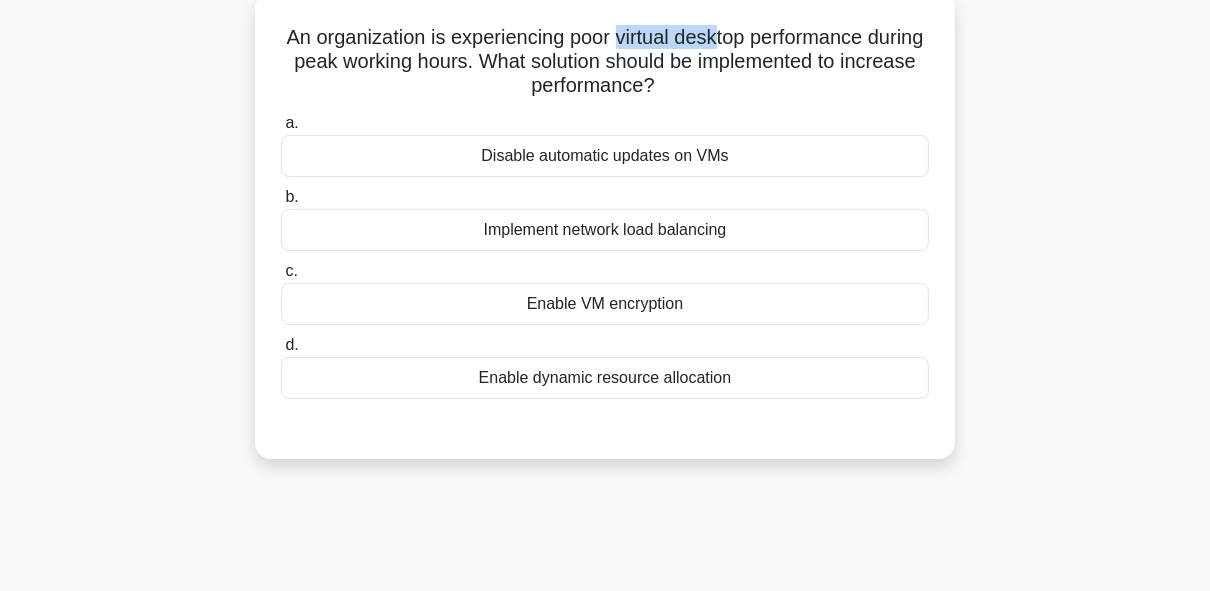drag, startPoint x: 644, startPoint y: 32, endPoint x: 752, endPoint y: 41, distance: 108.37435 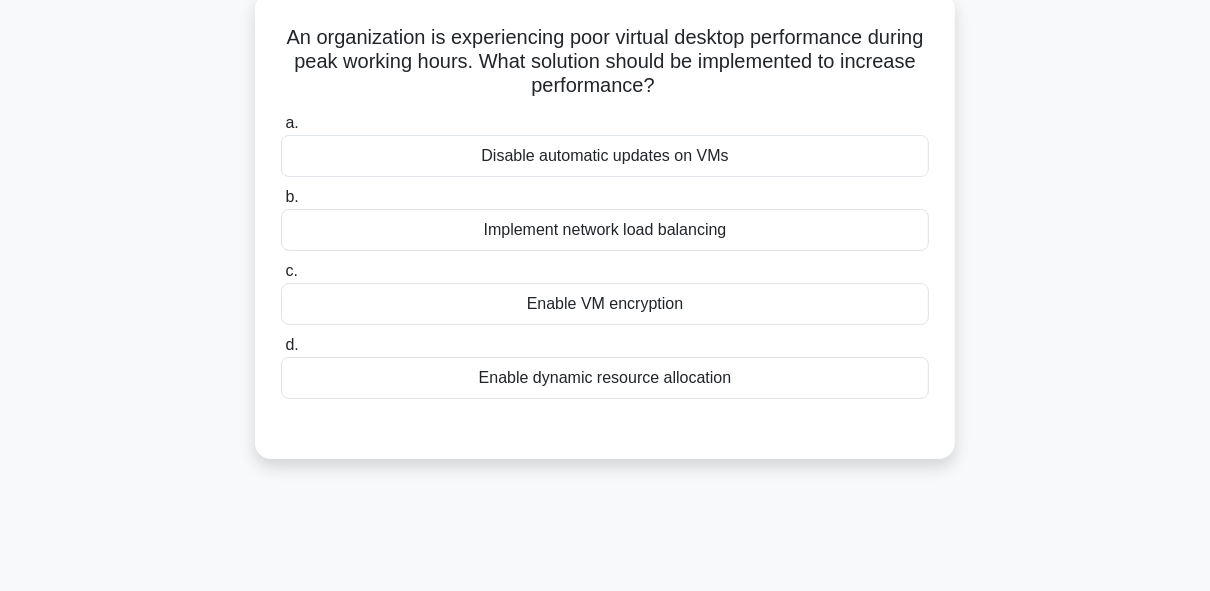 drag, startPoint x: 752, startPoint y: 41, endPoint x: 625, endPoint y: 88, distance: 135.41788 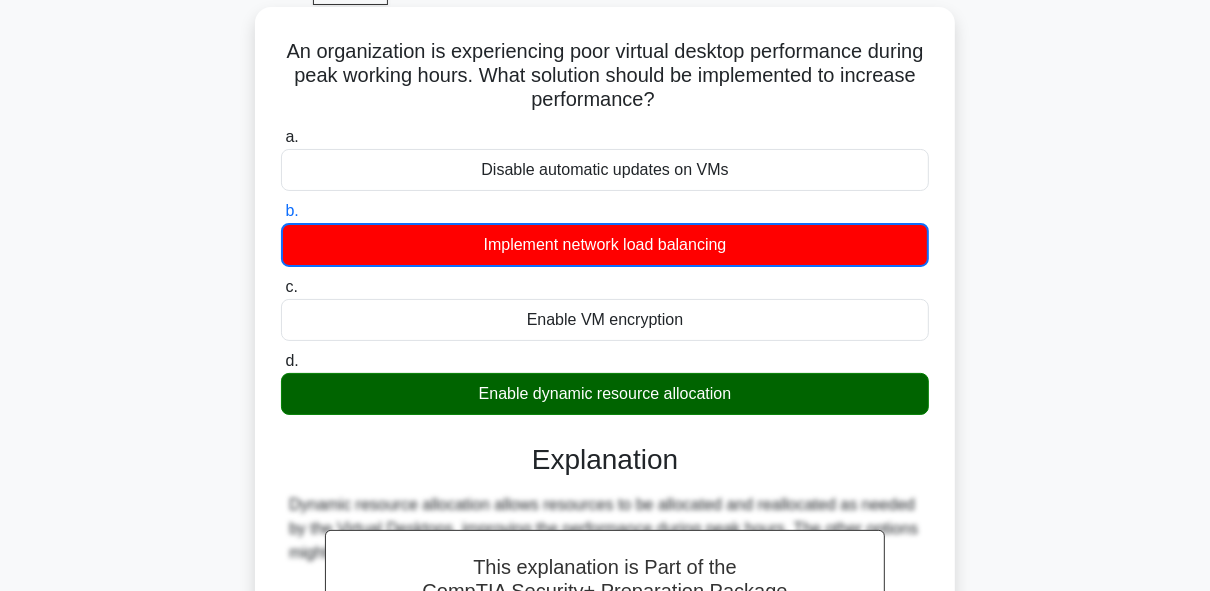 scroll, scrollTop: 65, scrollLeft: 0, axis: vertical 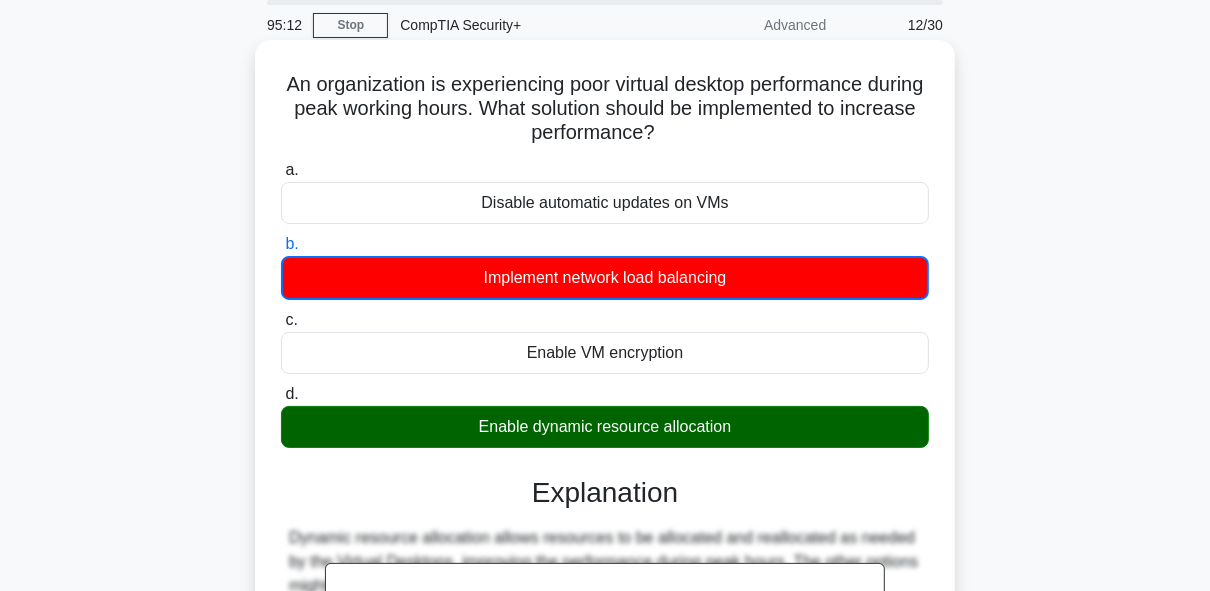 drag, startPoint x: 611, startPoint y: 412, endPoint x: 682, endPoint y: 286, distance: 144.6271 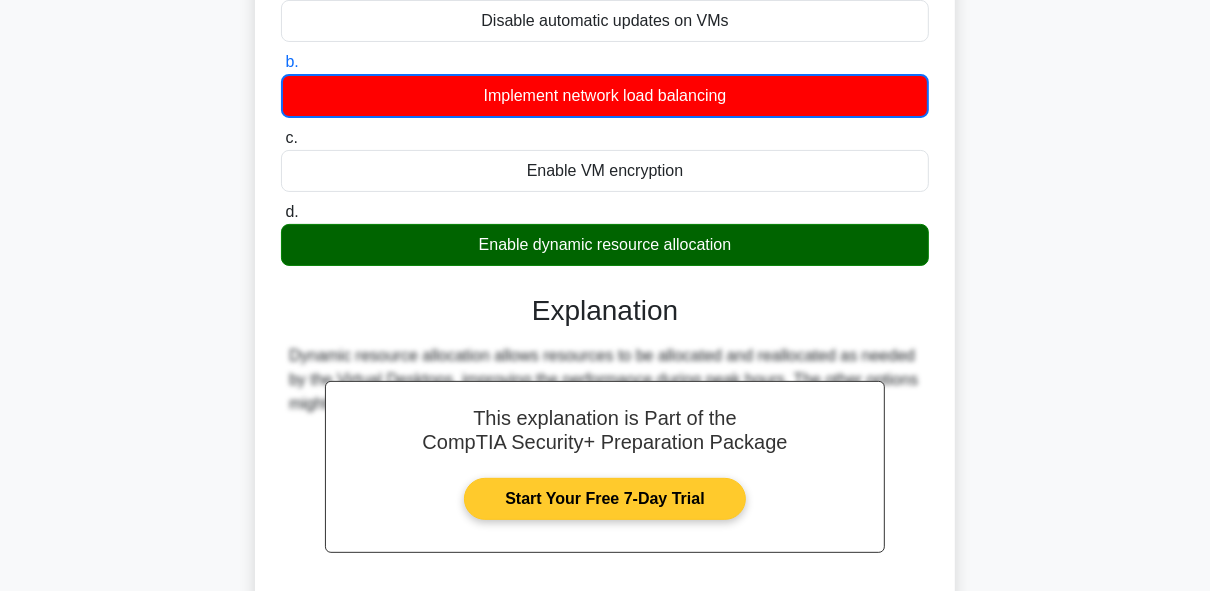 scroll, scrollTop: 375, scrollLeft: 0, axis: vertical 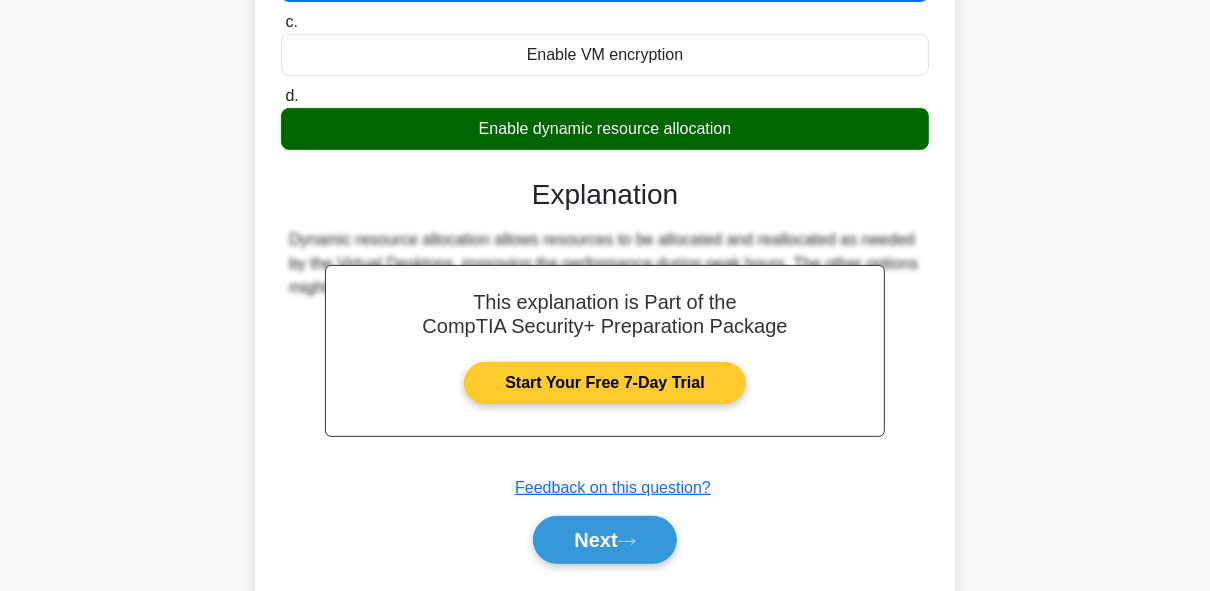 drag, startPoint x: 628, startPoint y: 378, endPoint x: 627, endPoint y: 477, distance: 99.00505 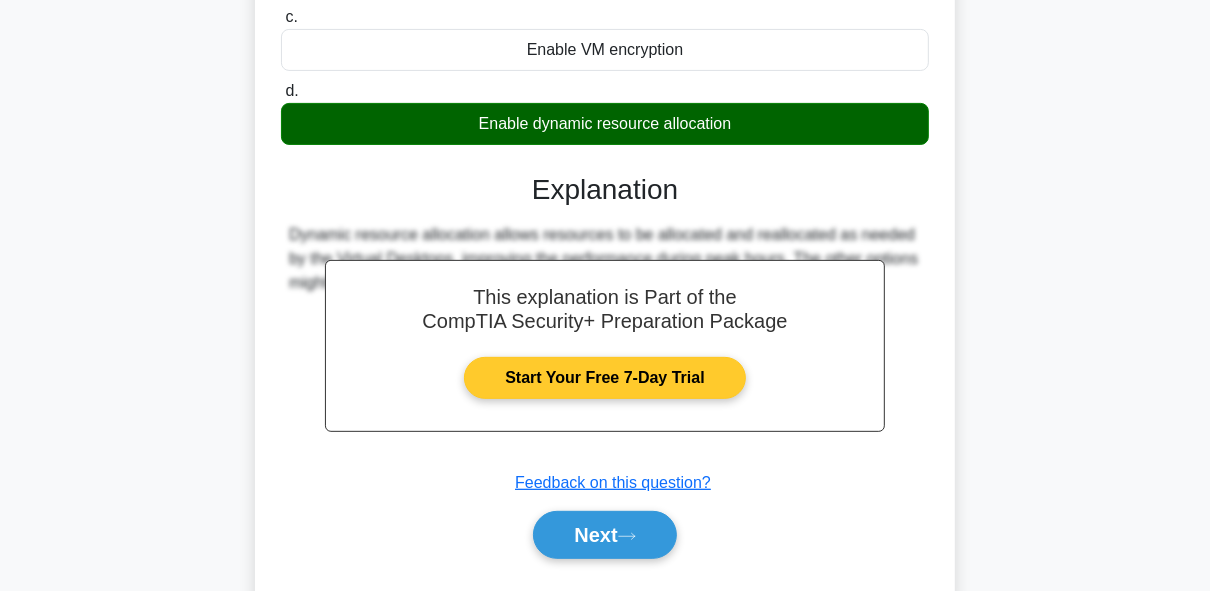 drag, startPoint x: 606, startPoint y: 322, endPoint x: 611, endPoint y: 296, distance: 26.476404 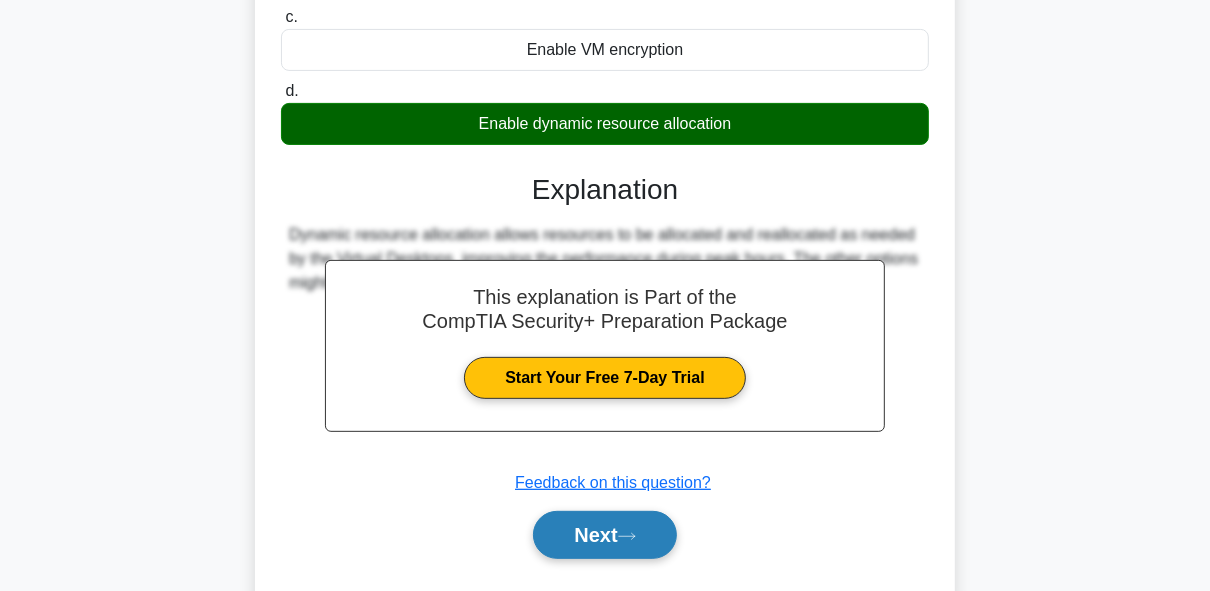 click on "Next" at bounding box center [604, 535] 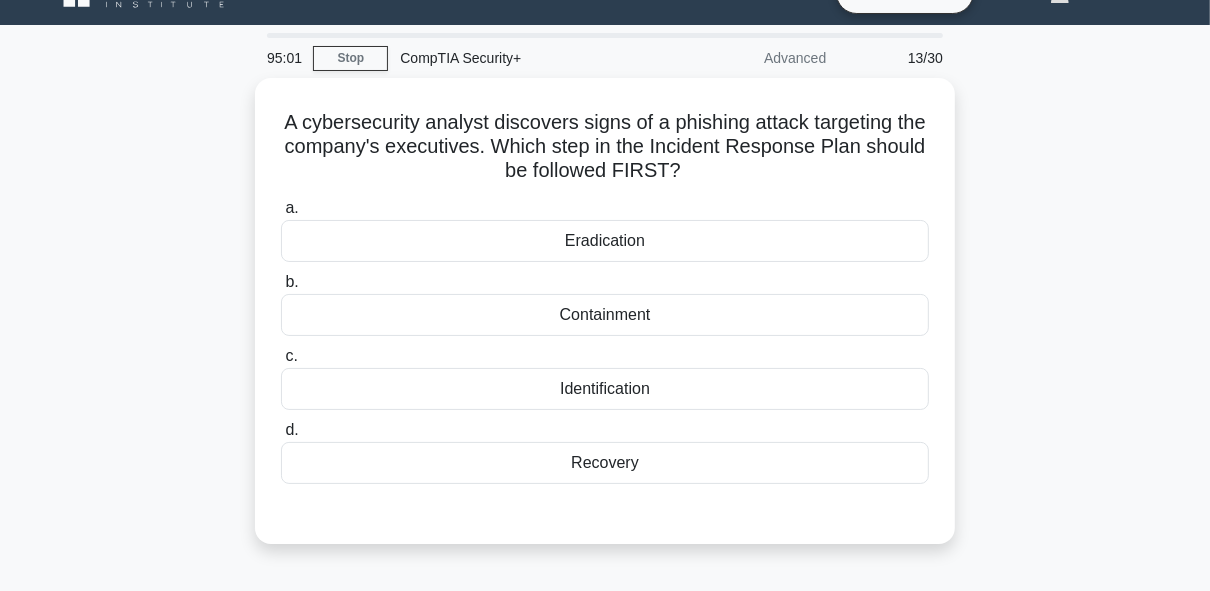 scroll, scrollTop: 0, scrollLeft: 0, axis: both 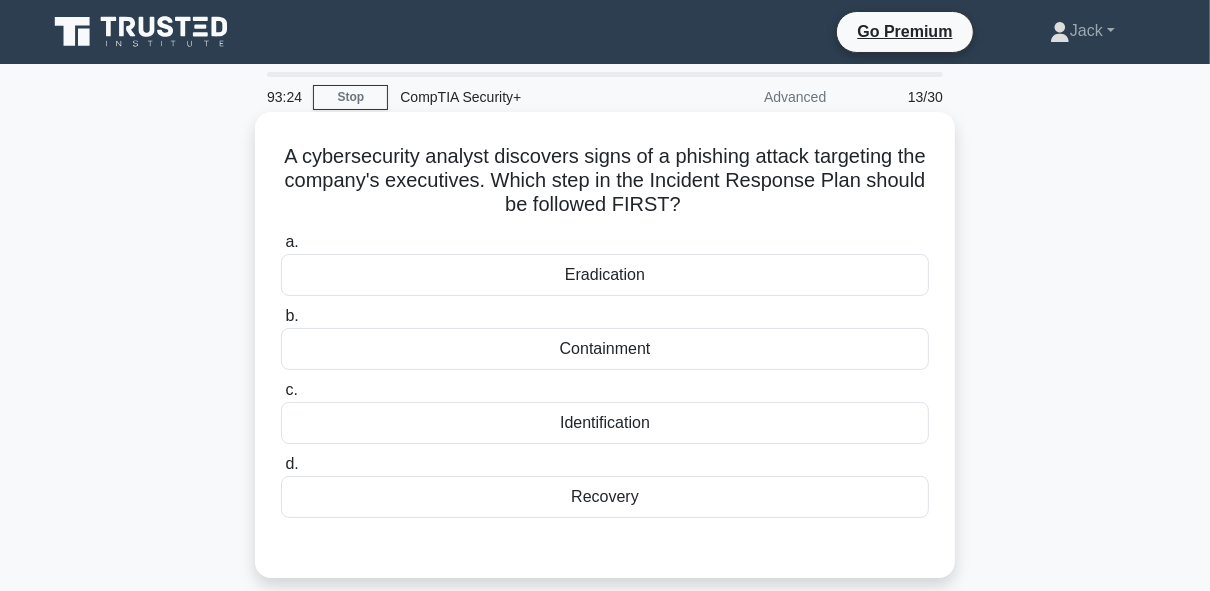 click on "Identification" at bounding box center (605, 423) 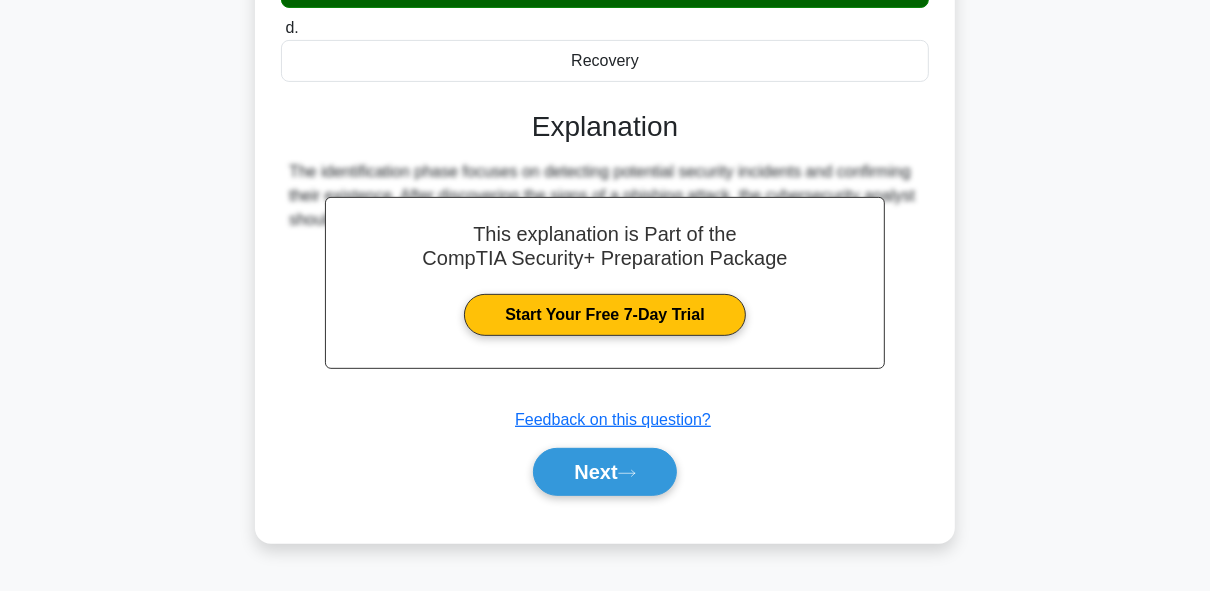 drag, startPoint x: 762, startPoint y: 263, endPoint x: 748, endPoint y: 406, distance: 143.68369 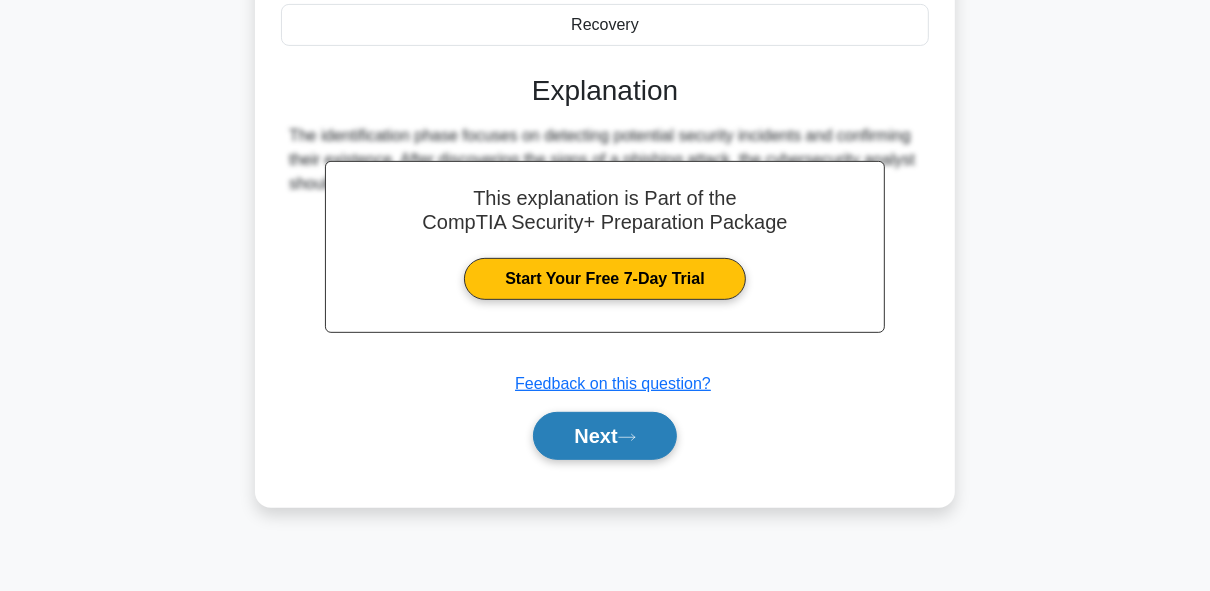 click on "Next" at bounding box center (604, 436) 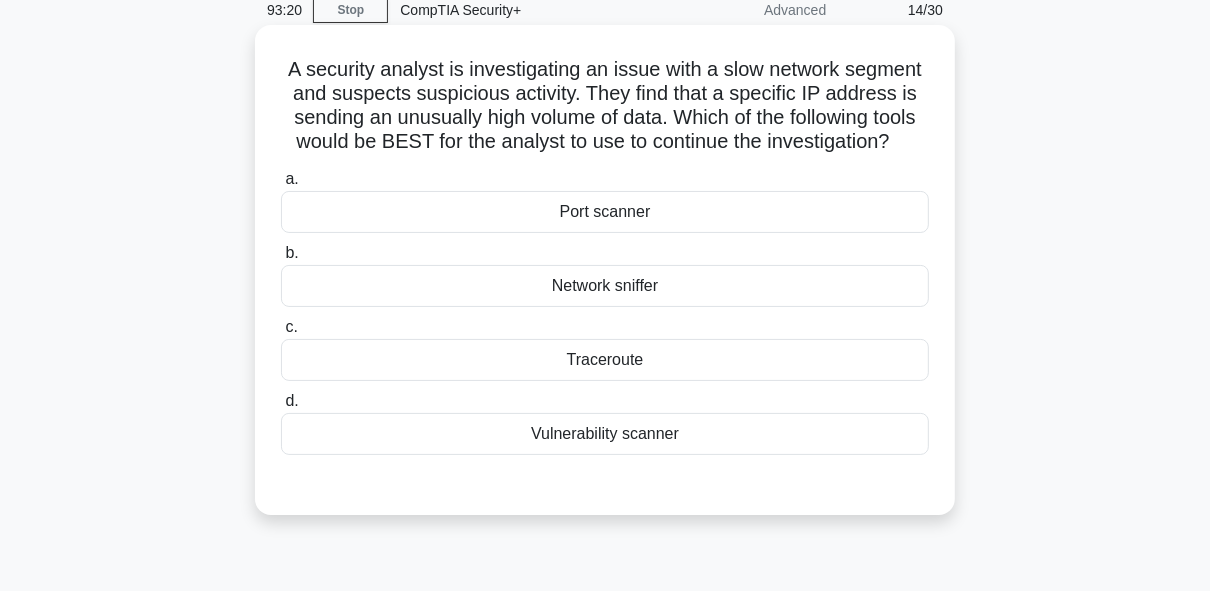 drag, startPoint x: 741, startPoint y: 192, endPoint x: 743, endPoint y: 146, distance: 46.043457 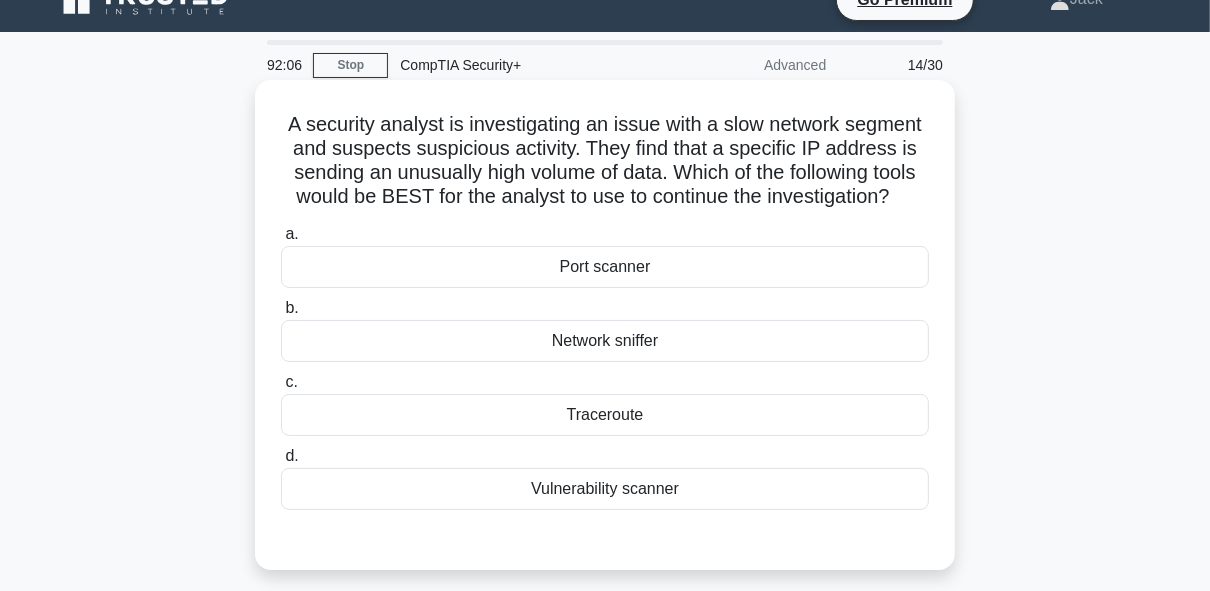 click on "Vulnerability scanner" at bounding box center (605, 489) 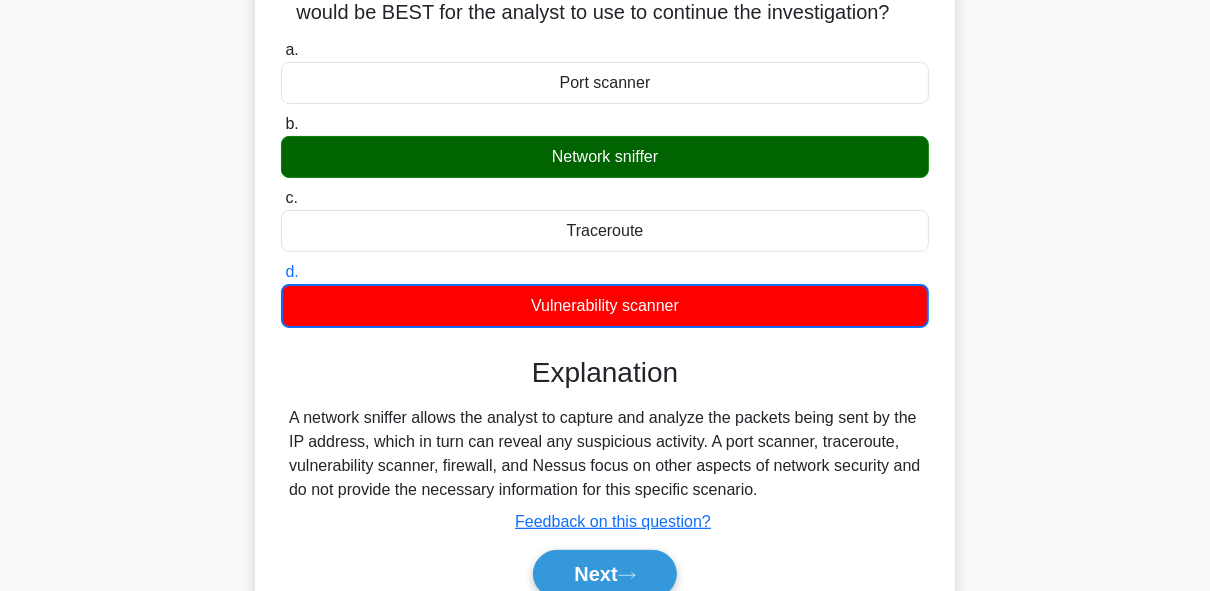 drag, startPoint x: 598, startPoint y: 345, endPoint x: 632, endPoint y: 423, distance: 85.08819 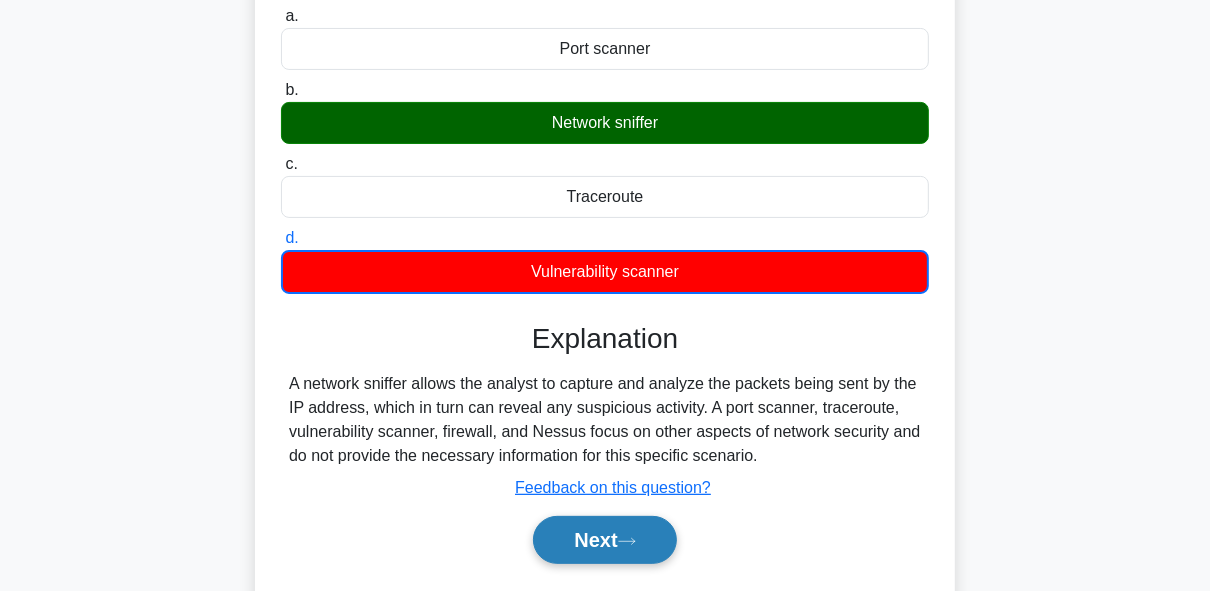 click on "Next" at bounding box center (604, 540) 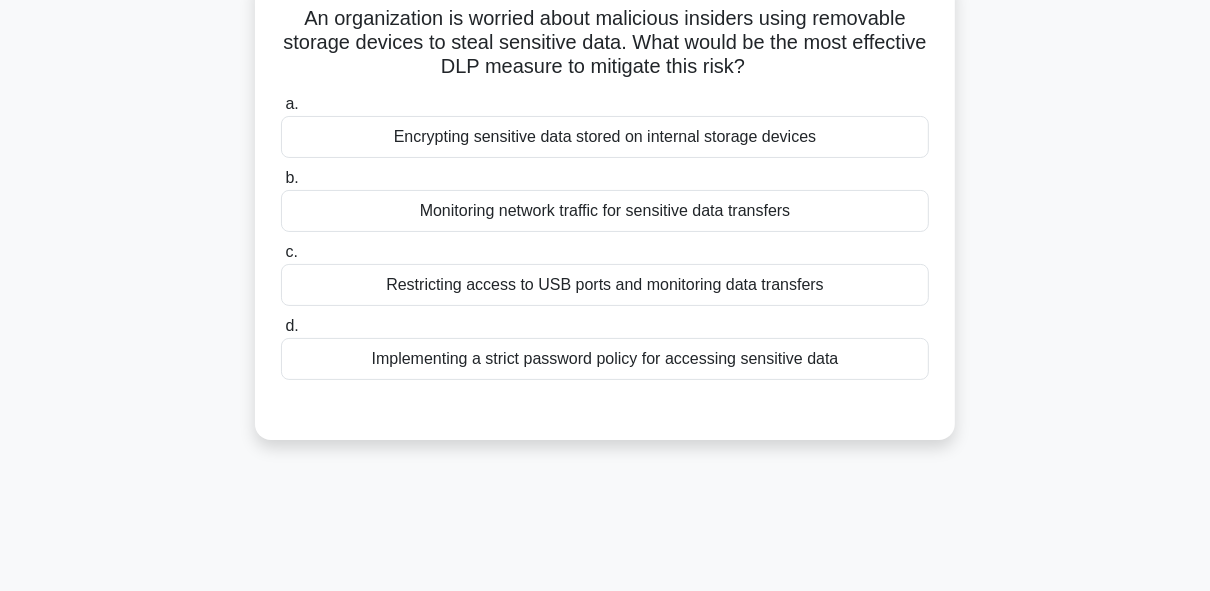 drag, startPoint x: 633, startPoint y: 450, endPoint x: 656, endPoint y: 347, distance: 105.53672 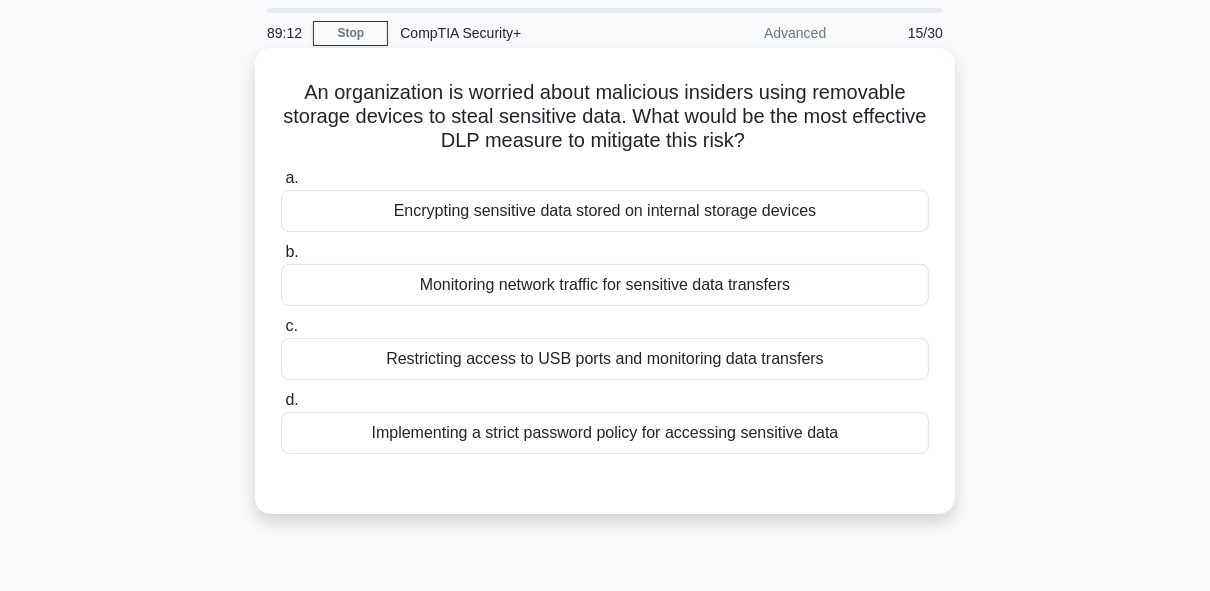 click on "Restricting access to USB ports and monitoring data transfers" at bounding box center (605, 359) 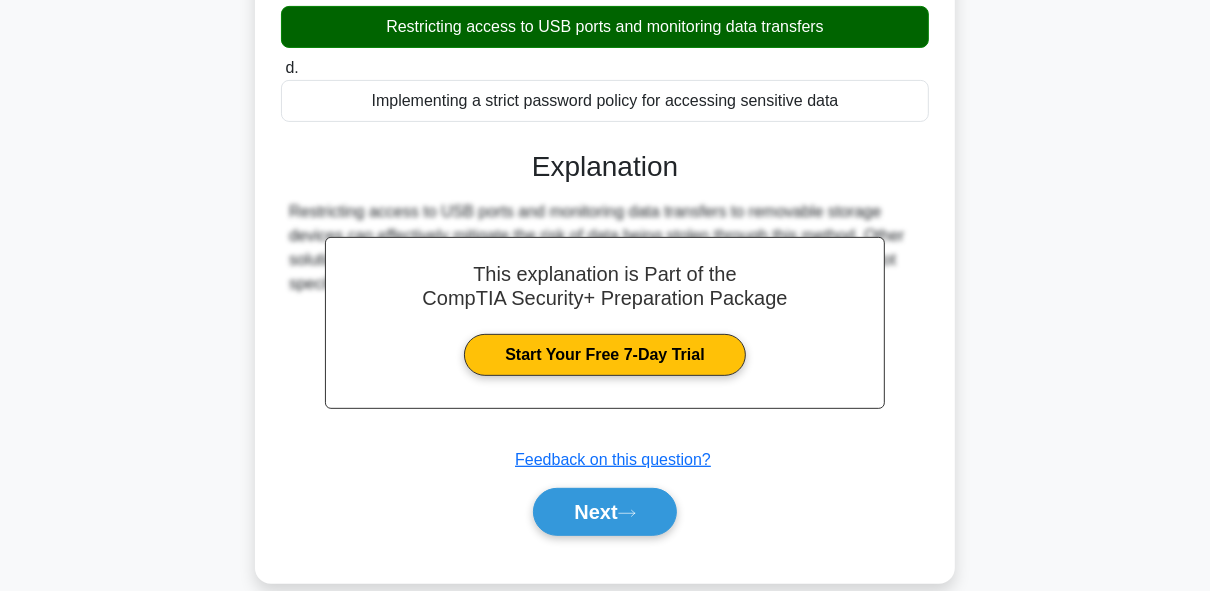 scroll, scrollTop: 489, scrollLeft: 0, axis: vertical 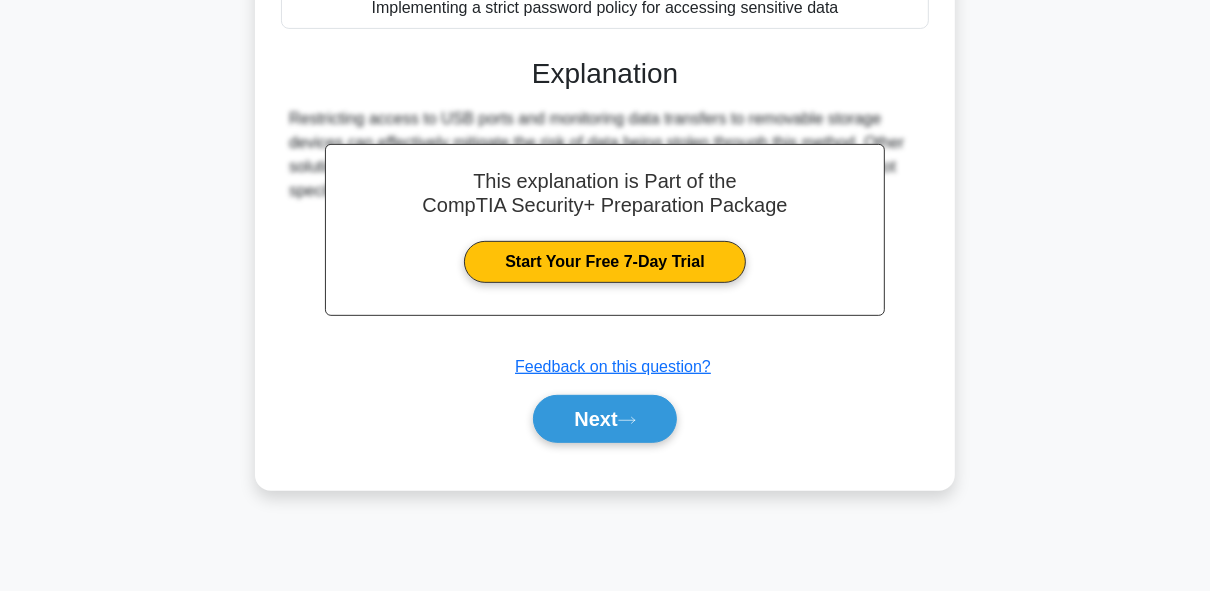 drag, startPoint x: 652, startPoint y: 330, endPoint x: 657, endPoint y: 438, distance: 108.11568 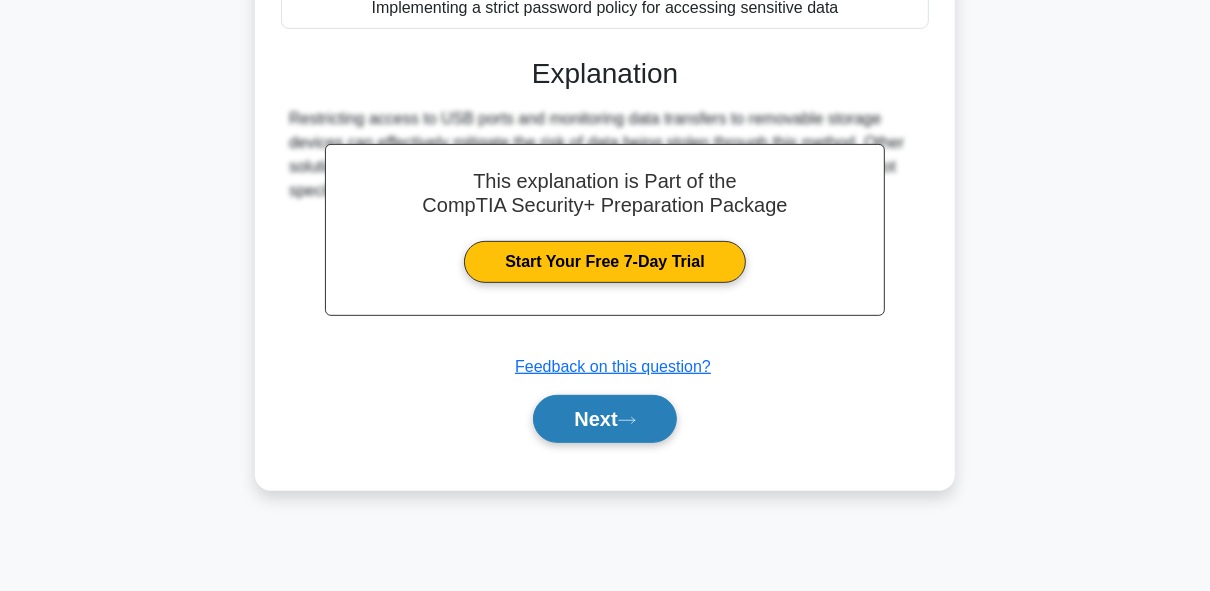 click on "Next" at bounding box center [604, 419] 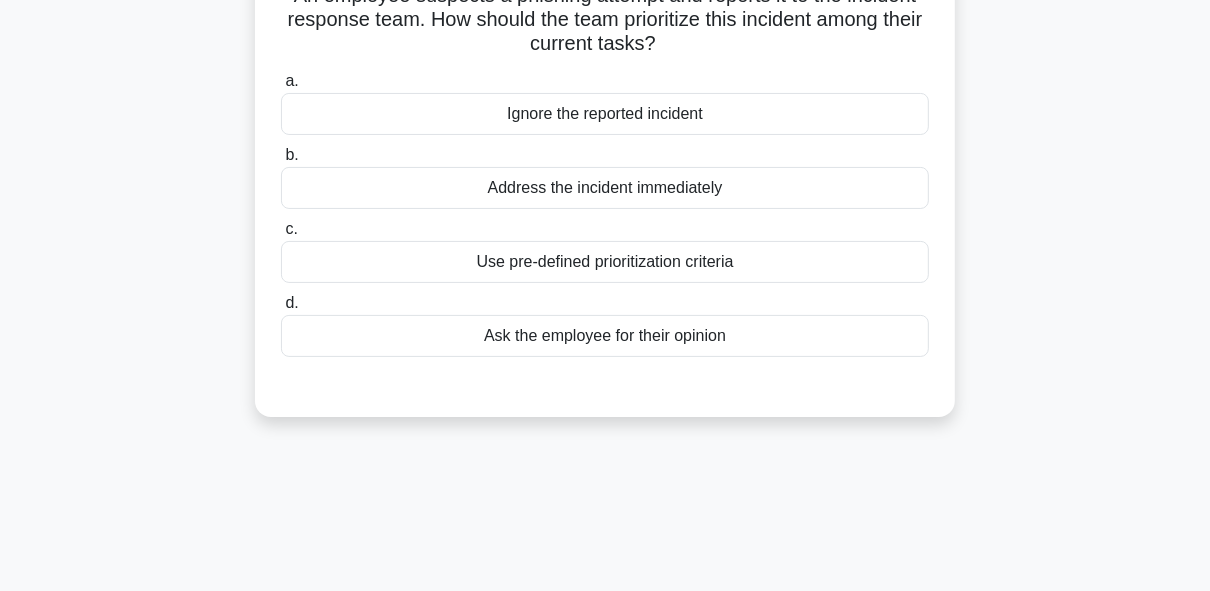 scroll, scrollTop: 0, scrollLeft: 0, axis: both 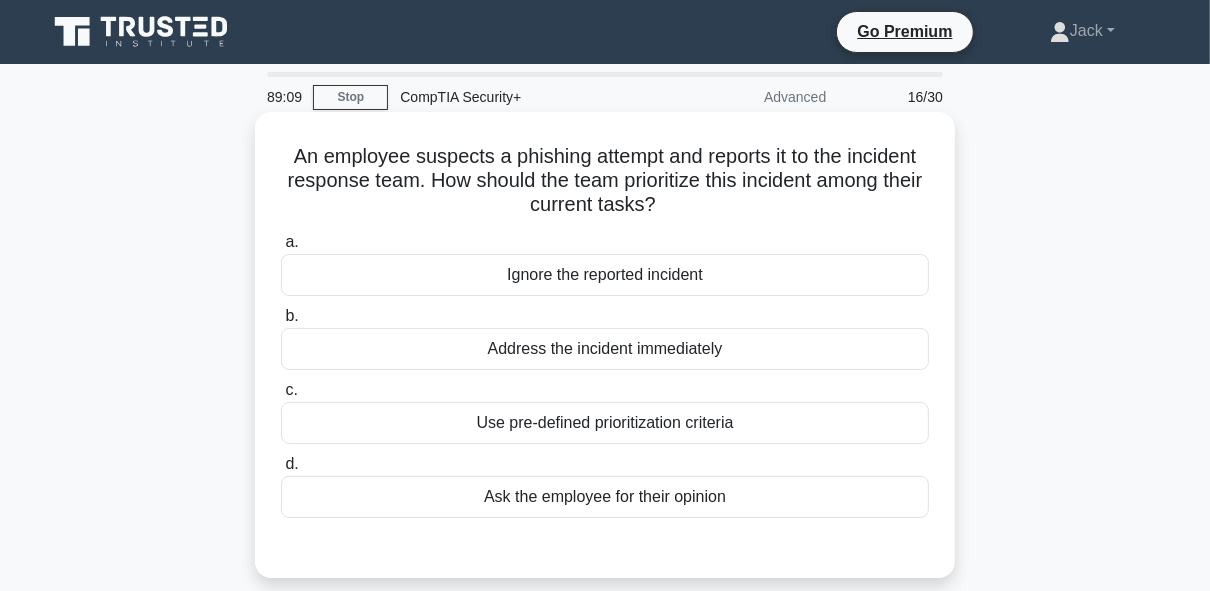 drag, startPoint x: 635, startPoint y: 354, endPoint x: 645, endPoint y: 239, distance: 115.43397 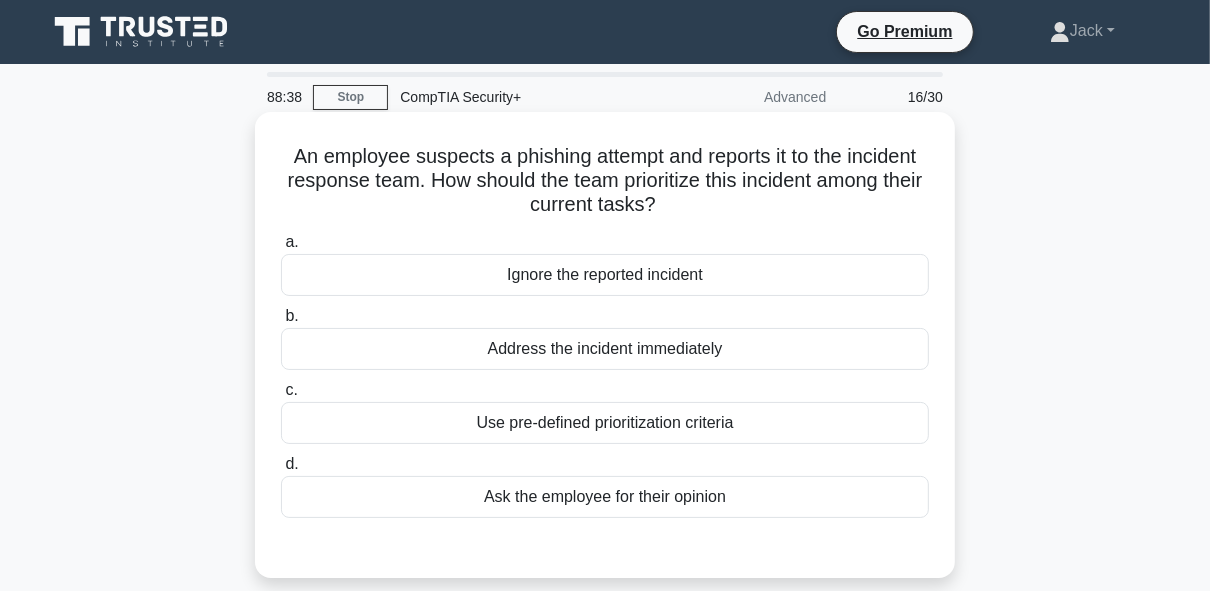 click on "Use pre-defined prioritization criteria" at bounding box center (605, 423) 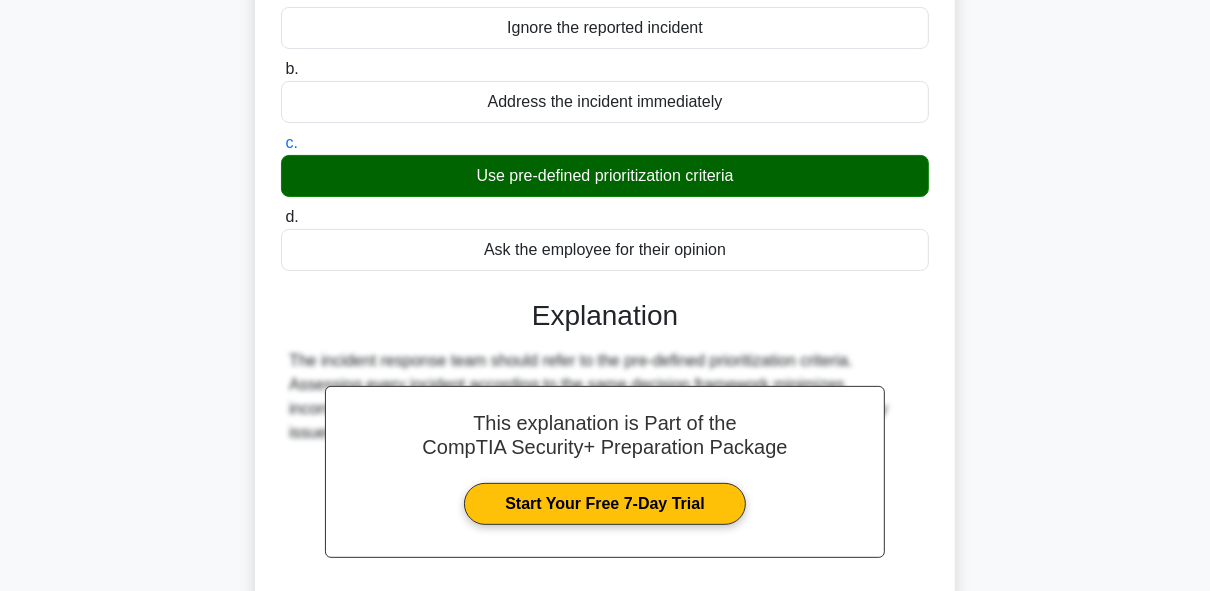 scroll, scrollTop: 489, scrollLeft: 0, axis: vertical 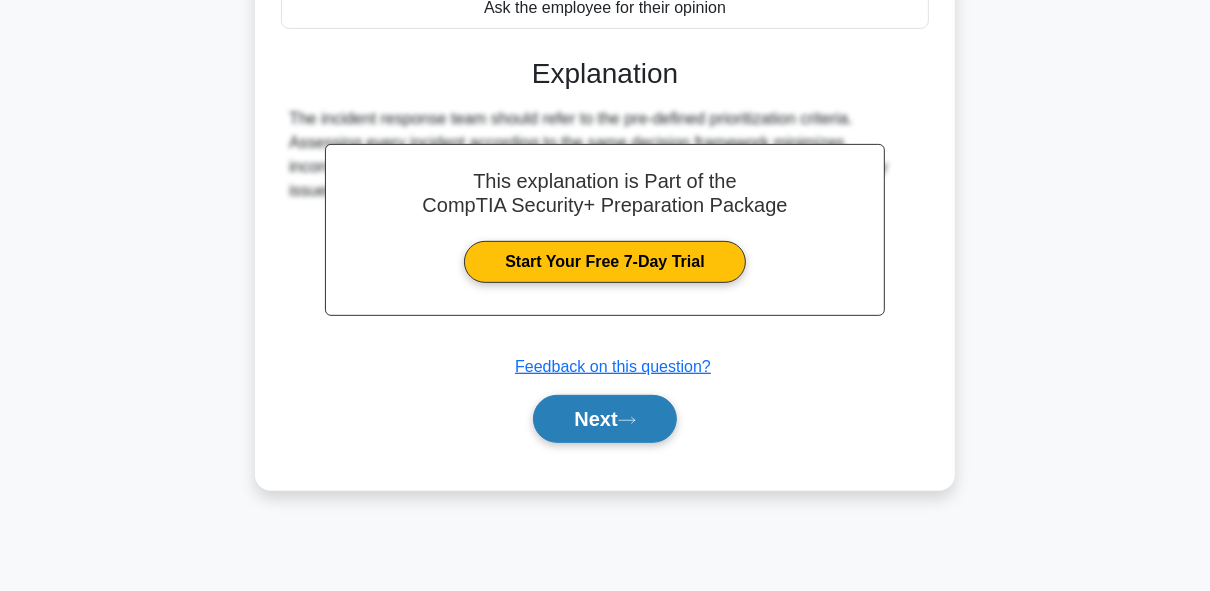 drag, startPoint x: 633, startPoint y: 305, endPoint x: 615, endPoint y: 458, distance: 154.05519 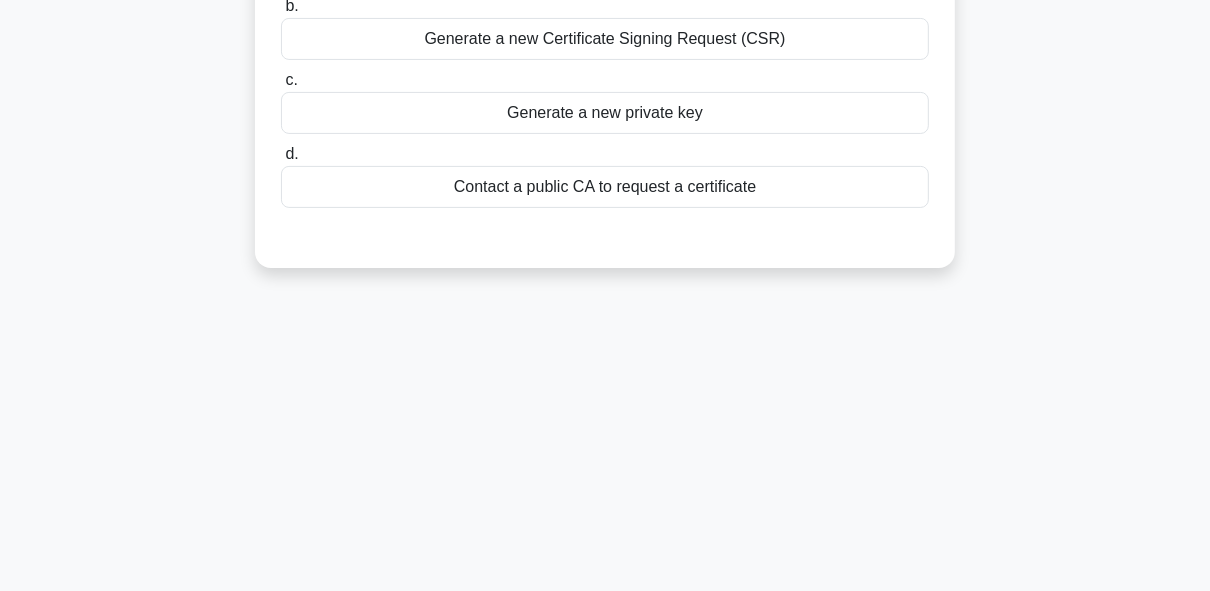 scroll, scrollTop: 0, scrollLeft: 0, axis: both 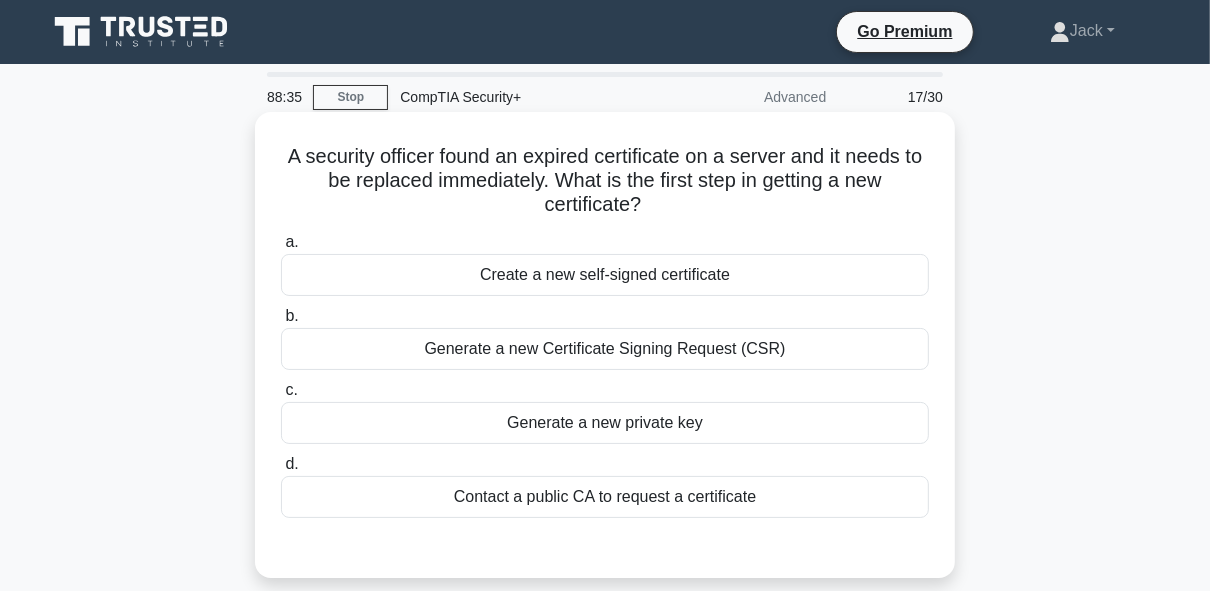 drag, startPoint x: 632, startPoint y: 370, endPoint x: 676, endPoint y: 154, distance: 220.43593 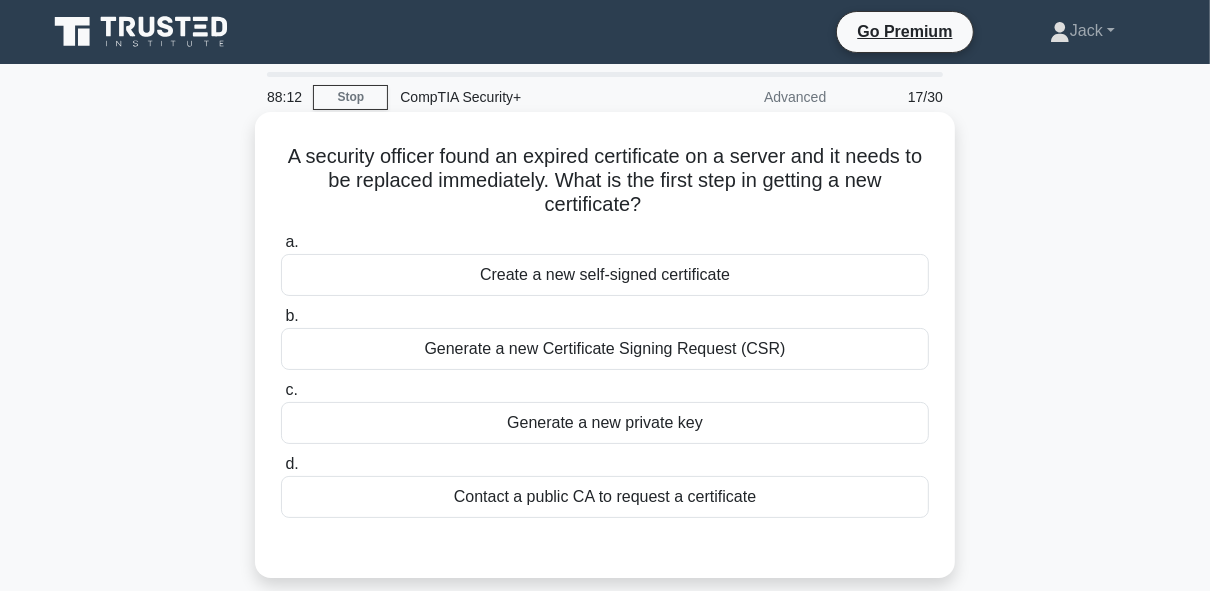 click on "Generate a new Certificate Signing Request (CSR)" at bounding box center (605, 349) 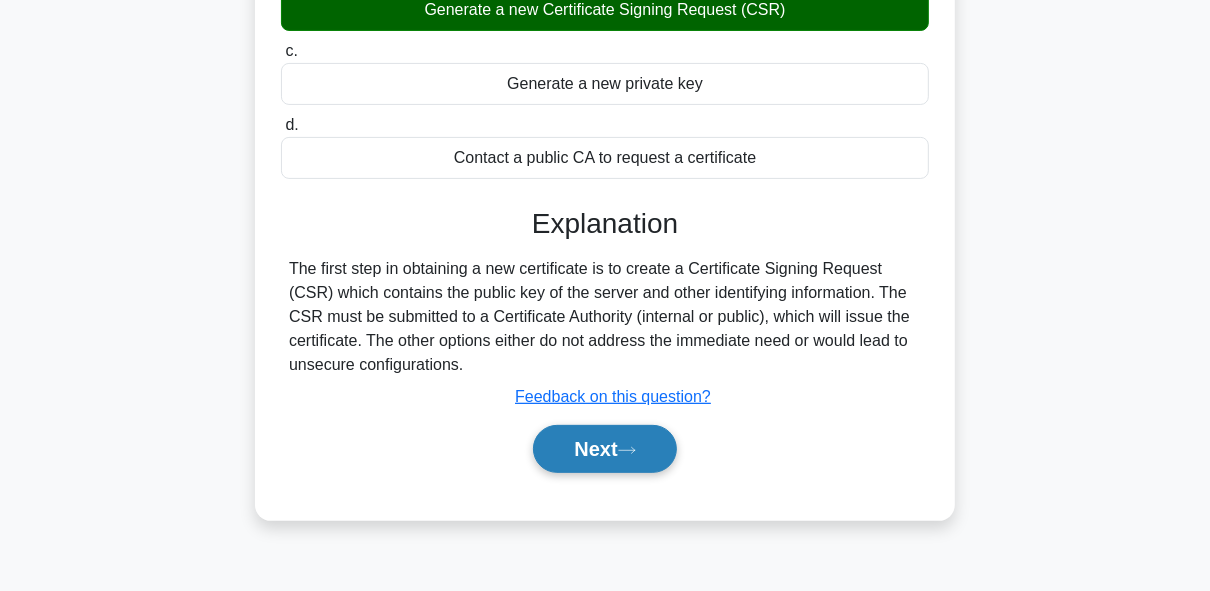 scroll, scrollTop: 489, scrollLeft: 0, axis: vertical 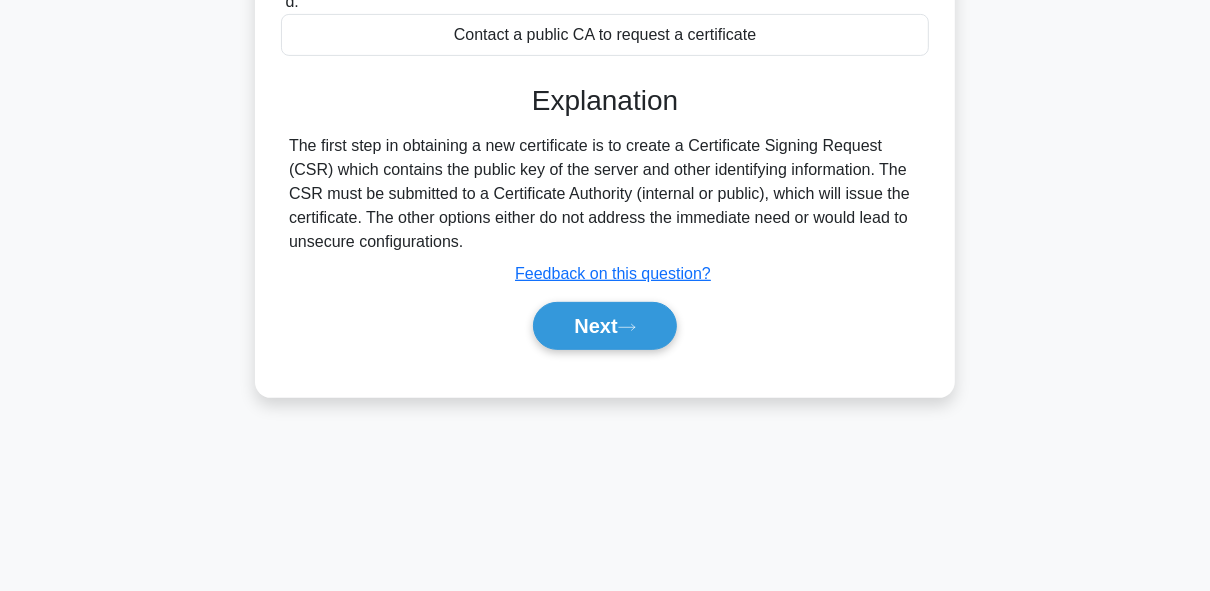 drag, startPoint x: 586, startPoint y: 372, endPoint x: 600, endPoint y: 478, distance: 106.92053 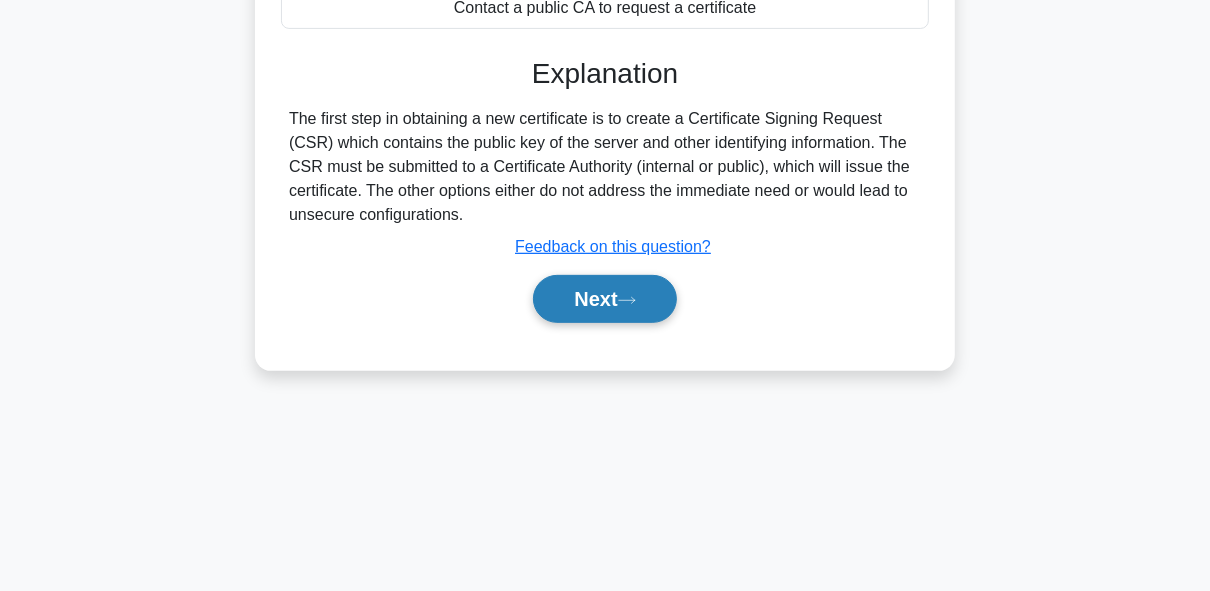 click on "Next" at bounding box center (604, 299) 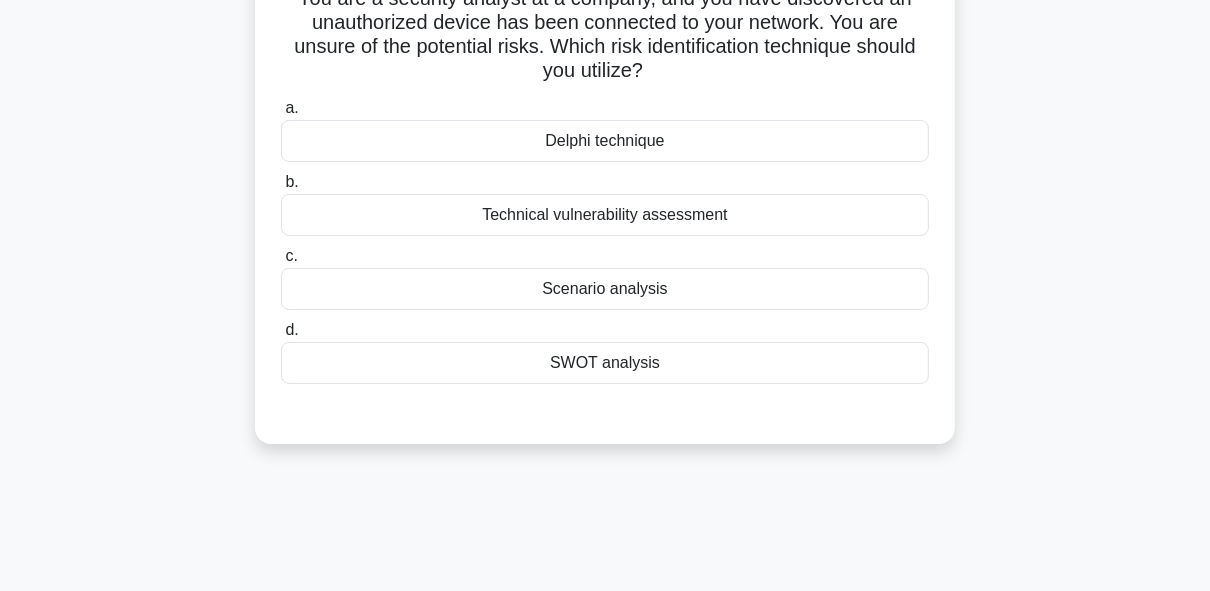 scroll, scrollTop: 103, scrollLeft: 0, axis: vertical 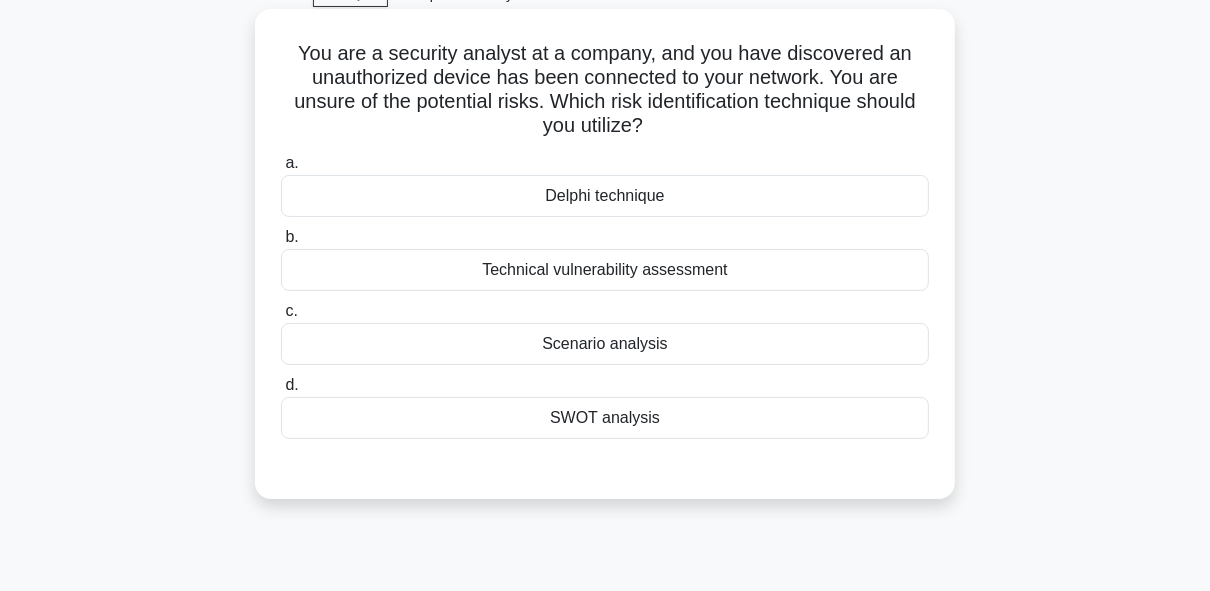 drag, startPoint x: 635, startPoint y: 281, endPoint x: 652, endPoint y: 195, distance: 87.66413 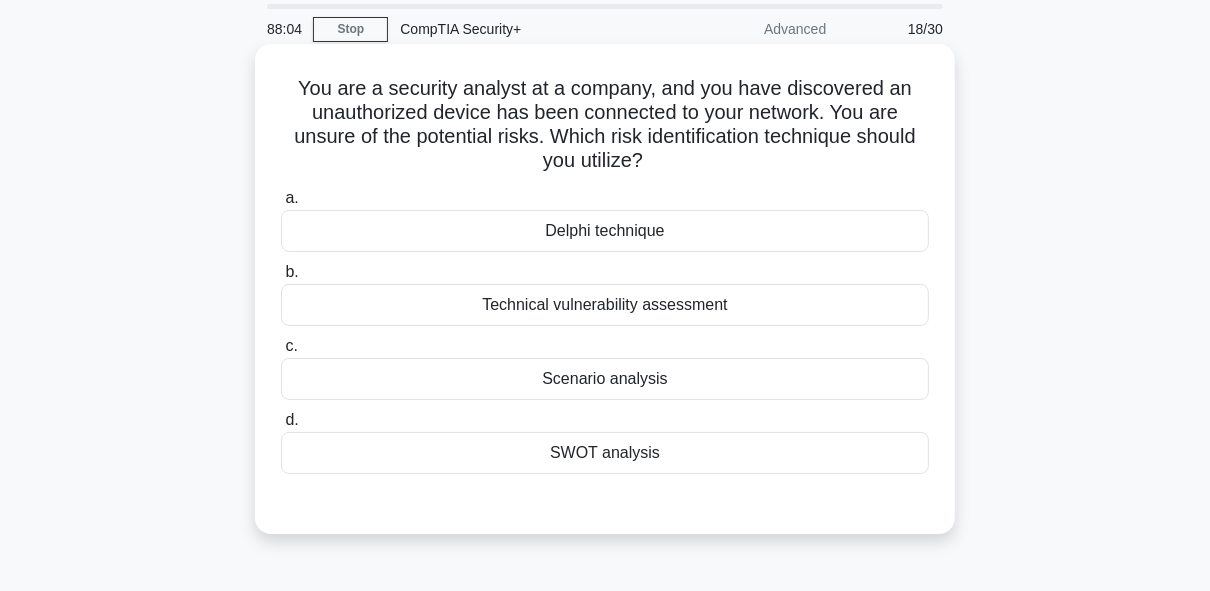 scroll, scrollTop: 55, scrollLeft: 0, axis: vertical 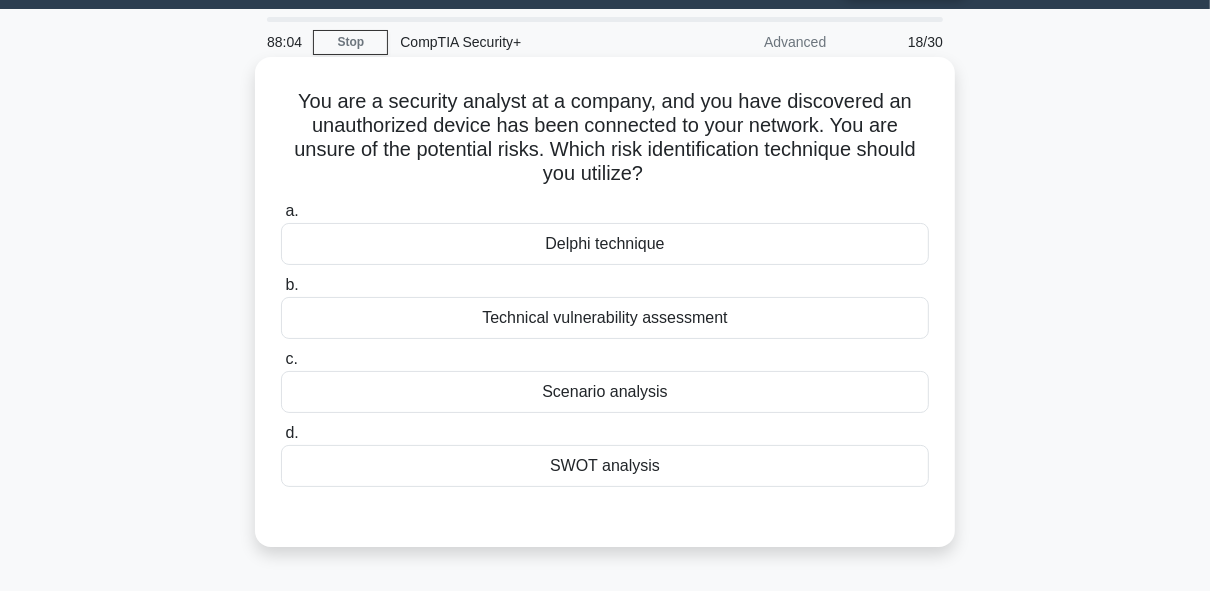 drag, startPoint x: 652, startPoint y: 216, endPoint x: 663, endPoint y: 178, distance: 39.56008 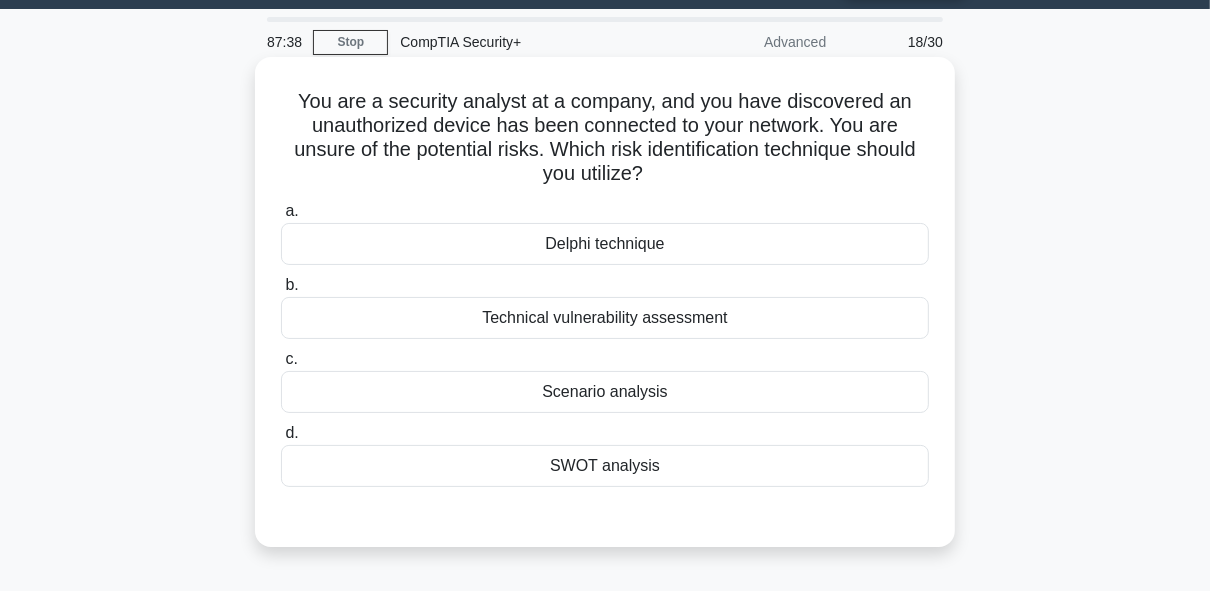 click on "Technical vulnerability assessment" at bounding box center [605, 318] 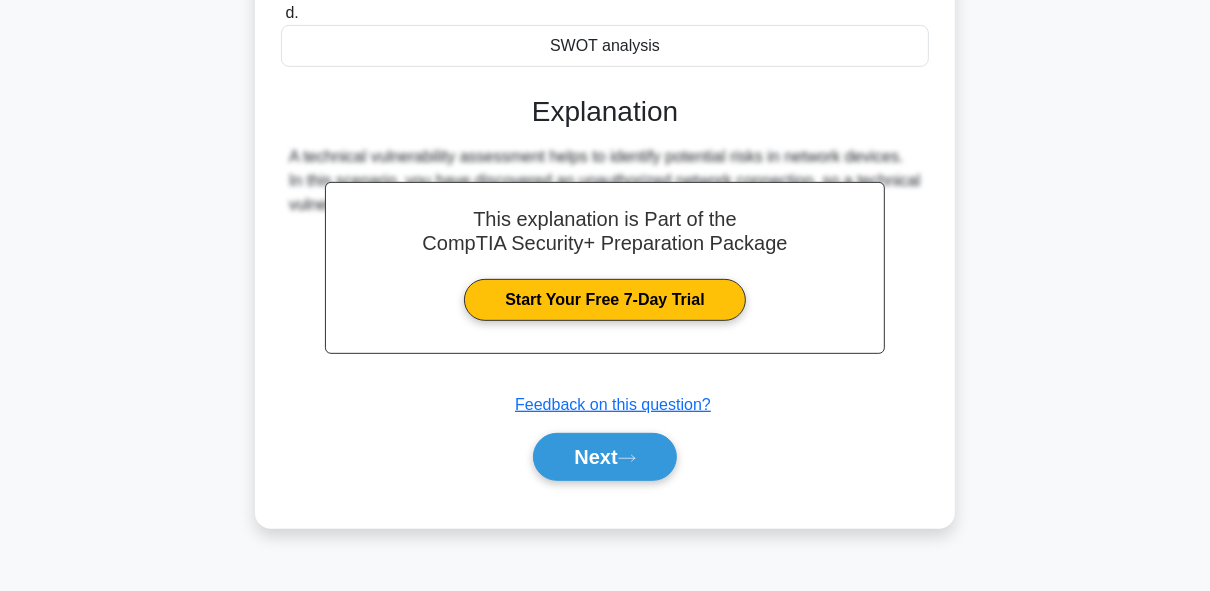 drag, startPoint x: 608, startPoint y: 310, endPoint x: 616, endPoint y: 414, distance: 104.307236 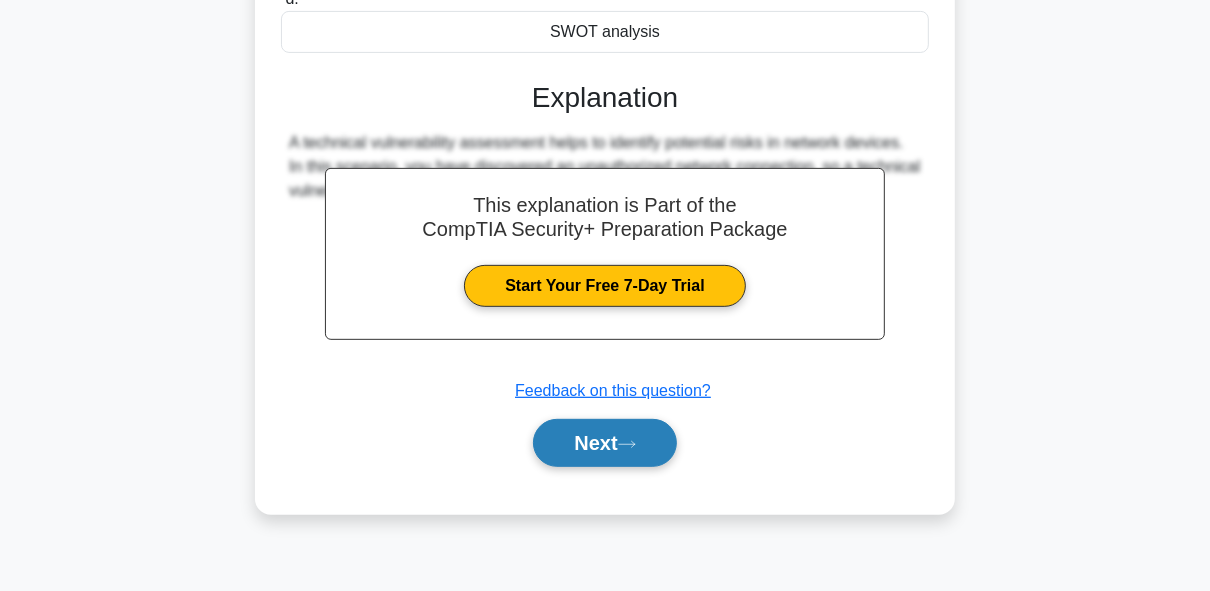 click on "Next" at bounding box center (604, 443) 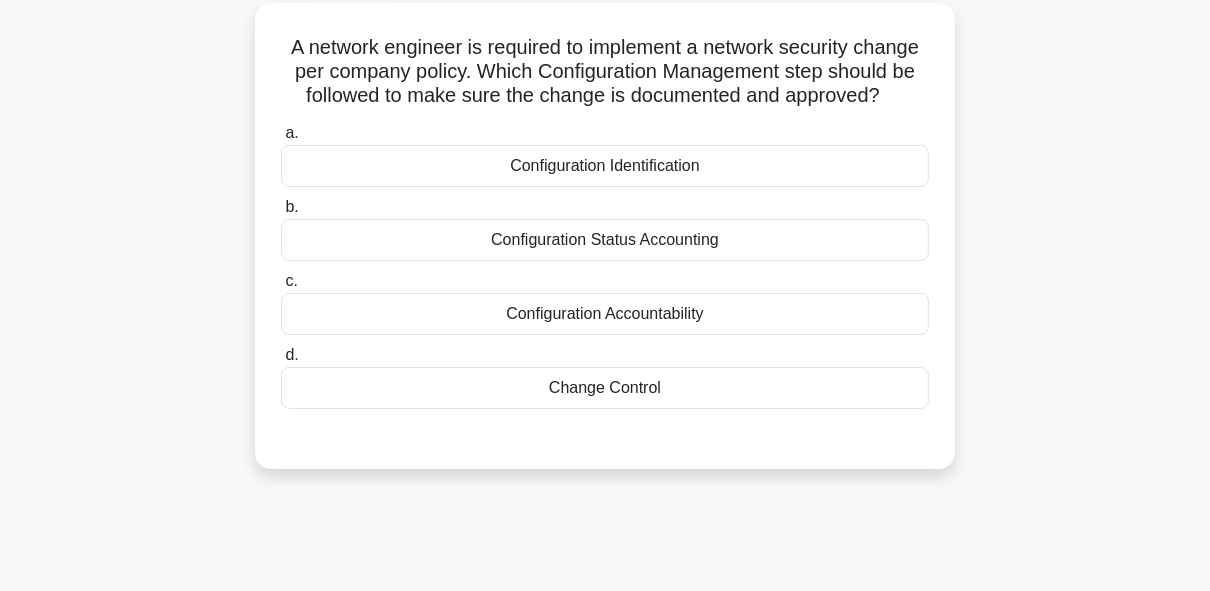 drag, startPoint x: 609, startPoint y: 366, endPoint x: 616, endPoint y: 309, distance: 57.428215 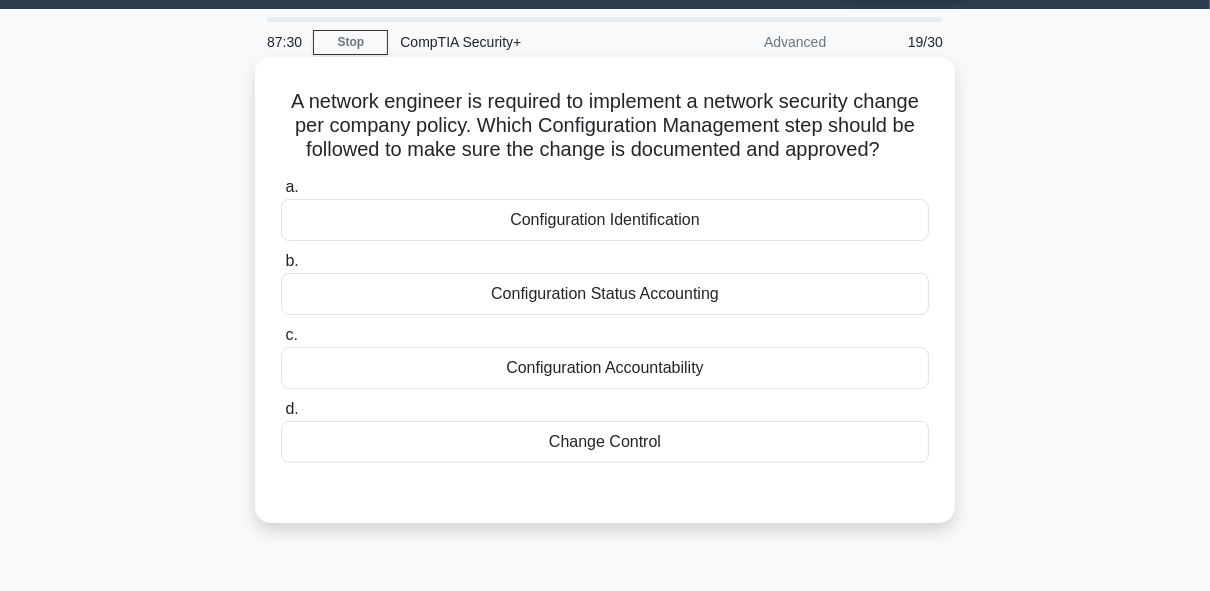 scroll, scrollTop: 22, scrollLeft: 0, axis: vertical 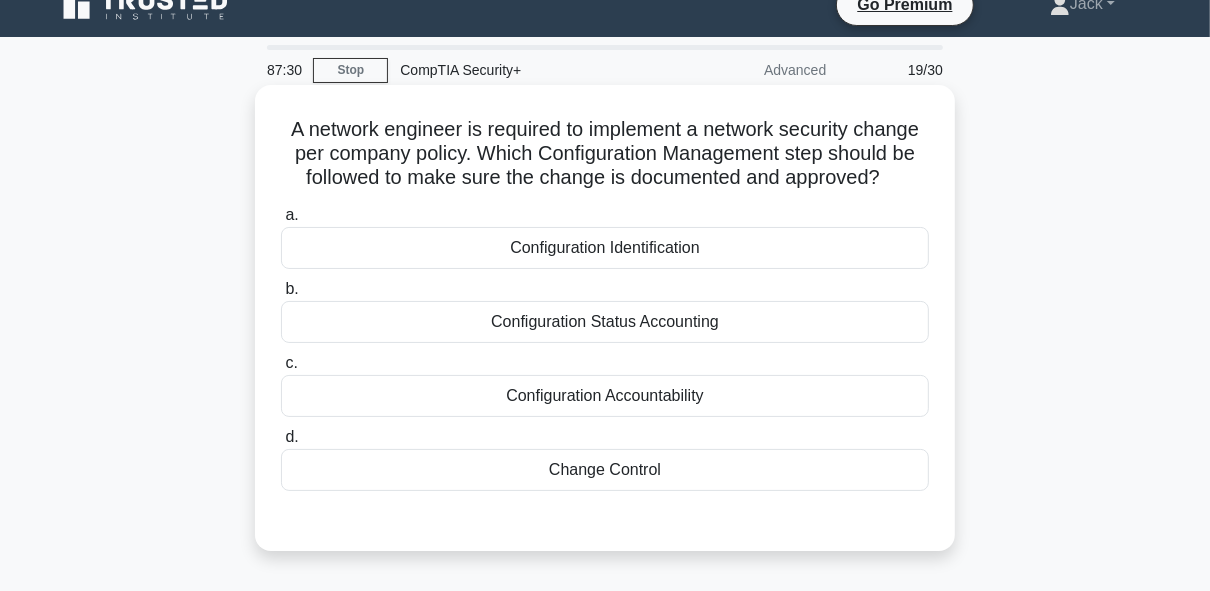 drag, startPoint x: 624, startPoint y: 255, endPoint x: 626, endPoint y: 243, distance: 12.165525 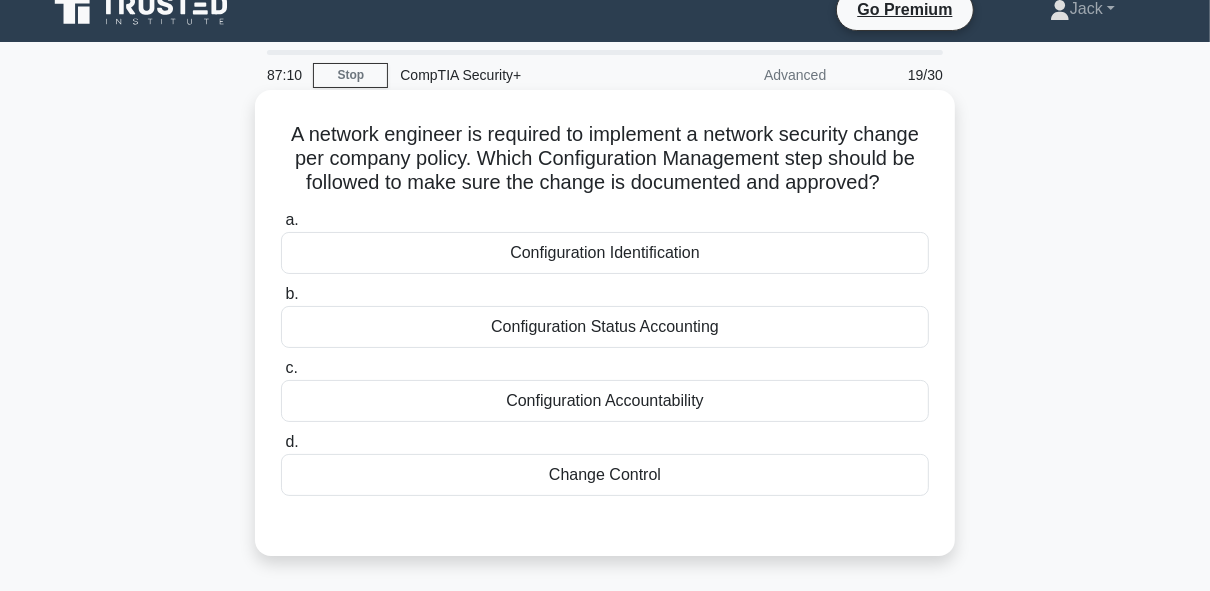 click on "Configuration Identification" at bounding box center (605, 253) 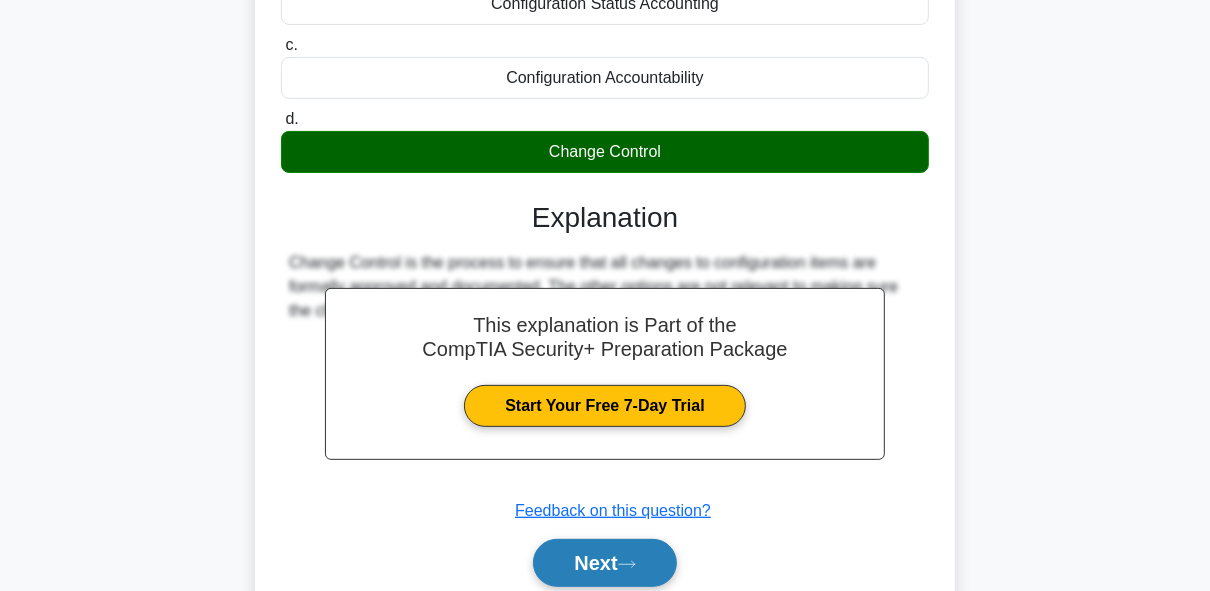 drag, startPoint x: 643, startPoint y: 344, endPoint x: 640, endPoint y: 491, distance: 147.03061 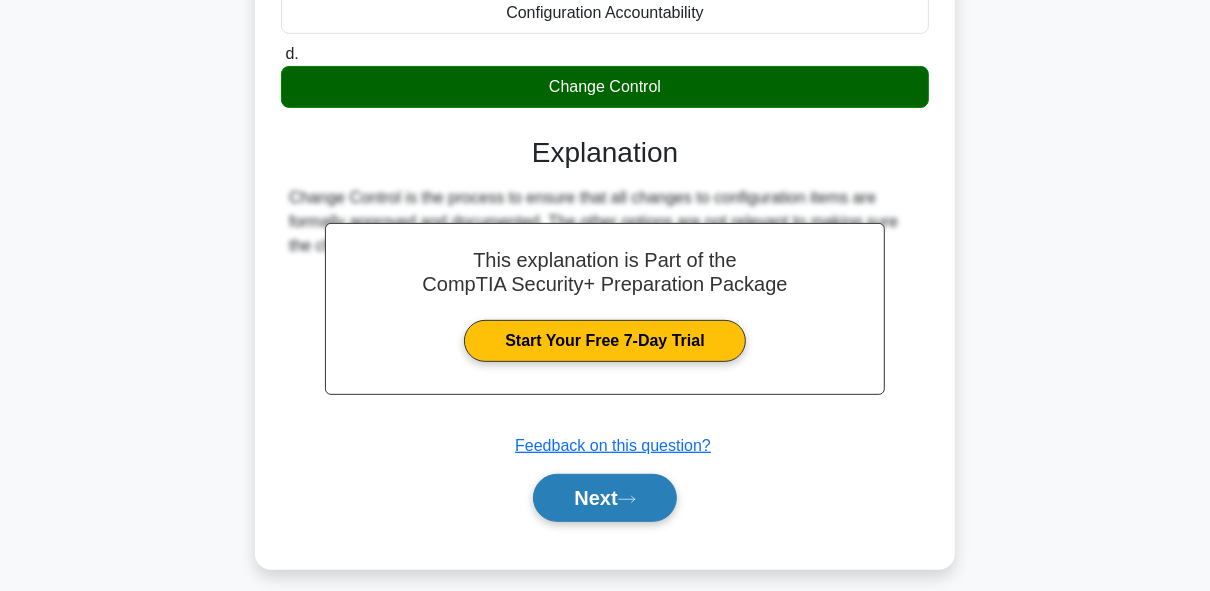 click on "Next" at bounding box center (604, 498) 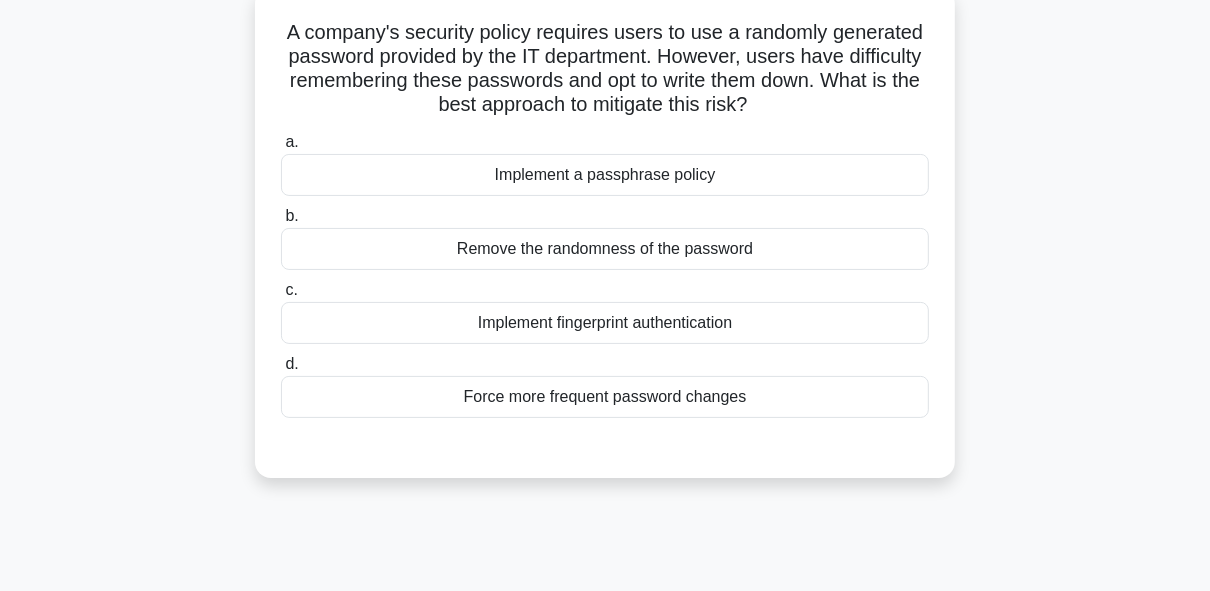 scroll, scrollTop: 0, scrollLeft: 0, axis: both 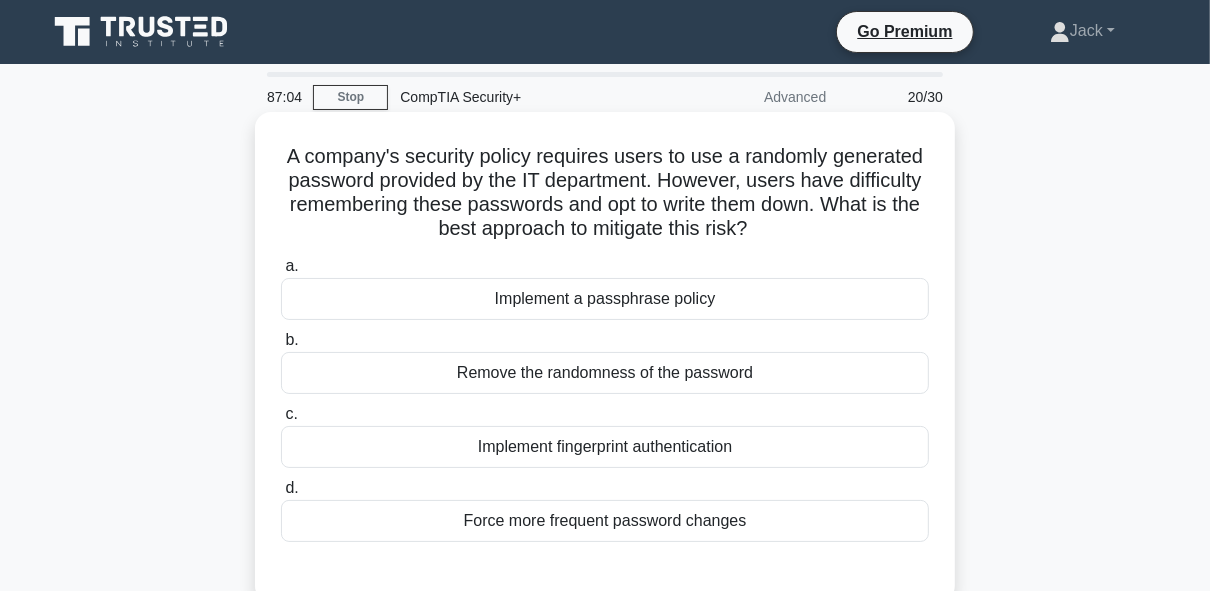 drag, startPoint x: 650, startPoint y: 288, endPoint x: 661, endPoint y: 208, distance: 80.75271 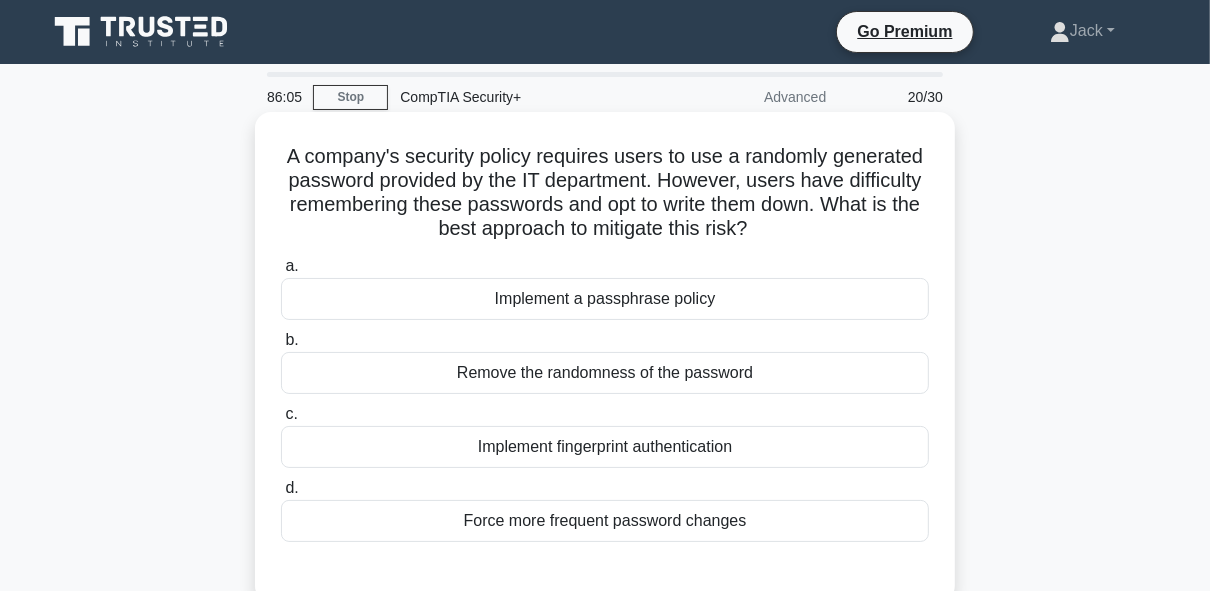 click on "Implement fingerprint authentication" at bounding box center (605, 447) 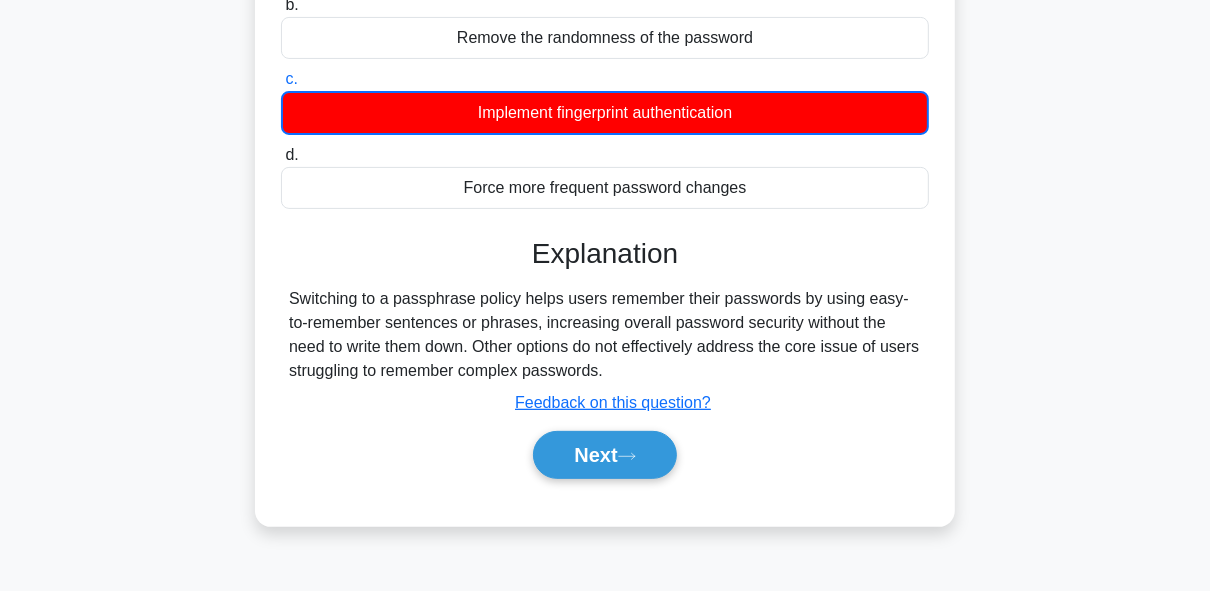 drag, startPoint x: 681, startPoint y: 368, endPoint x: 697, endPoint y: 441, distance: 74.73286 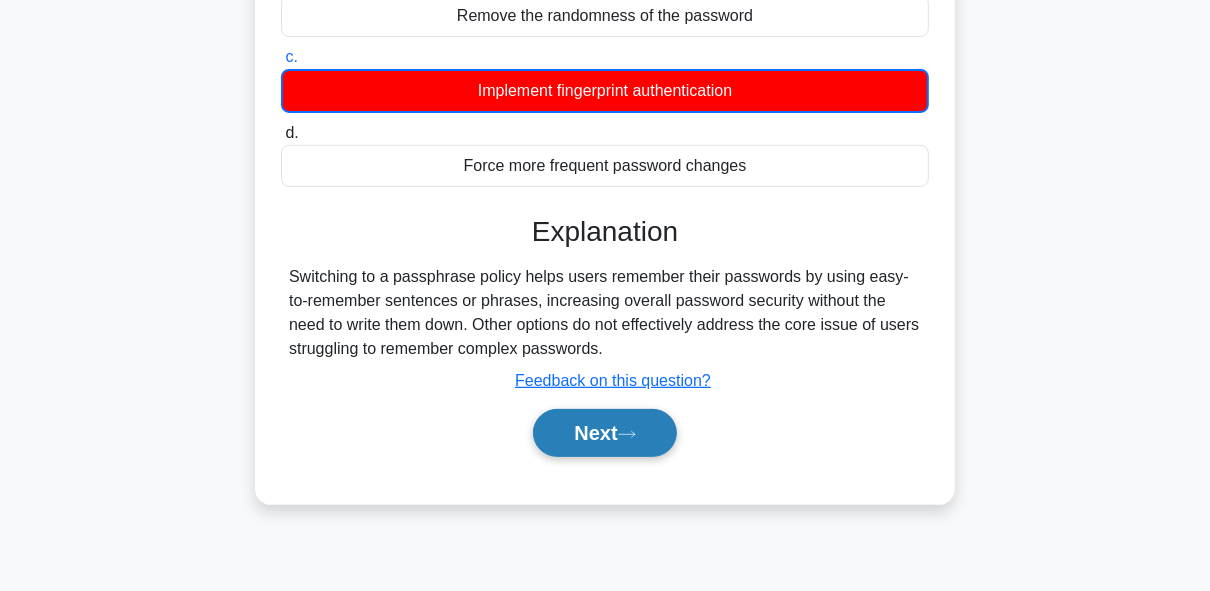 click on "Next" at bounding box center (604, 433) 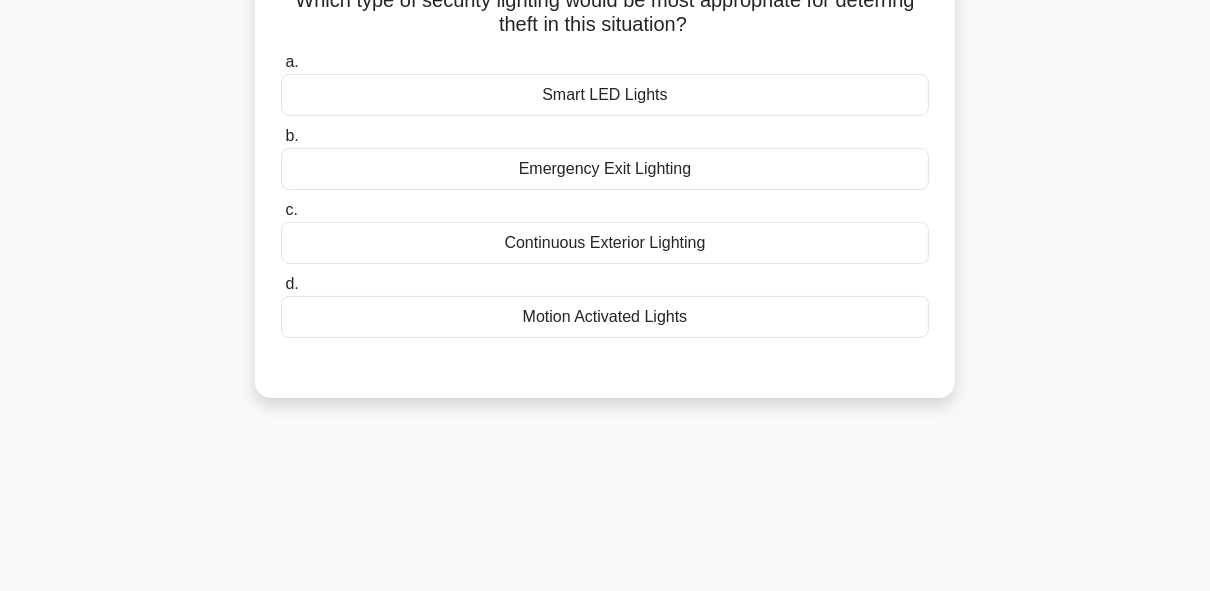 scroll, scrollTop: 116, scrollLeft: 0, axis: vertical 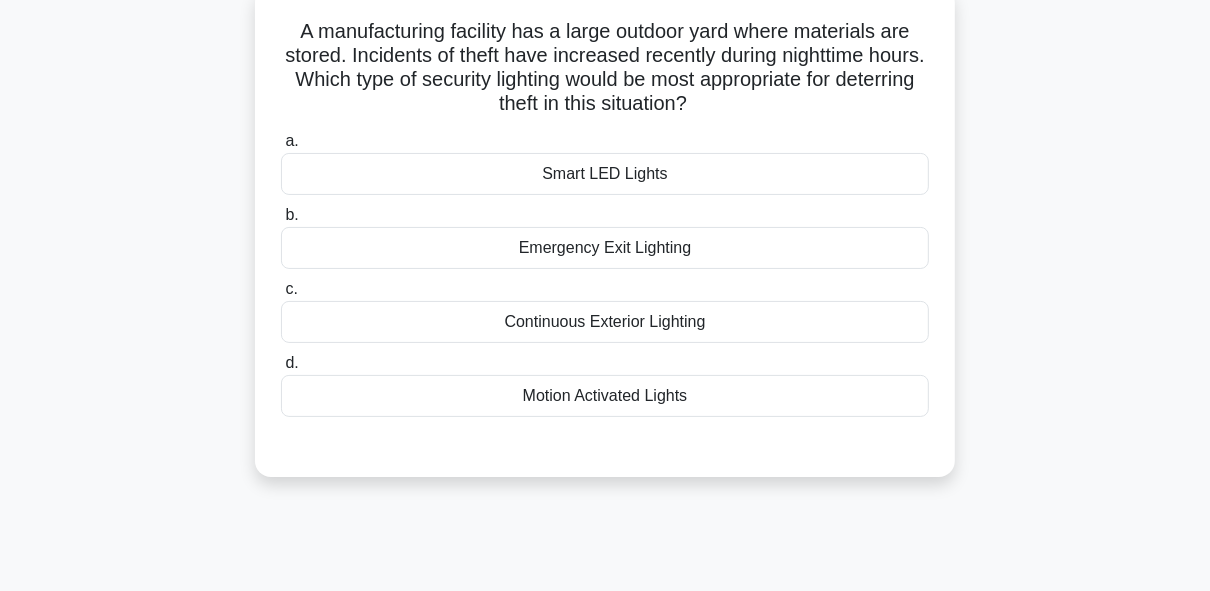 drag, startPoint x: 698, startPoint y: 424, endPoint x: 714, endPoint y: 308, distance: 117.09825 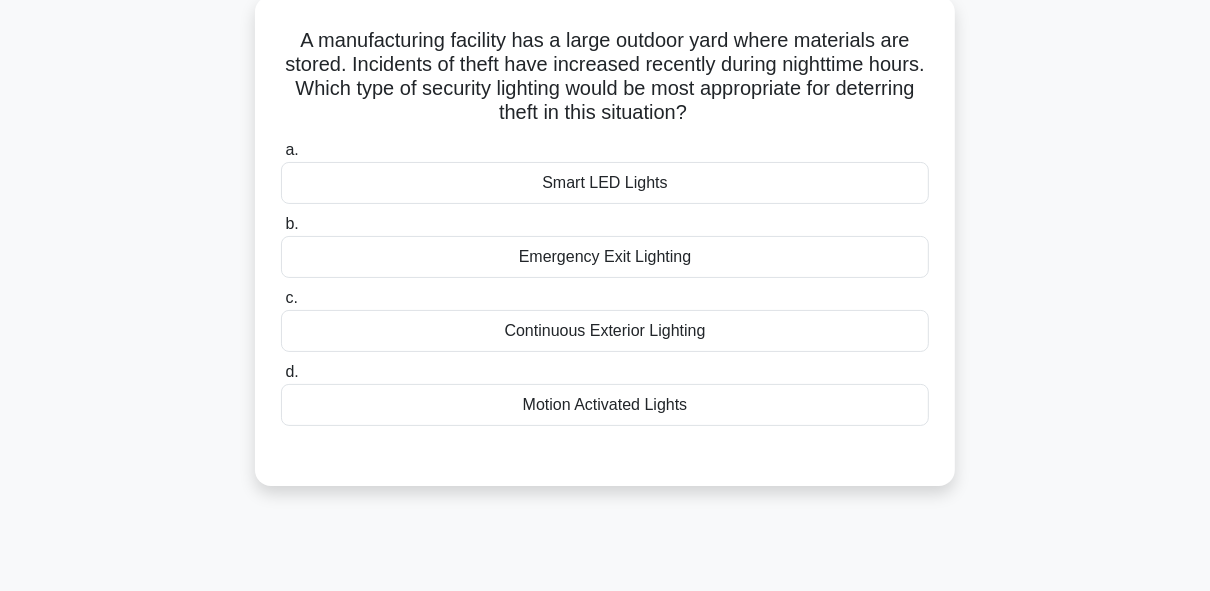 click on "Motion Activated Lights" at bounding box center [605, 405] 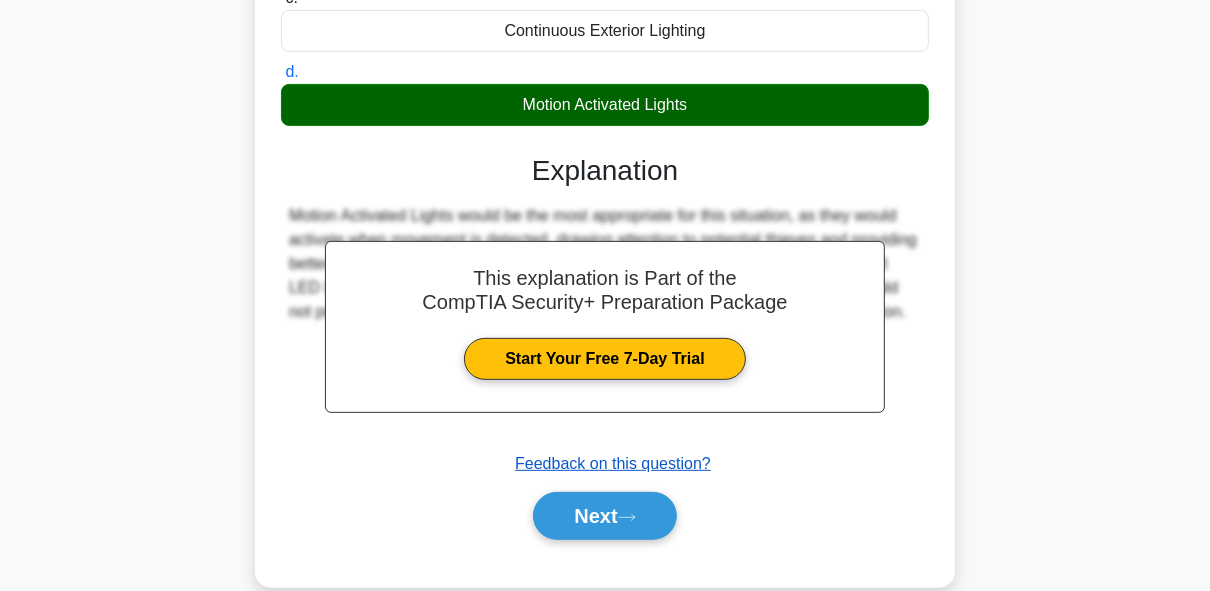 drag, startPoint x: 657, startPoint y: 407, endPoint x: 654, endPoint y: 473, distance: 66.068146 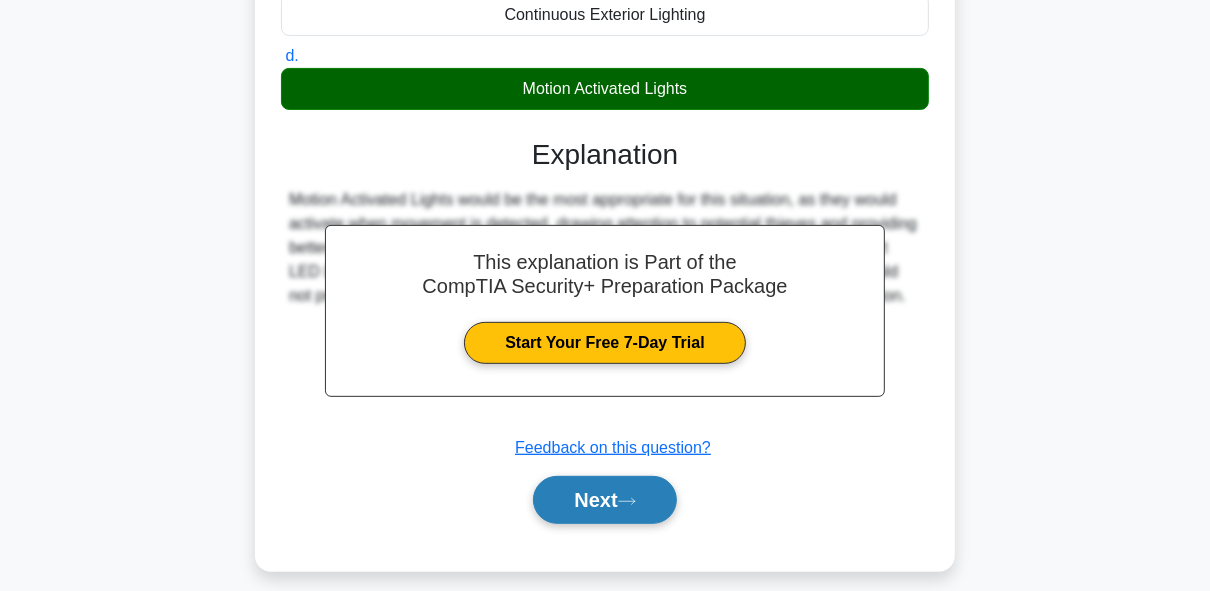 click on "Next" at bounding box center (604, 500) 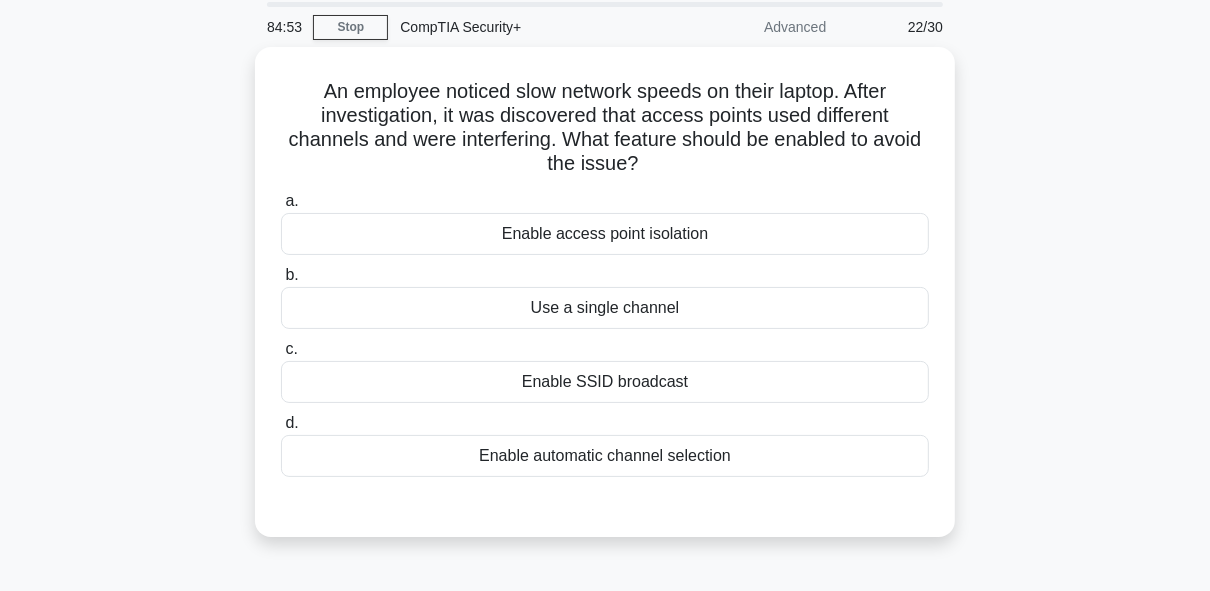 drag, startPoint x: 656, startPoint y: 461, endPoint x: 696, endPoint y: 335, distance: 132.19682 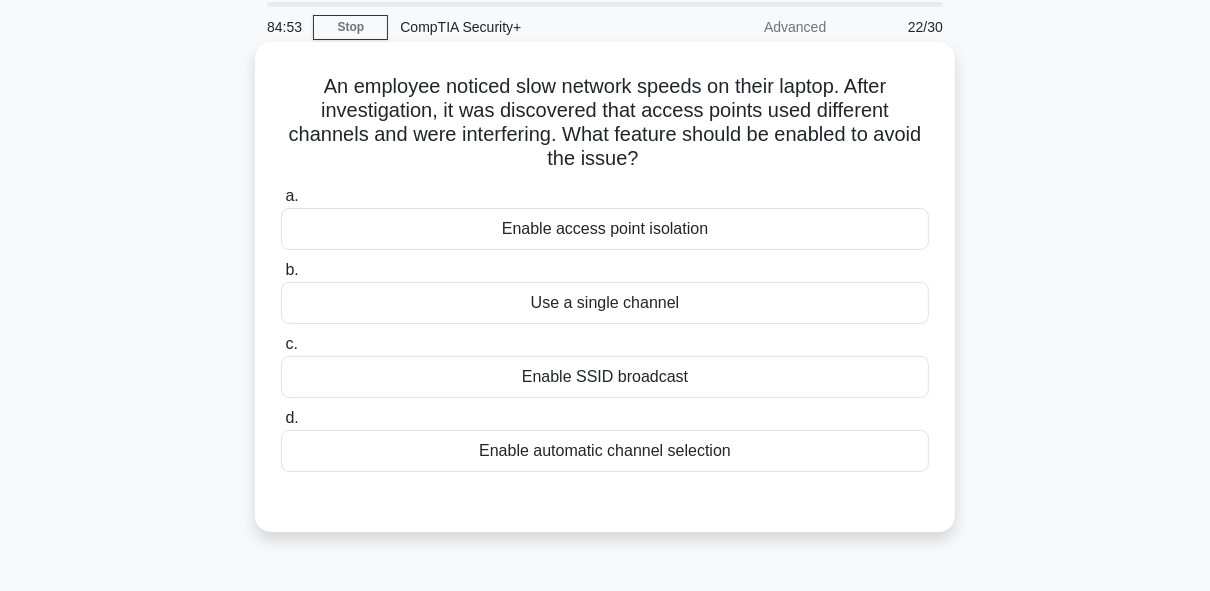 scroll, scrollTop: 28, scrollLeft: 0, axis: vertical 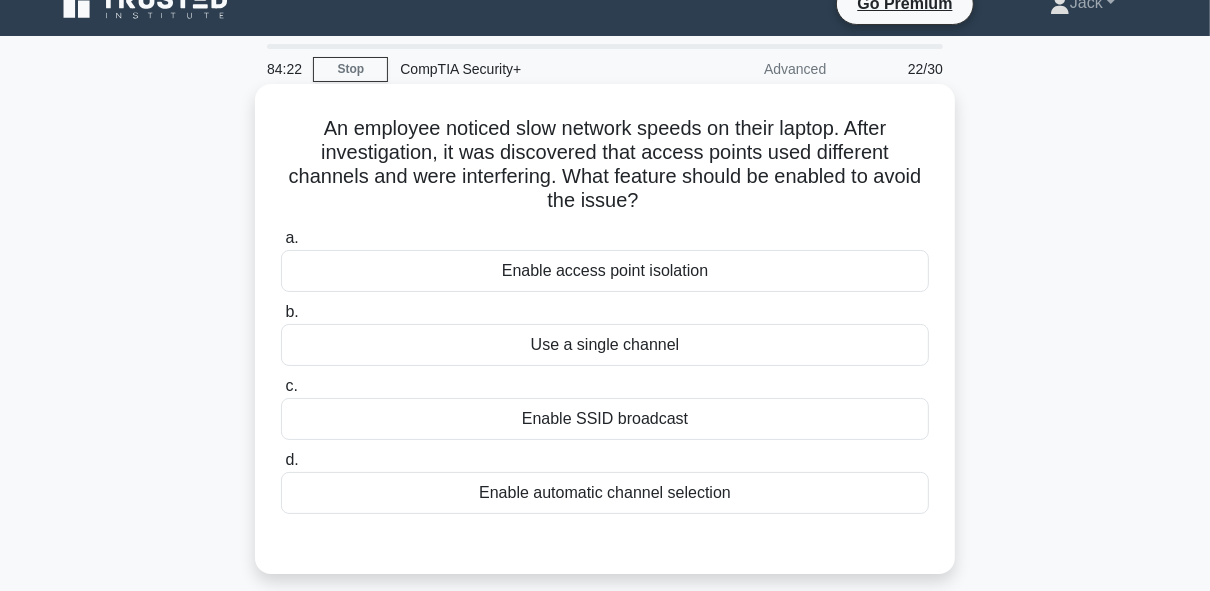 click on "Enable automatic channel selection" at bounding box center [605, 493] 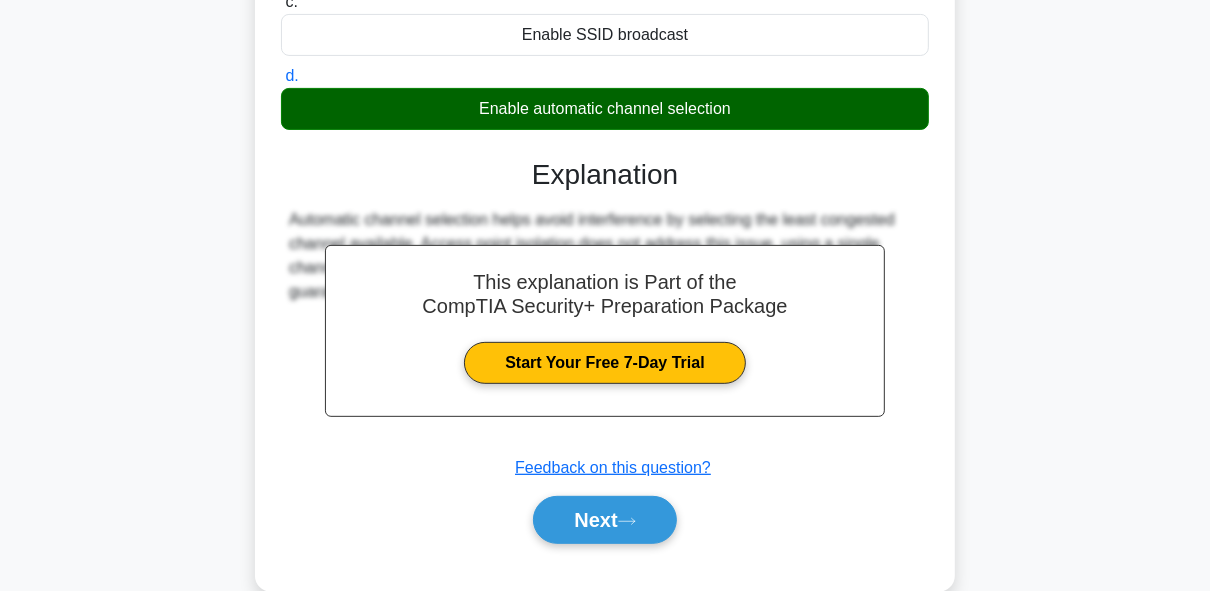 drag, startPoint x: 615, startPoint y: 555, endPoint x: 599, endPoint y: 623, distance: 69.856995 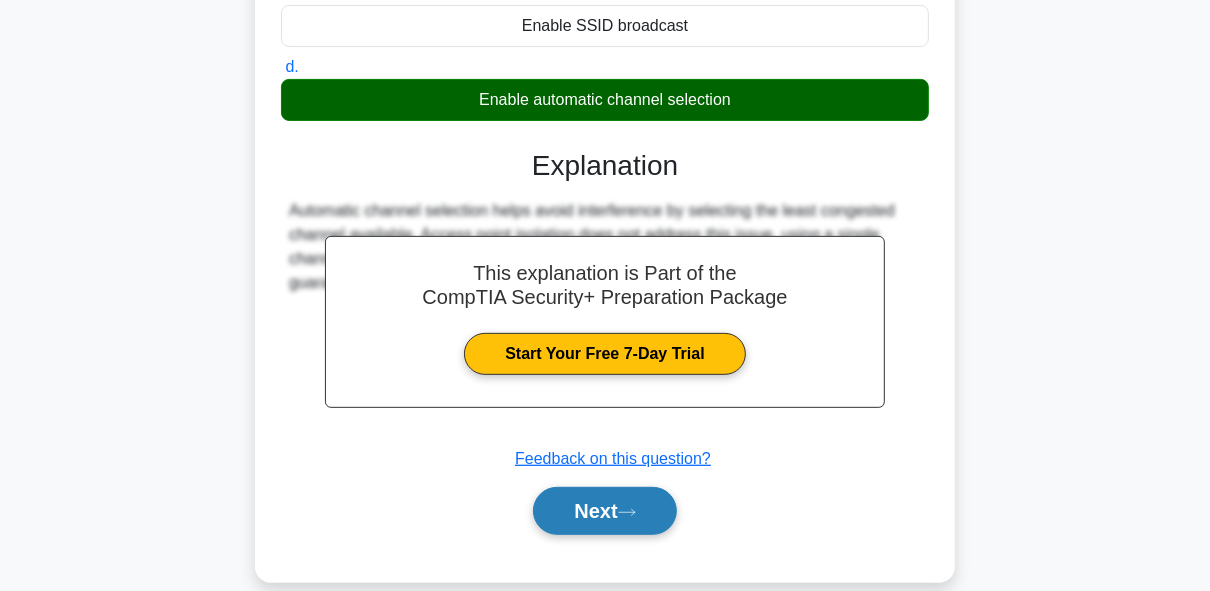 click on "Next" at bounding box center (604, 511) 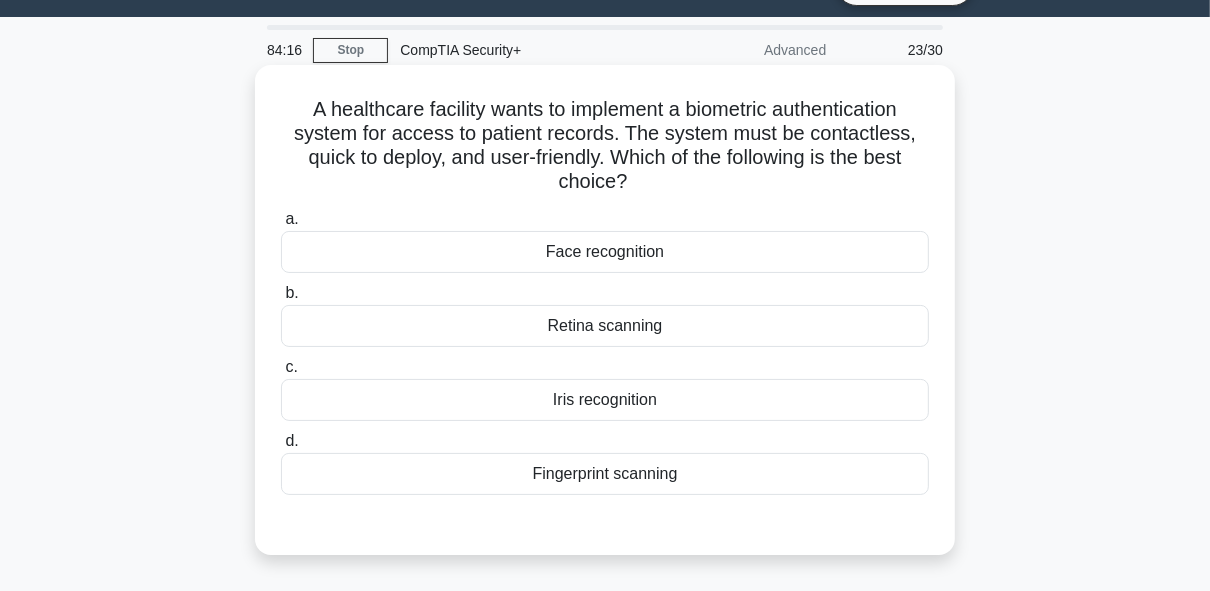drag, startPoint x: 558, startPoint y: 496, endPoint x: 572, endPoint y: 375, distance: 121.80723 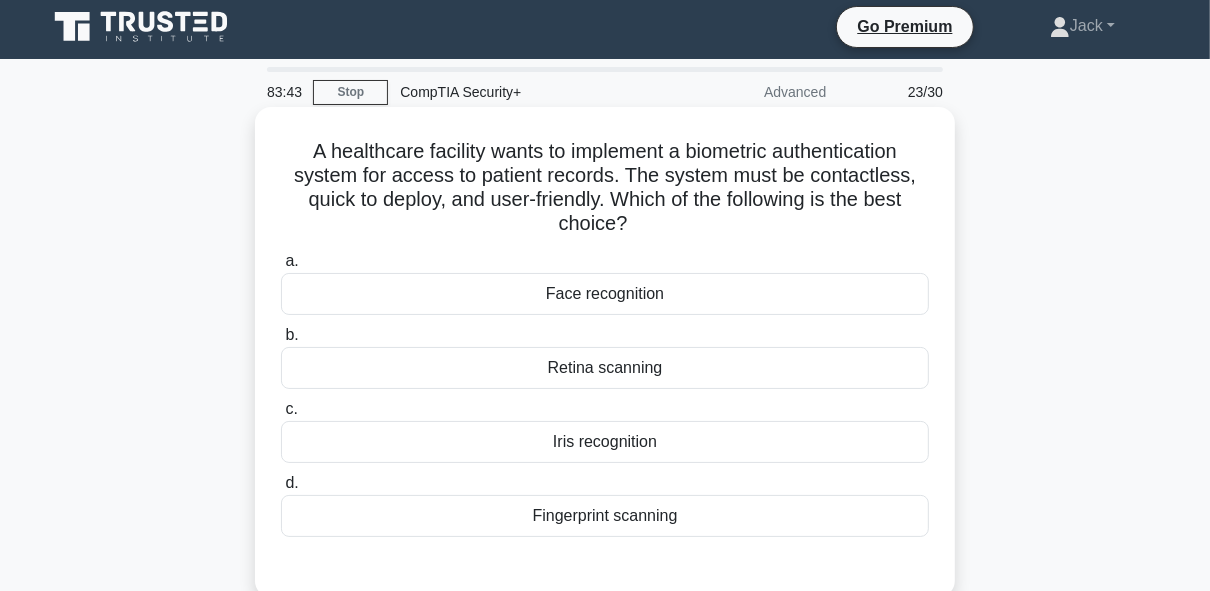 click on "Face recognition" at bounding box center (605, 294) 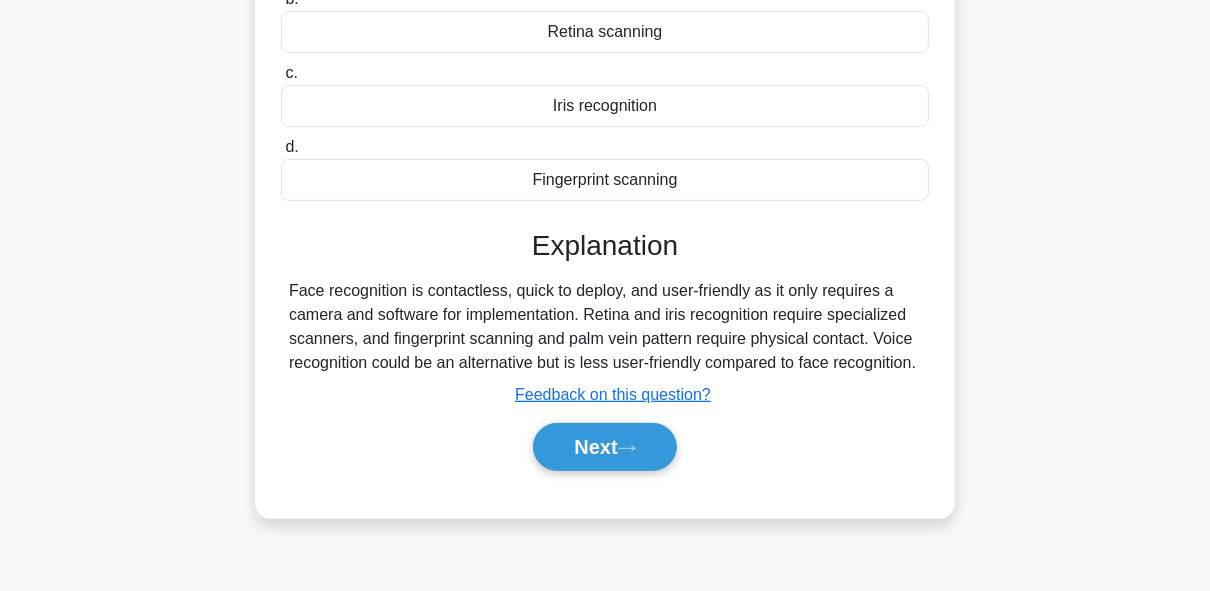 scroll, scrollTop: 489, scrollLeft: 0, axis: vertical 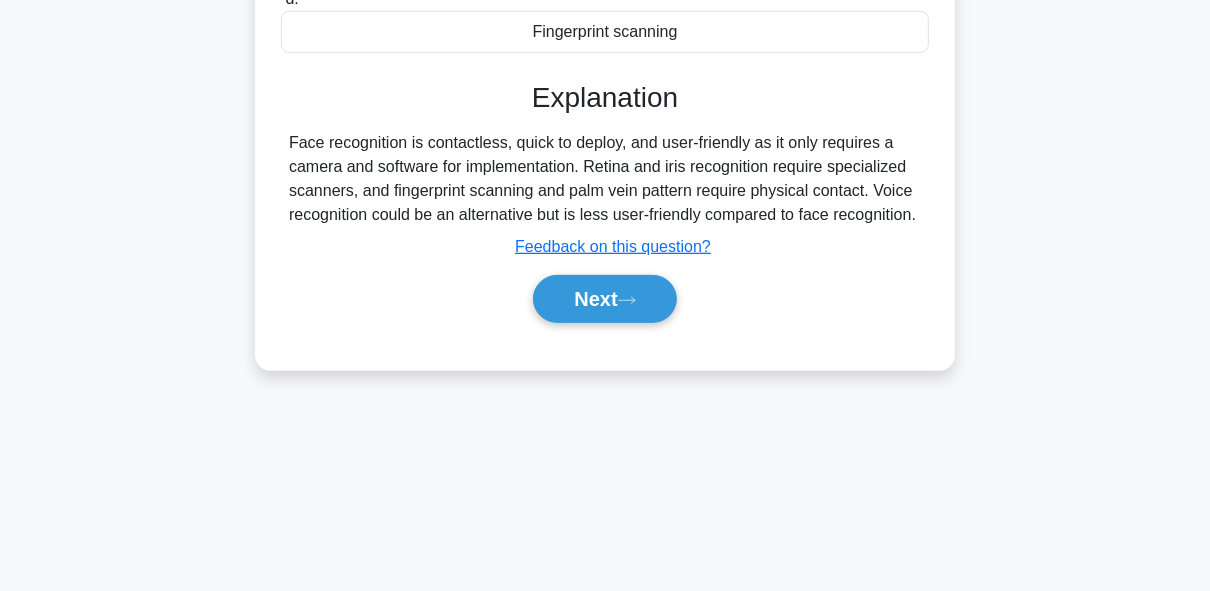 drag, startPoint x: 654, startPoint y: 371, endPoint x: 680, endPoint y: 468, distance: 100.4241 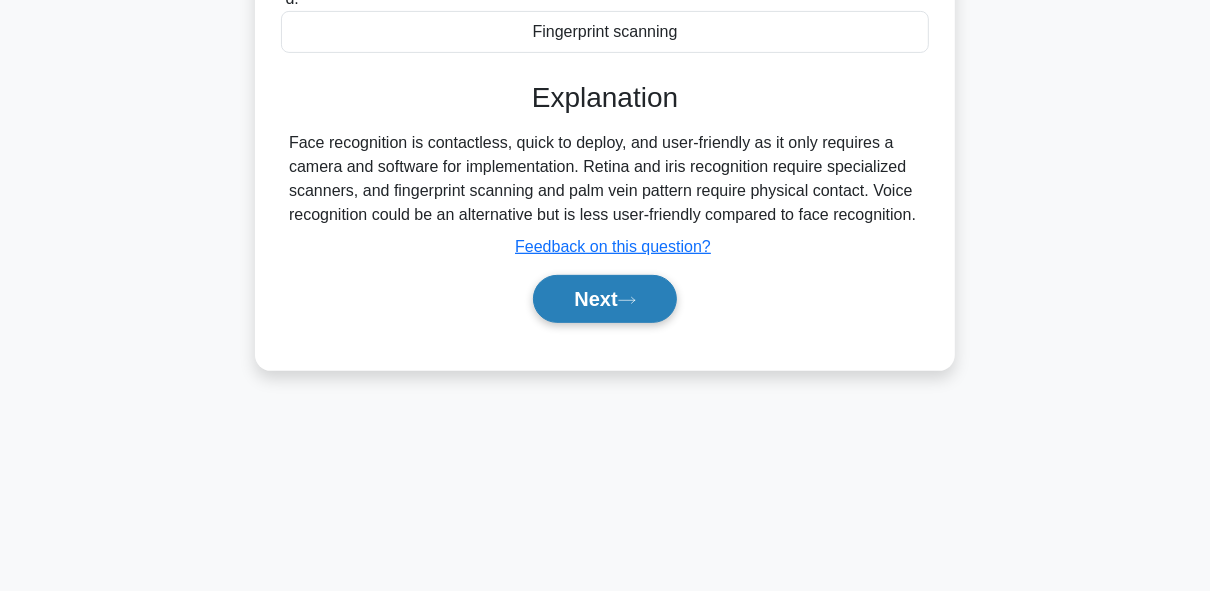 click on "Next" at bounding box center (604, 299) 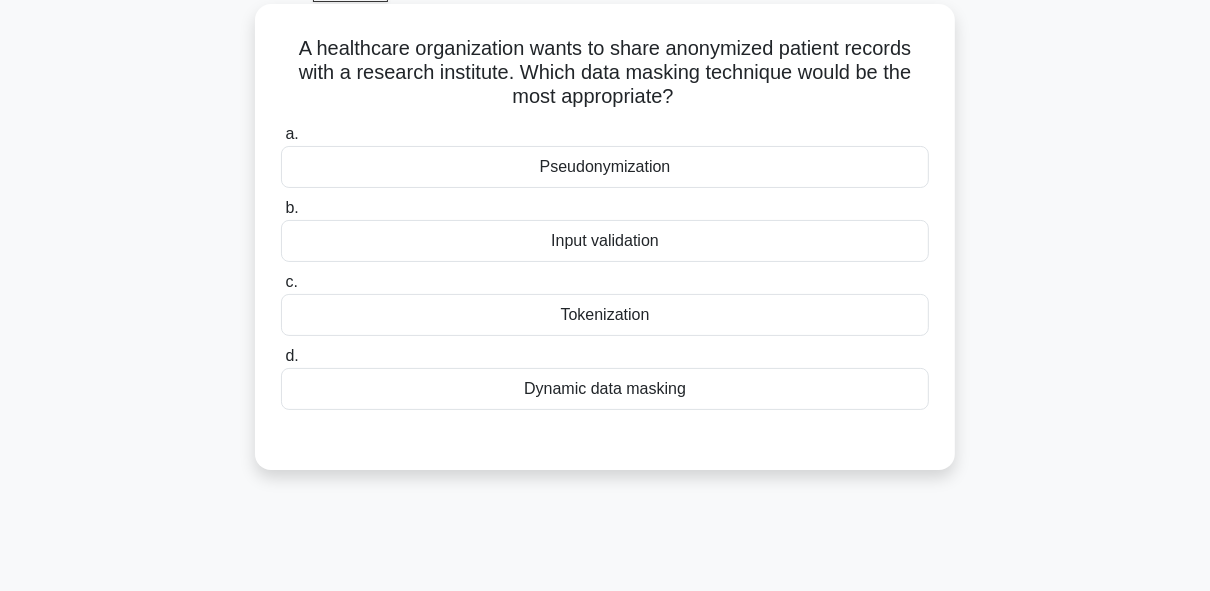 scroll, scrollTop: 0, scrollLeft: 0, axis: both 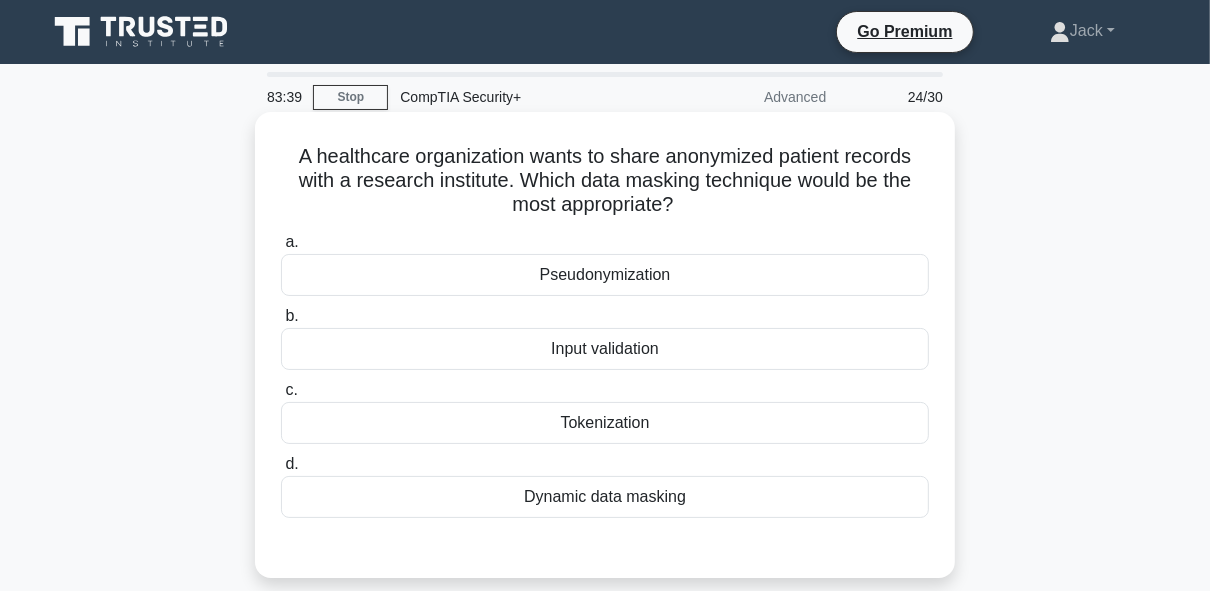 drag, startPoint x: 629, startPoint y: 324, endPoint x: 636, endPoint y: 147, distance: 177.13837 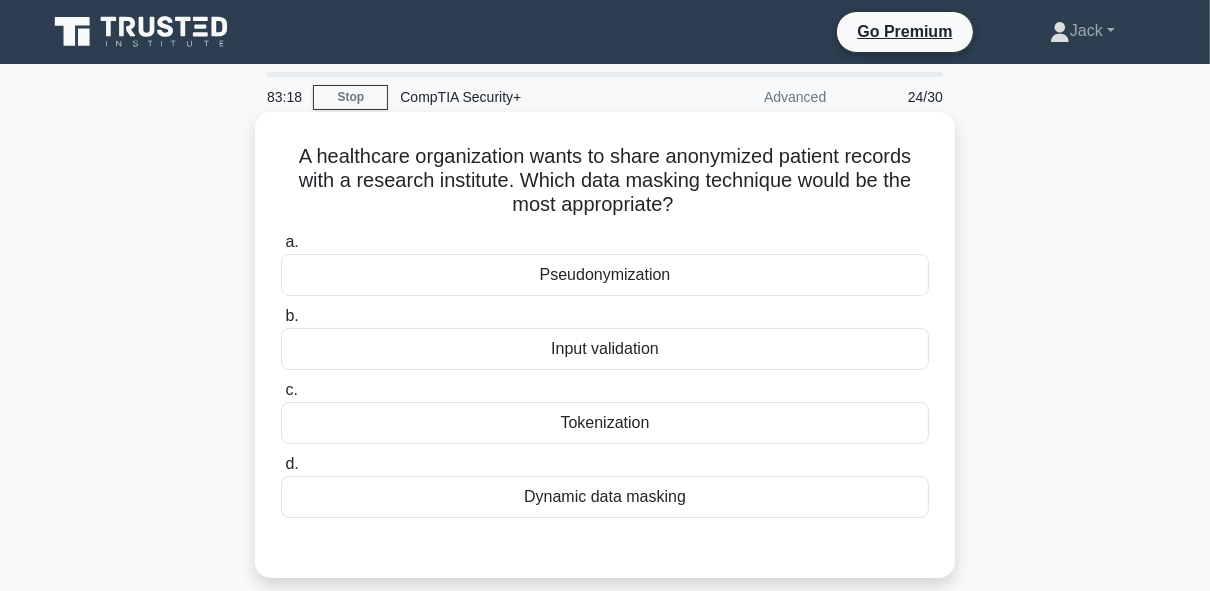 click on "Tokenization" at bounding box center (605, 423) 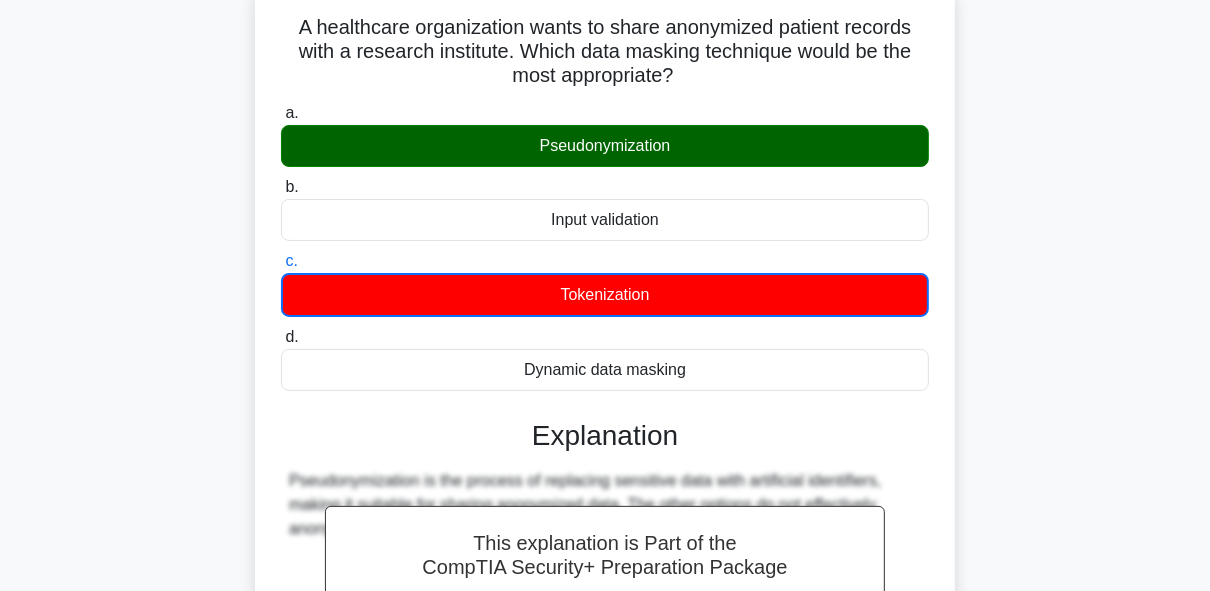 drag, startPoint x: 856, startPoint y: 390, endPoint x: 855, endPoint y: 437, distance: 47.010635 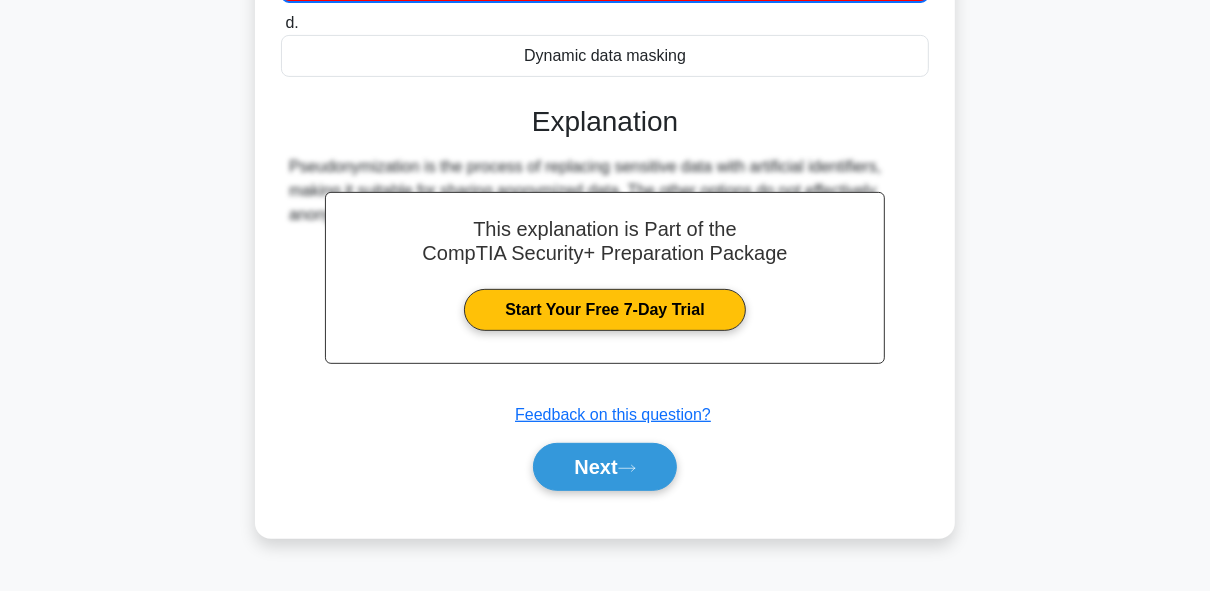 drag, startPoint x: 848, startPoint y: 421, endPoint x: 796, endPoint y: 456, distance: 62.681736 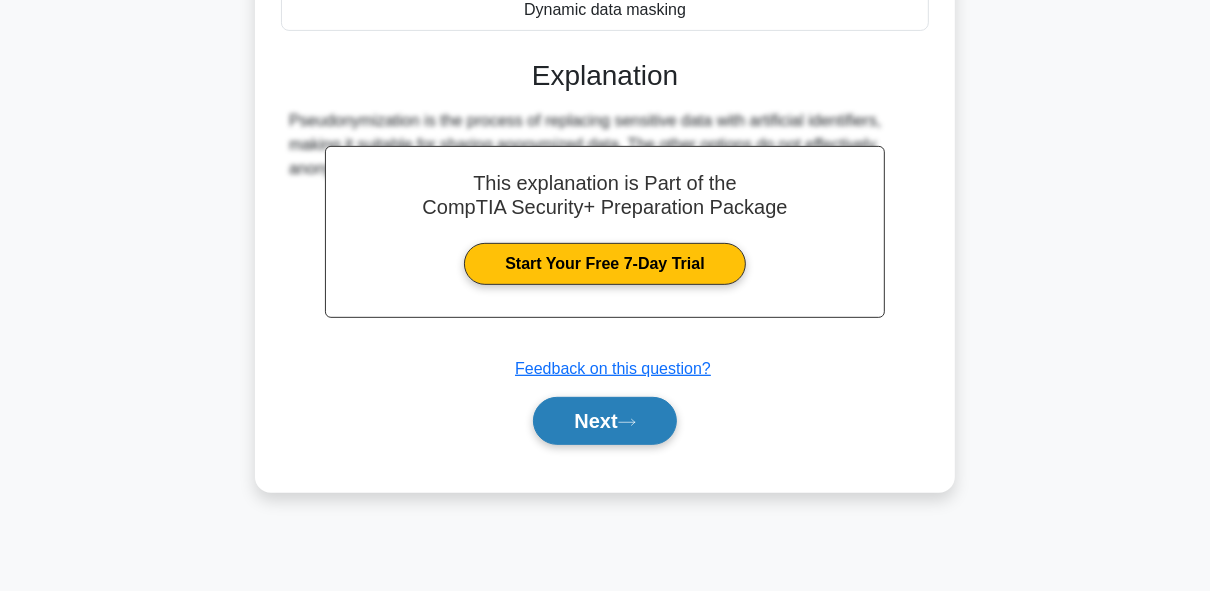 click on "Next" at bounding box center (604, 421) 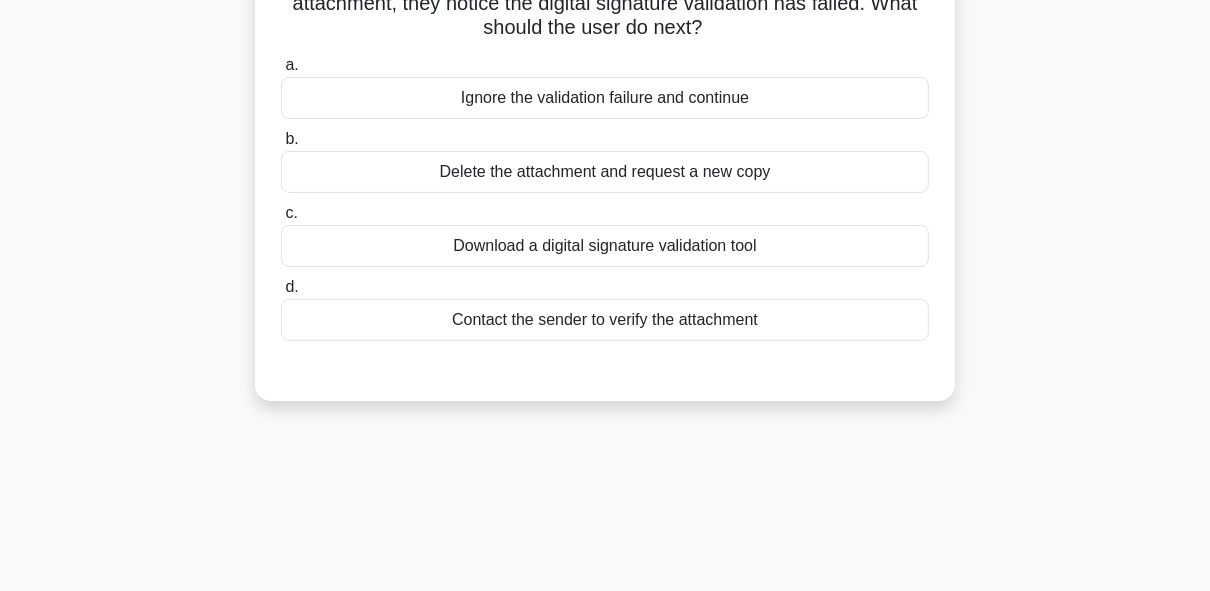 drag, startPoint x: 648, startPoint y: 332, endPoint x: 650, endPoint y: 190, distance: 142.01408 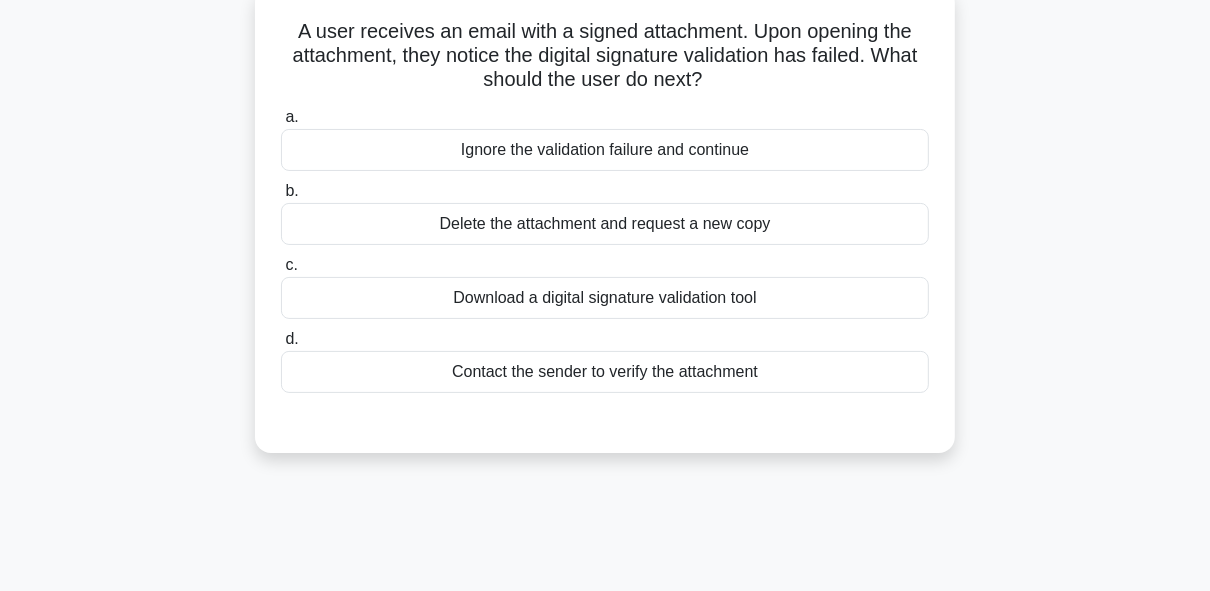 drag, startPoint x: 646, startPoint y: 137, endPoint x: 641, endPoint y: 114, distance: 23.537205 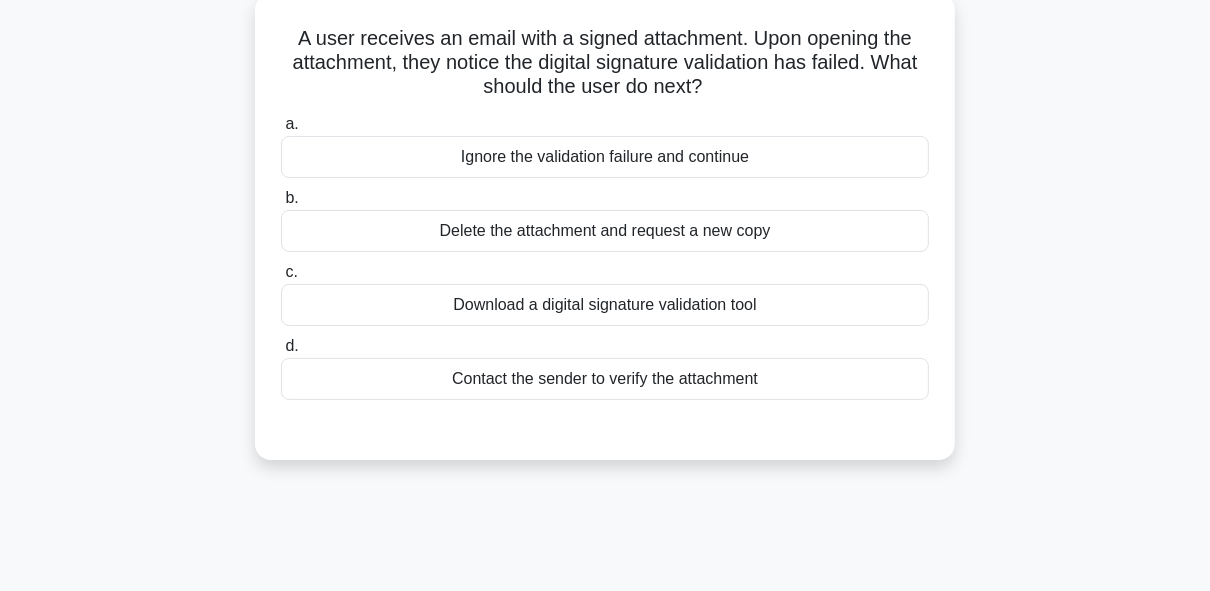 click on "Download a digital signature validation tool" at bounding box center [605, 305] 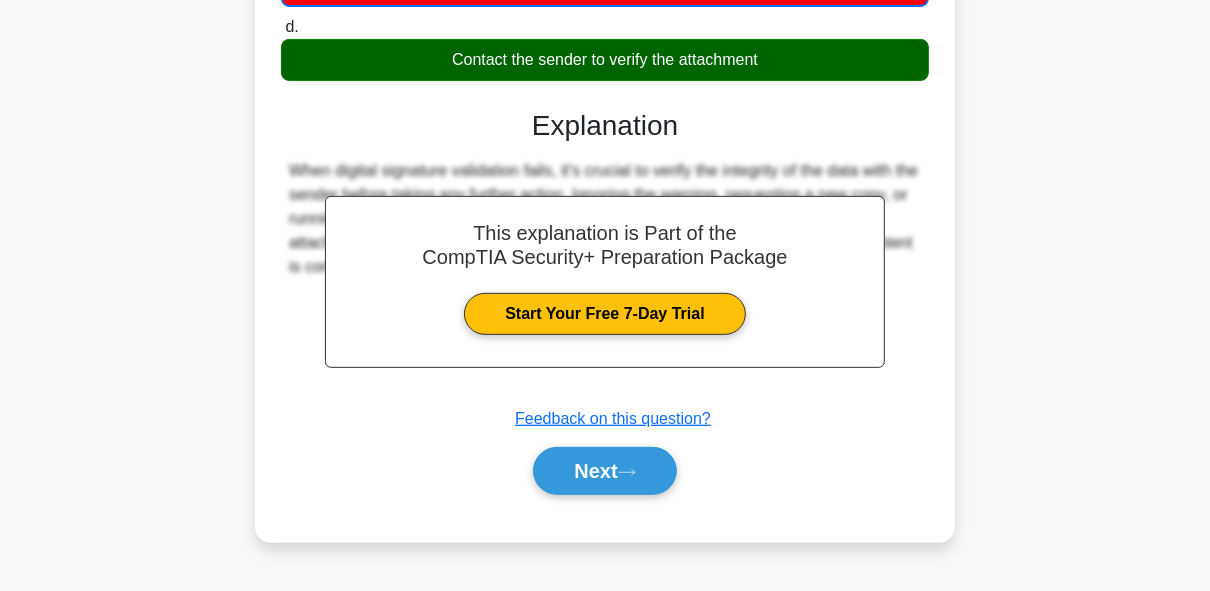 scroll, scrollTop: 489, scrollLeft: 0, axis: vertical 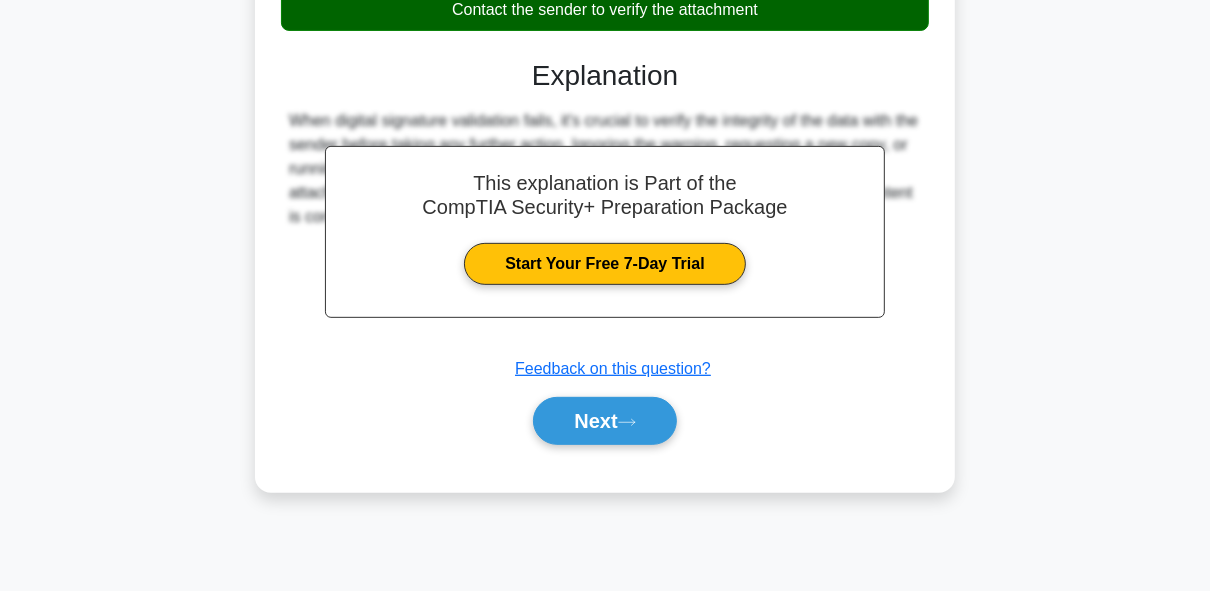 drag, startPoint x: 574, startPoint y: 358, endPoint x: 583, endPoint y: 444, distance: 86.46965 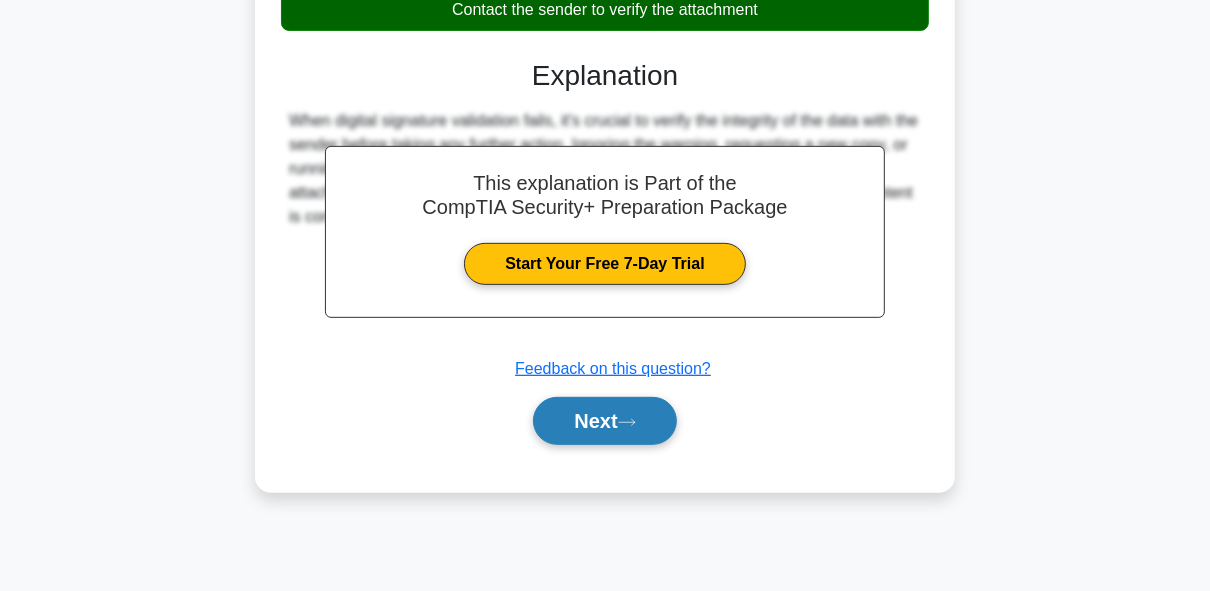 click on "Next" at bounding box center [604, 421] 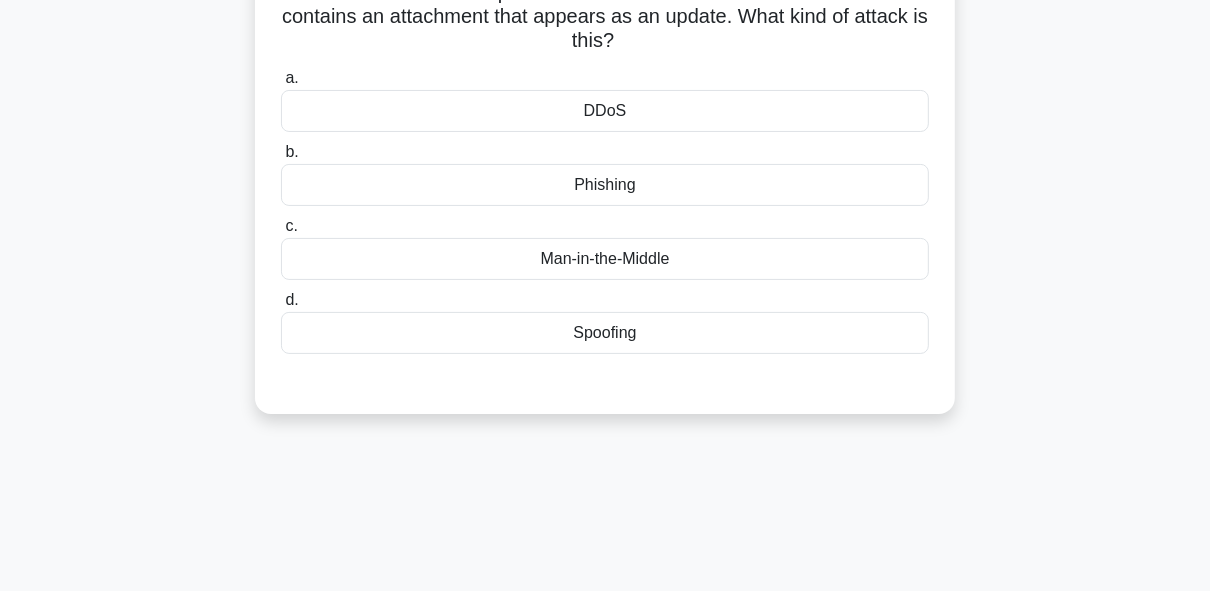 scroll, scrollTop: 80, scrollLeft: 0, axis: vertical 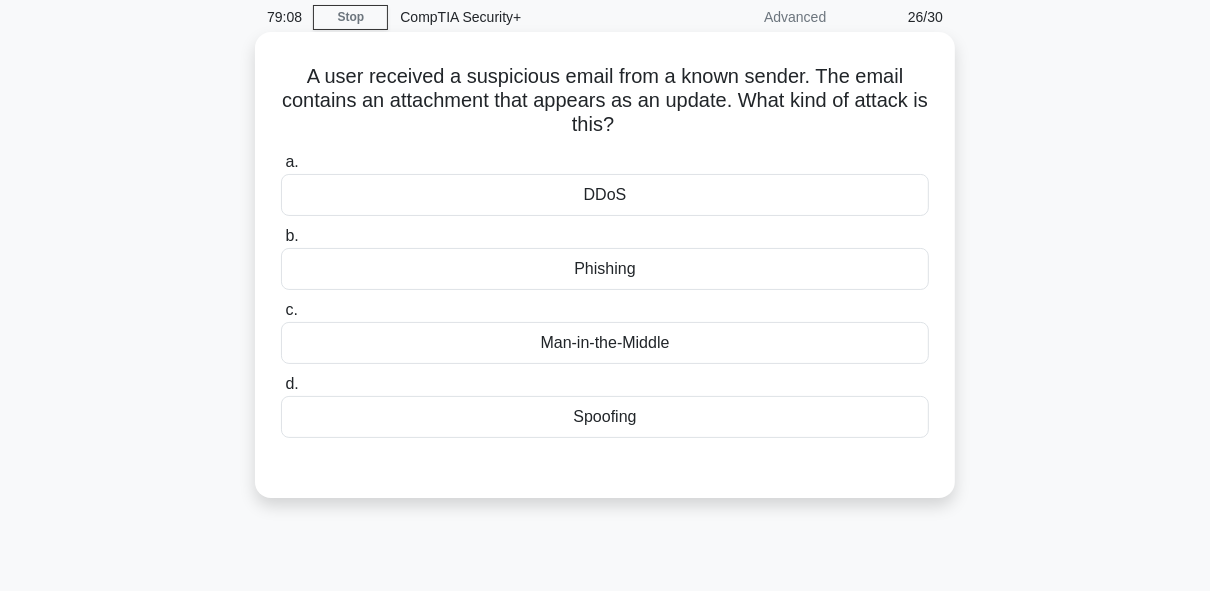 drag, startPoint x: 590, startPoint y: 320, endPoint x: 587, endPoint y: 211, distance: 109.041275 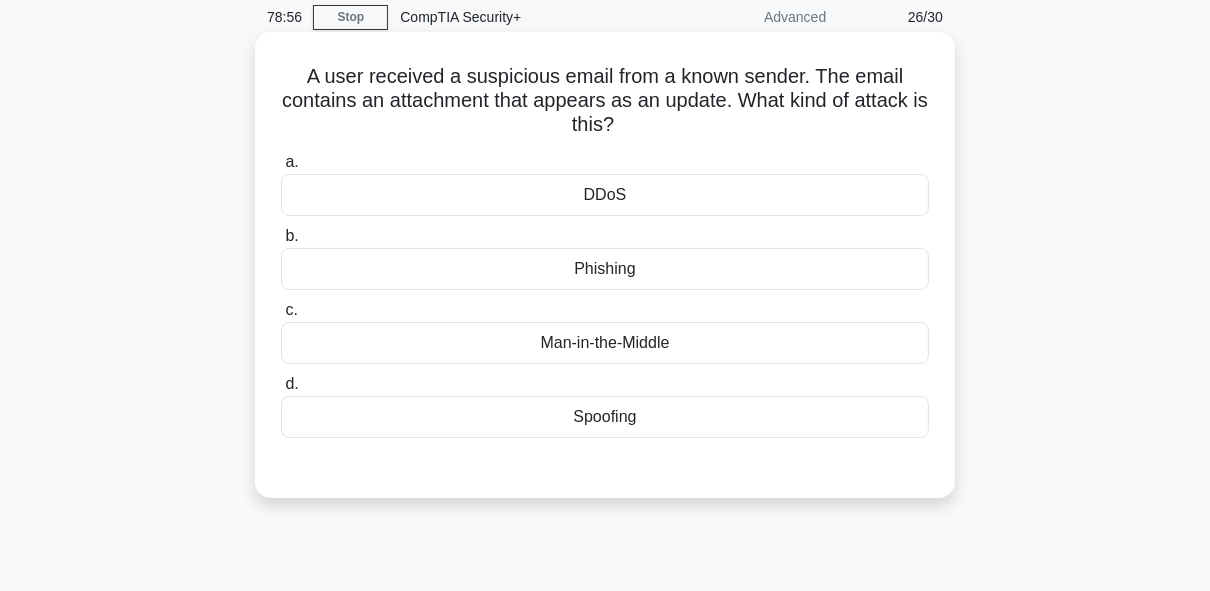 click on "Phishing" at bounding box center (605, 269) 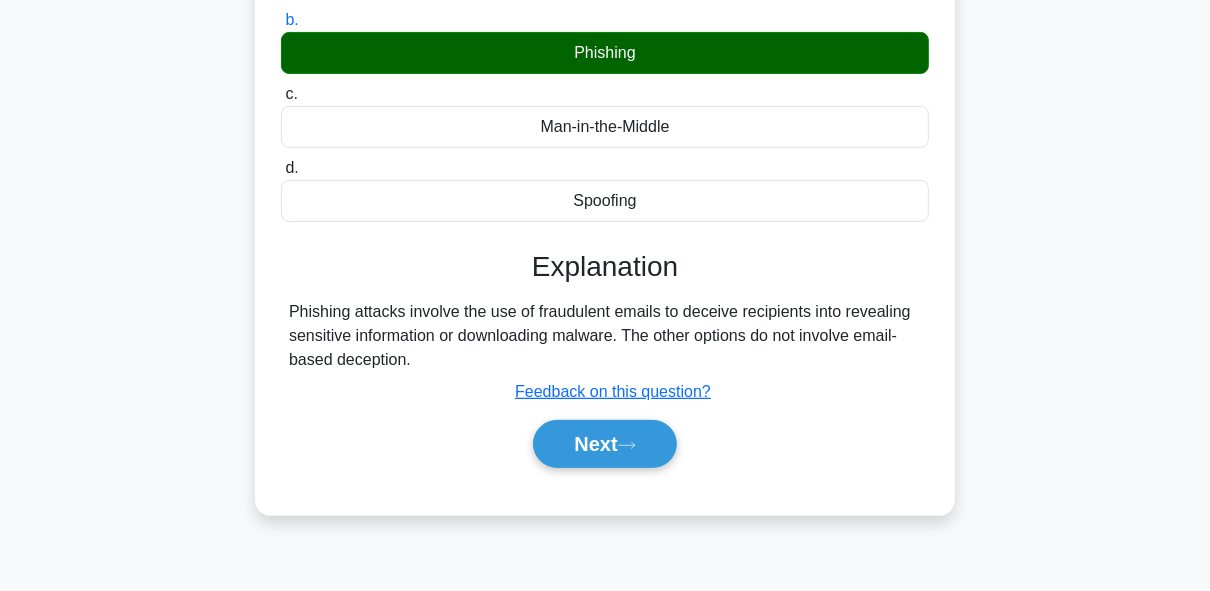 drag, startPoint x: 637, startPoint y: 329, endPoint x: 645, endPoint y: 381, distance: 52.611786 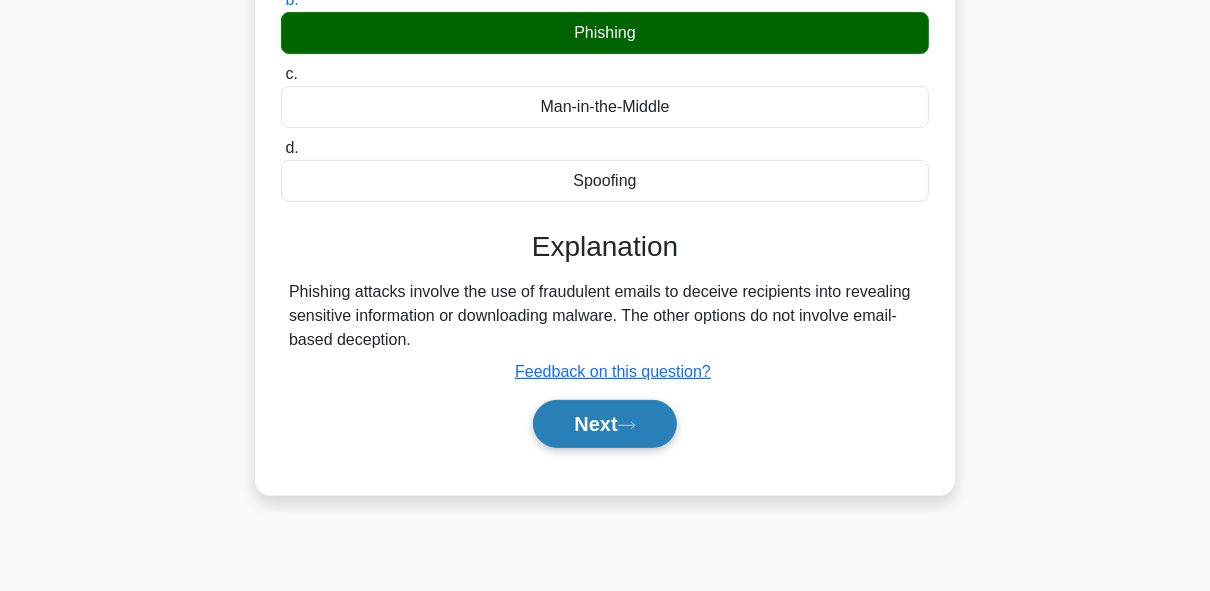 click on "Next" at bounding box center [604, 424] 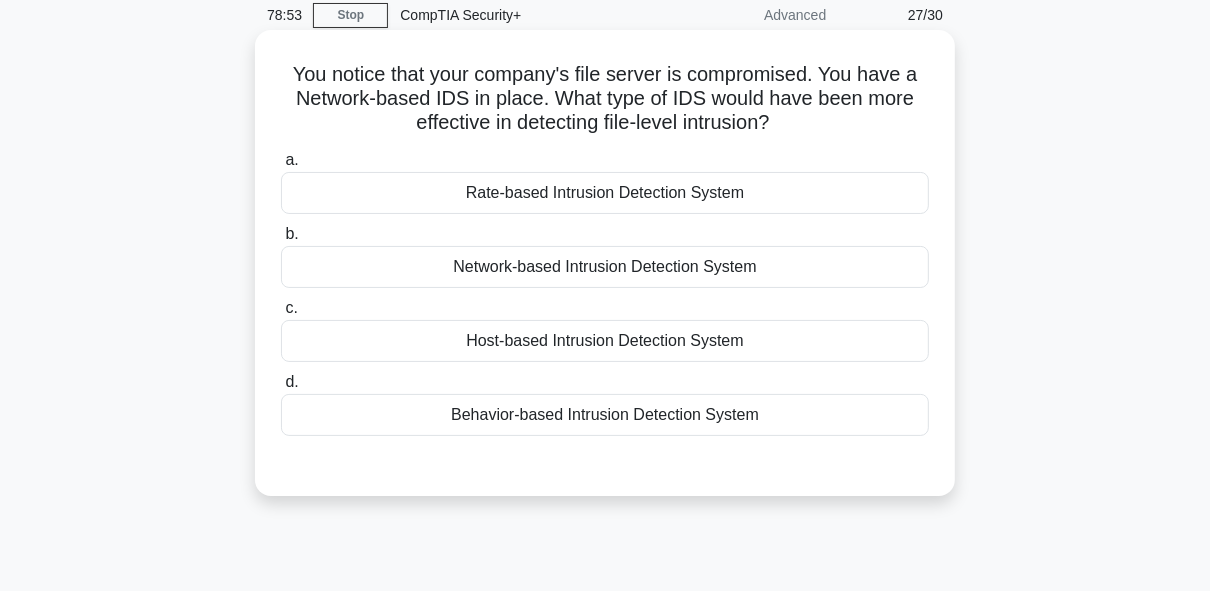 drag, startPoint x: 631, startPoint y: 242, endPoint x: 640, endPoint y: 216, distance: 27.513634 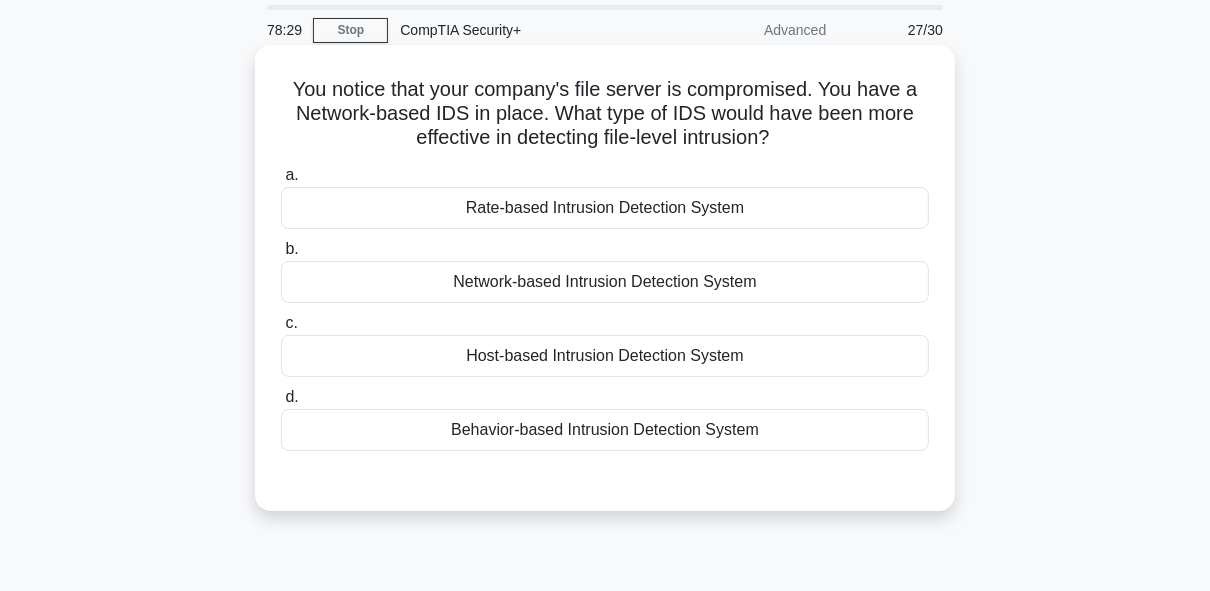click on "Host-based Intrusion Detection System" at bounding box center [605, 356] 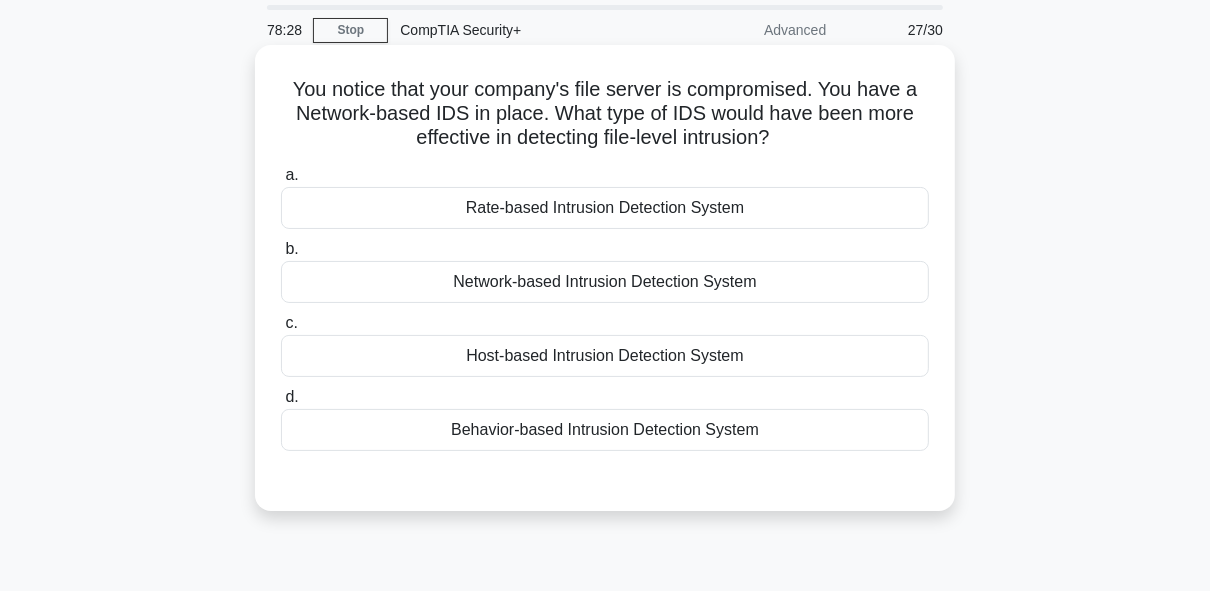 drag, startPoint x: 649, startPoint y: 358, endPoint x: 592, endPoint y: 363, distance: 57.21888 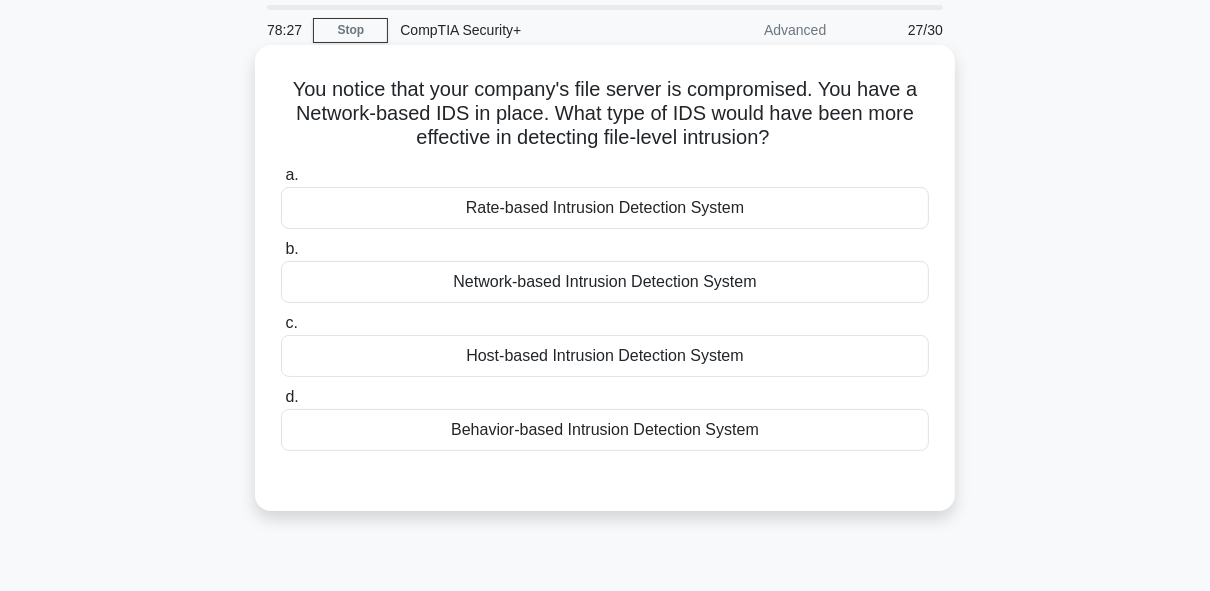 click on "Host-based Intrusion Detection System" at bounding box center (605, 356) 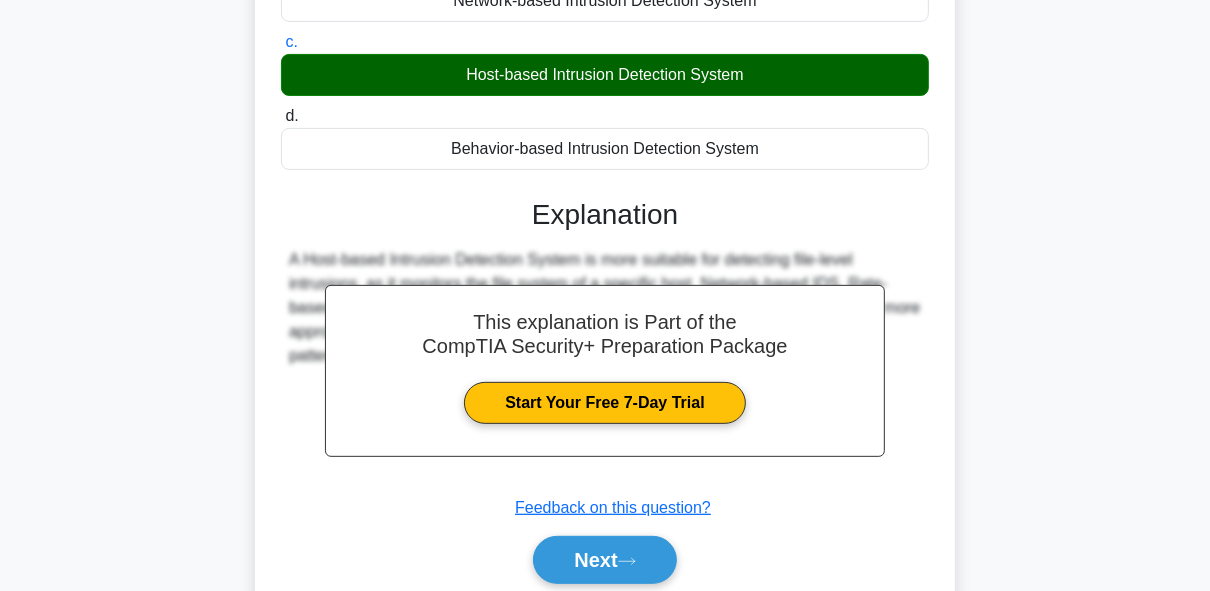 drag, startPoint x: 671, startPoint y: 409, endPoint x: 691, endPoint y: 511, distance: 103.94229 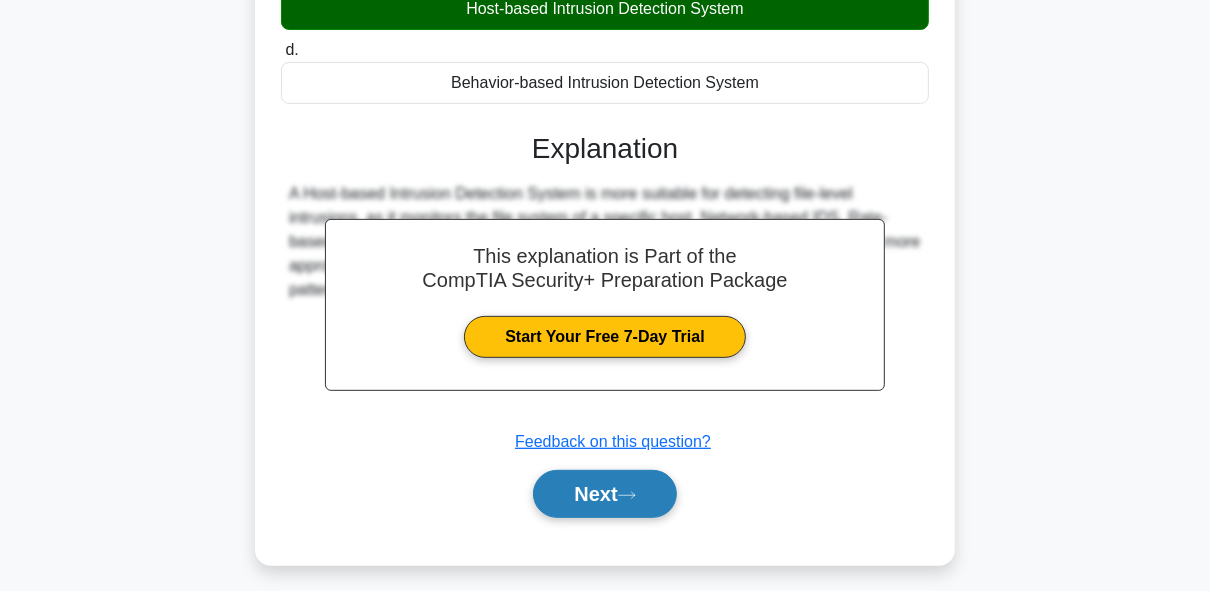 click on "Next" at bounding box center (604, 494) 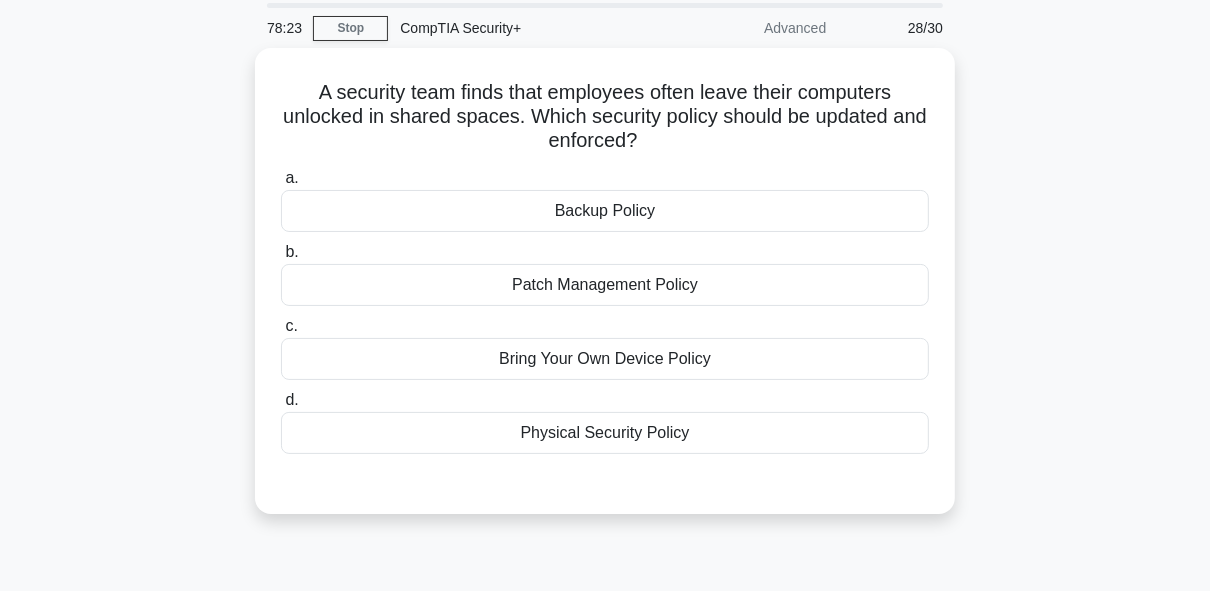 drag, startPoint x: 602, startPoint y: 367, endPoint x: 618, endPoint y: 308, distance: 61.13101 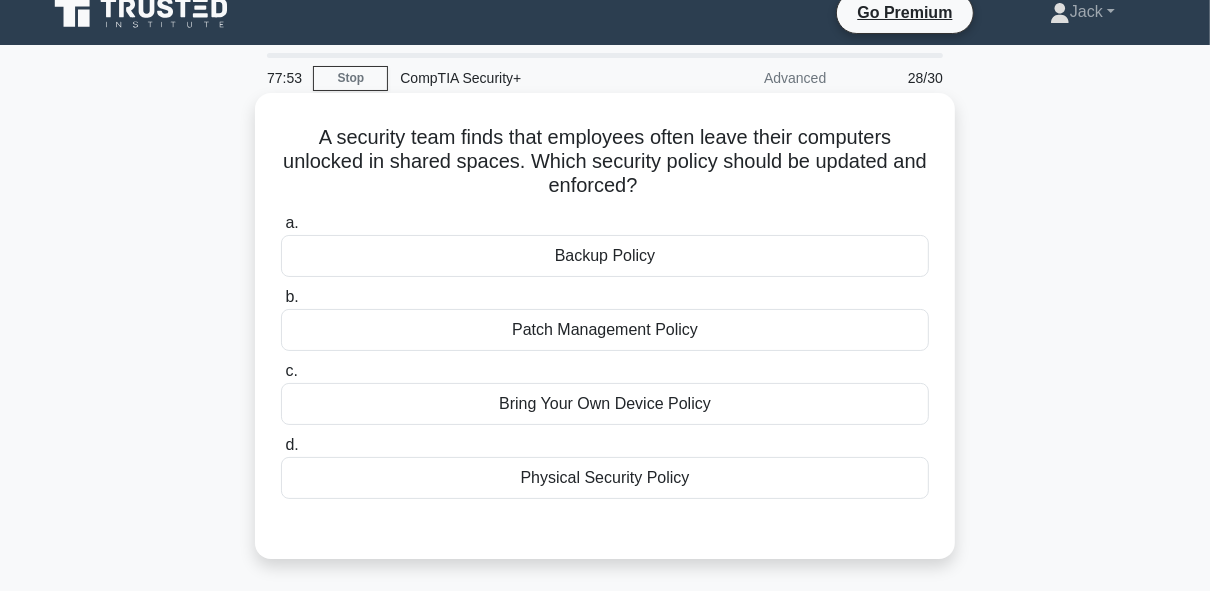 click on "Physical Security Policy" at bounding box center [605, 478] 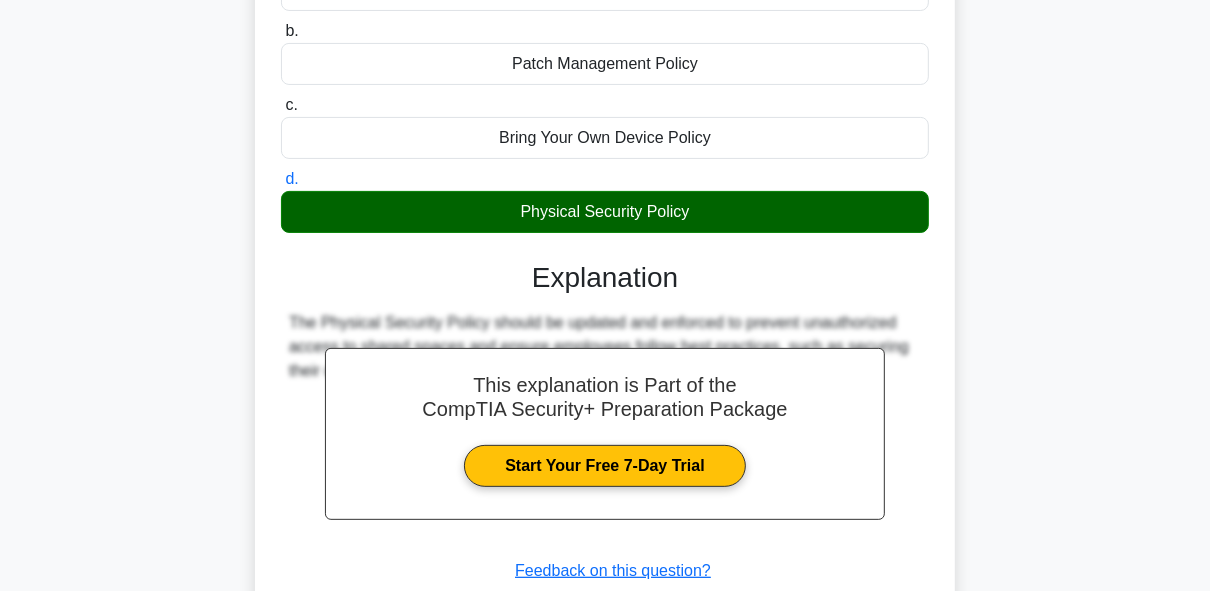 scroll, scrollTop: 430, scrollLeft: 0, axis: vertical 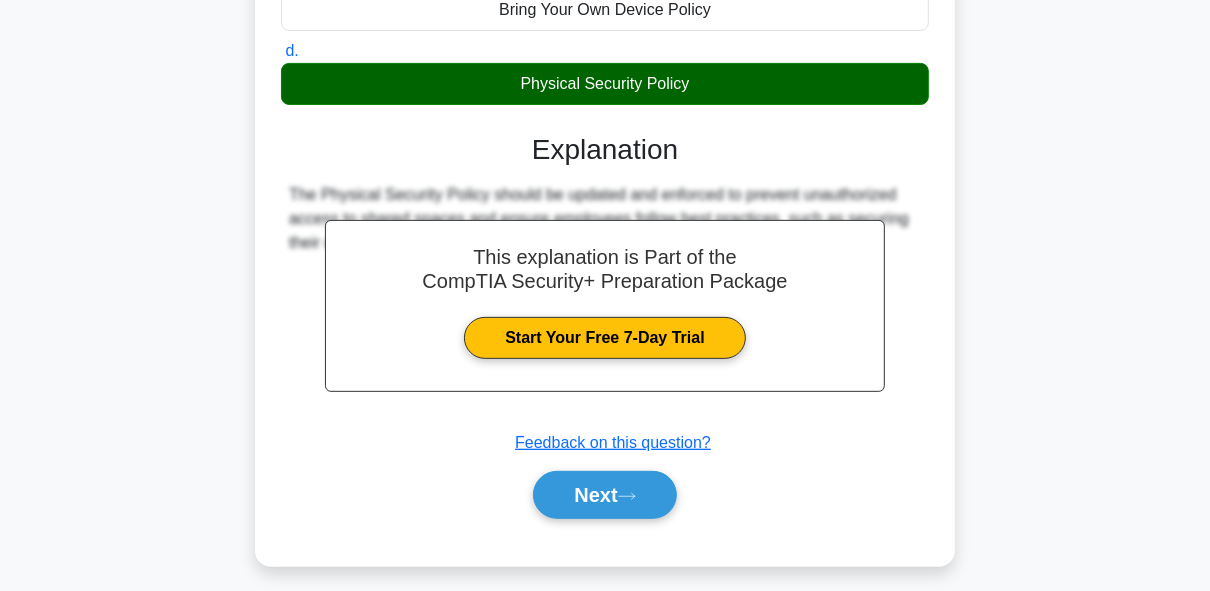 drag, startPoint x: 652, startPoint y: 388, endPoint x: 664, endPoint y: 501, distance: 113.63538 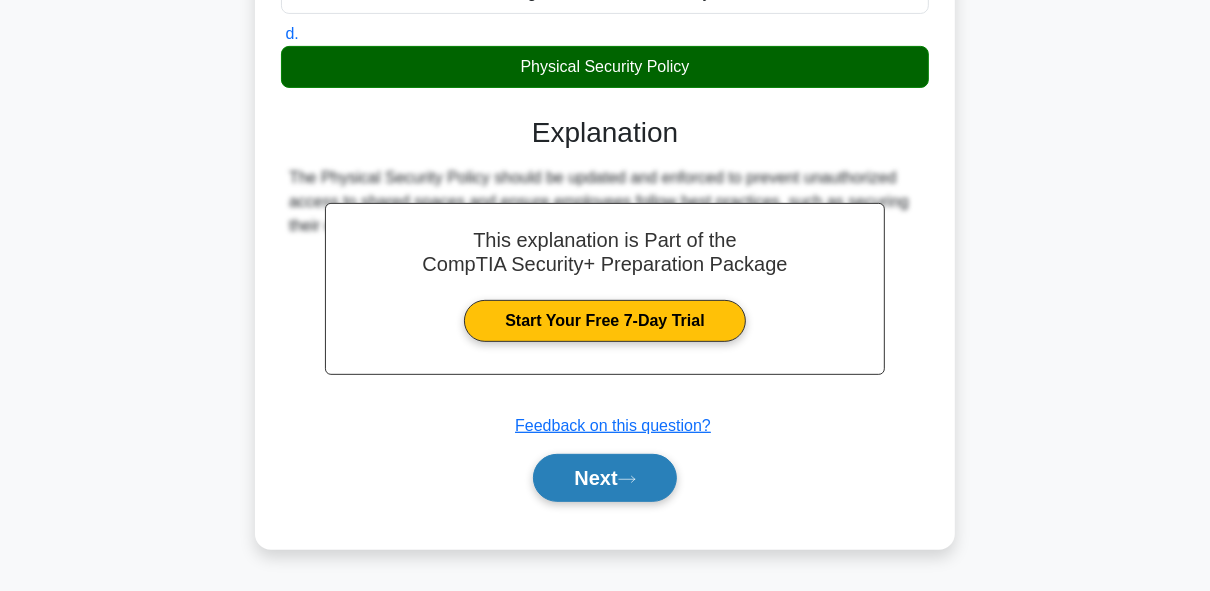 click on "Next" at bounding box center [604, 478] 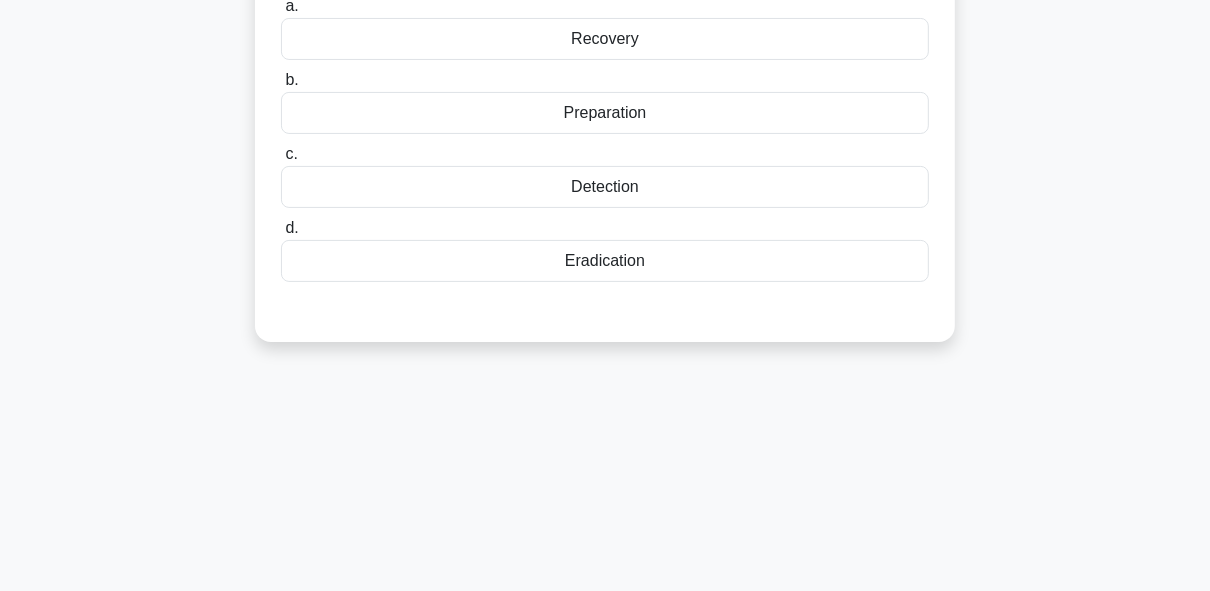 scroll, scrollTop: 24, scrollLeft: 0, axis: vertical 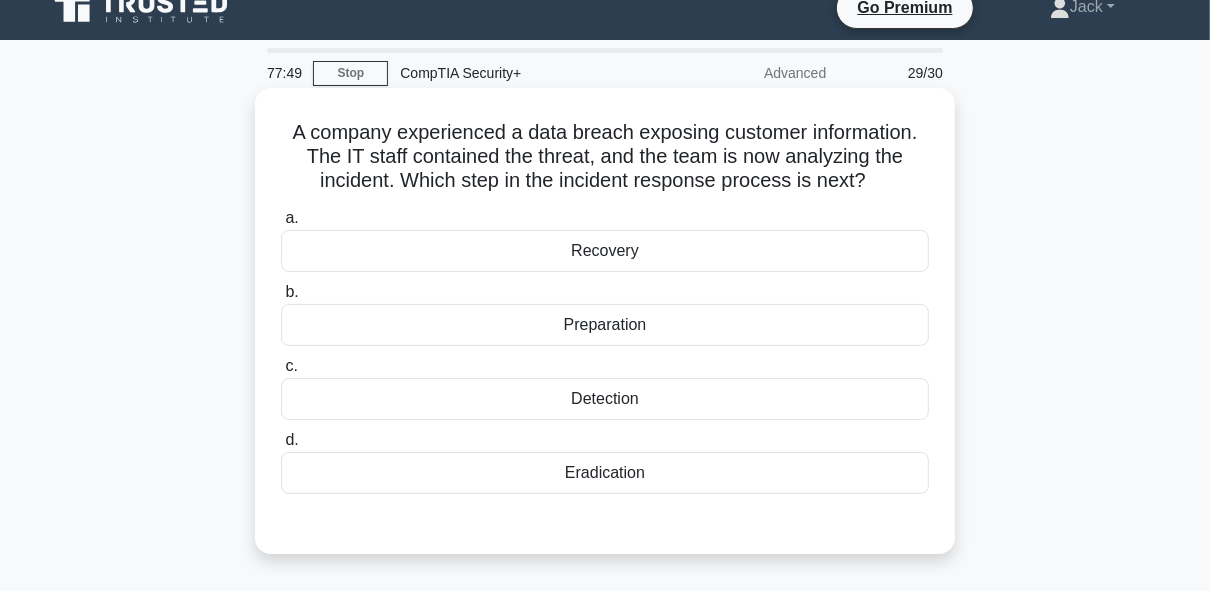 drag, startPoint x: 666, startPoint y: 237, endPoint x: 698, endPoint y: 71, distance: 169.0562 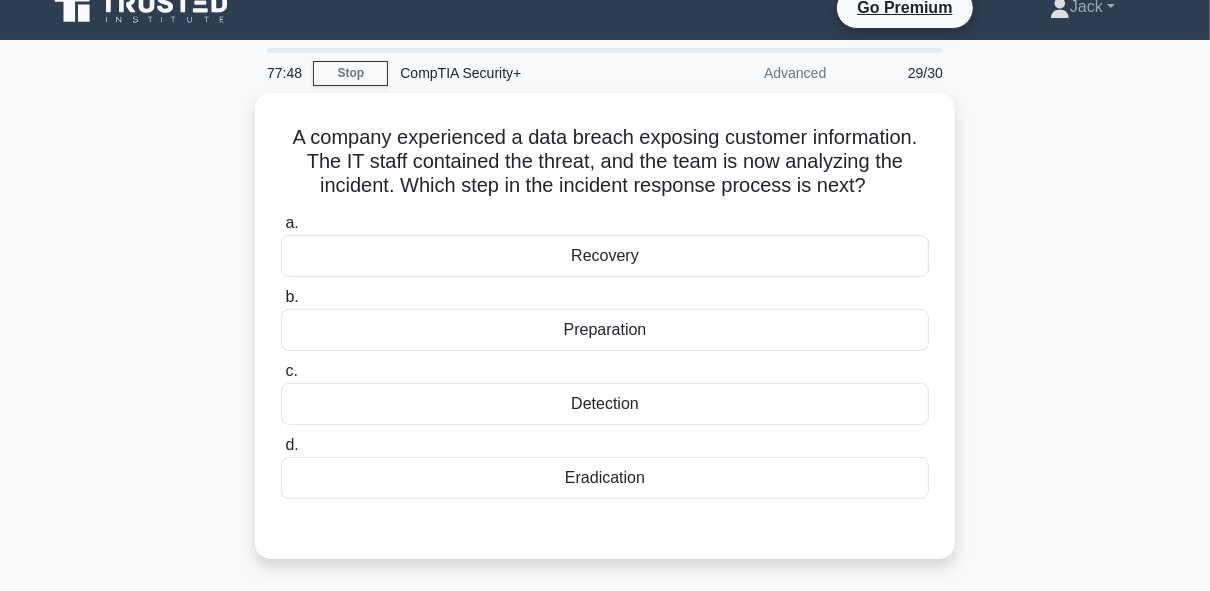 scroll, scrollTop: 0, scrollLeft: 0, axis: both 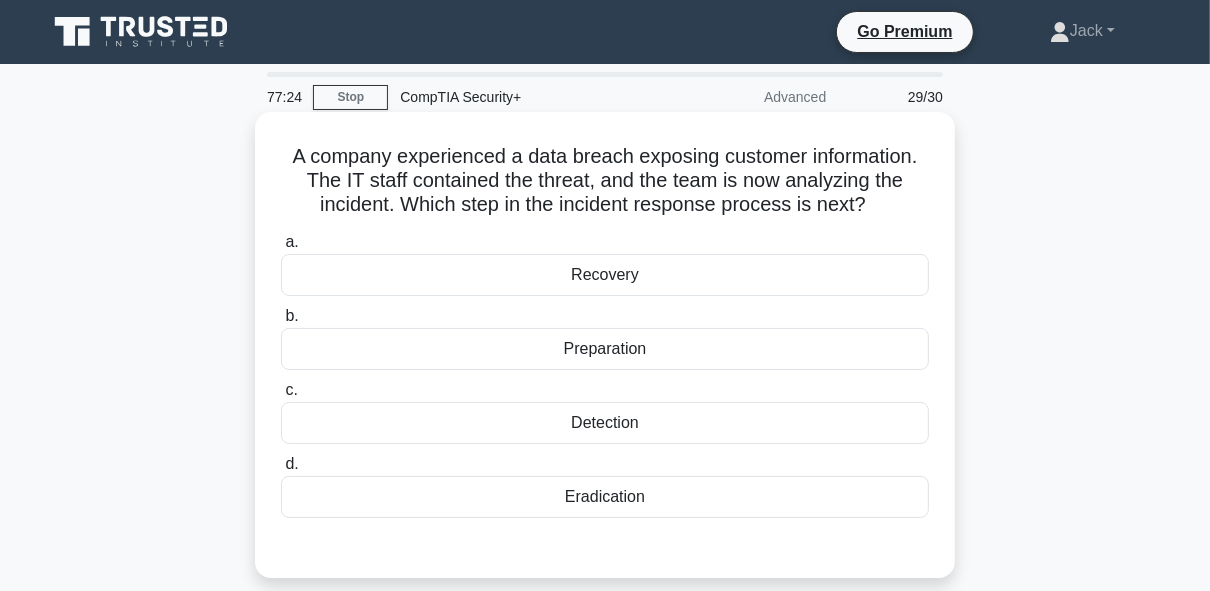 click on "Eradication" at bounding box center [605, 497] 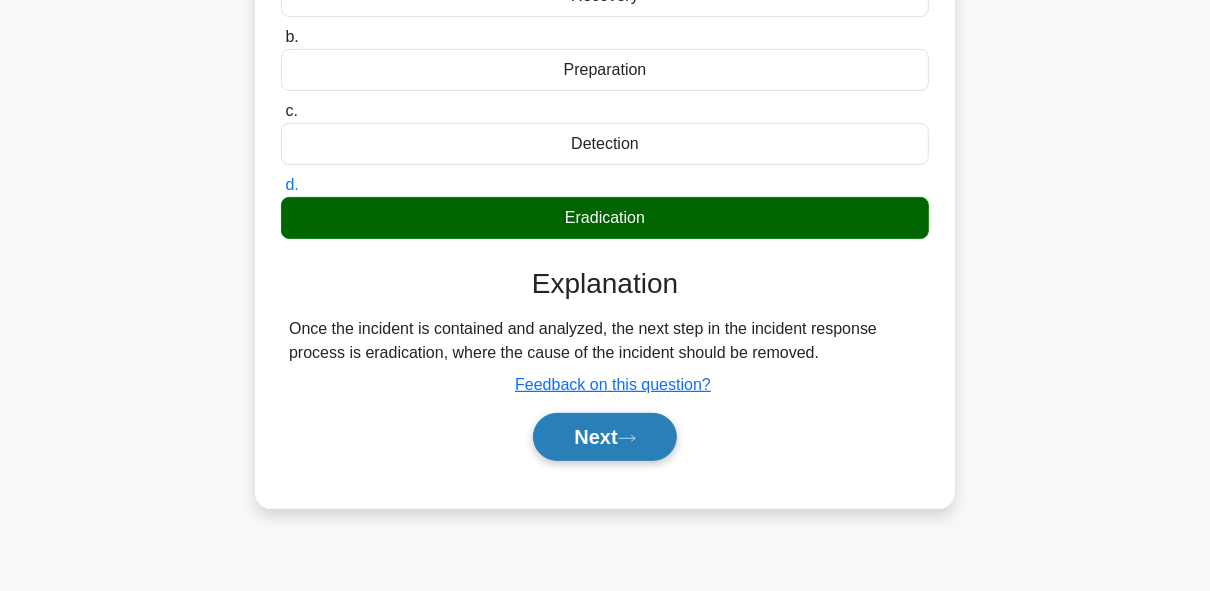 drag, startPoint x: 663, startPoint y: 376, endPoint x: 670, endPoint y: 512, distance: 136.18002 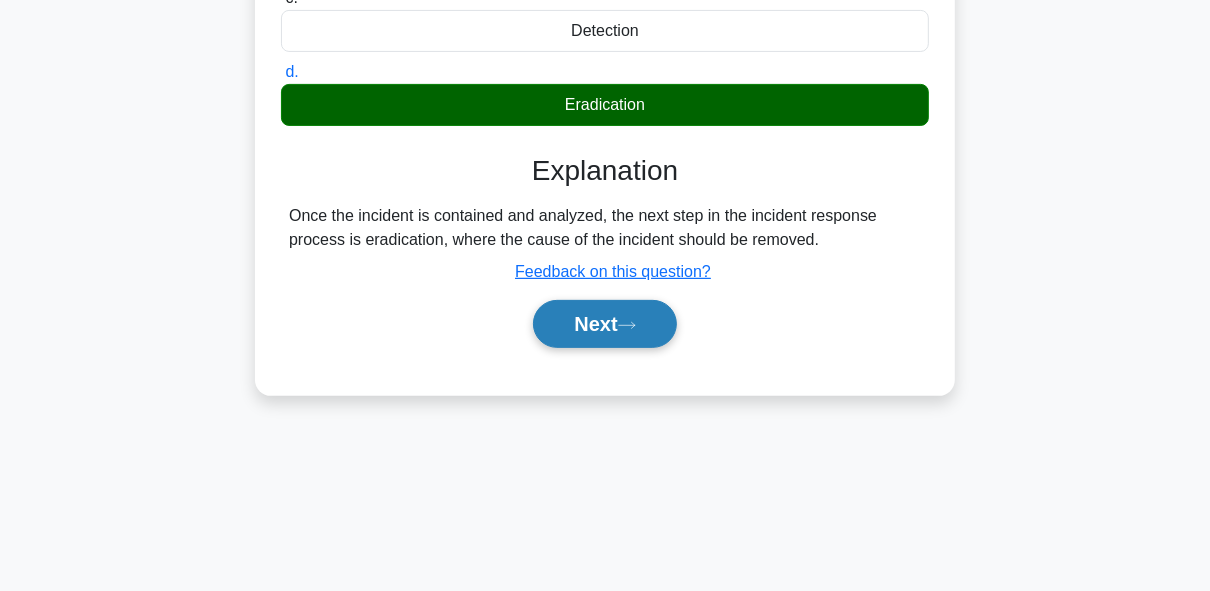 click on "Next" at bounding box center (604, 324) 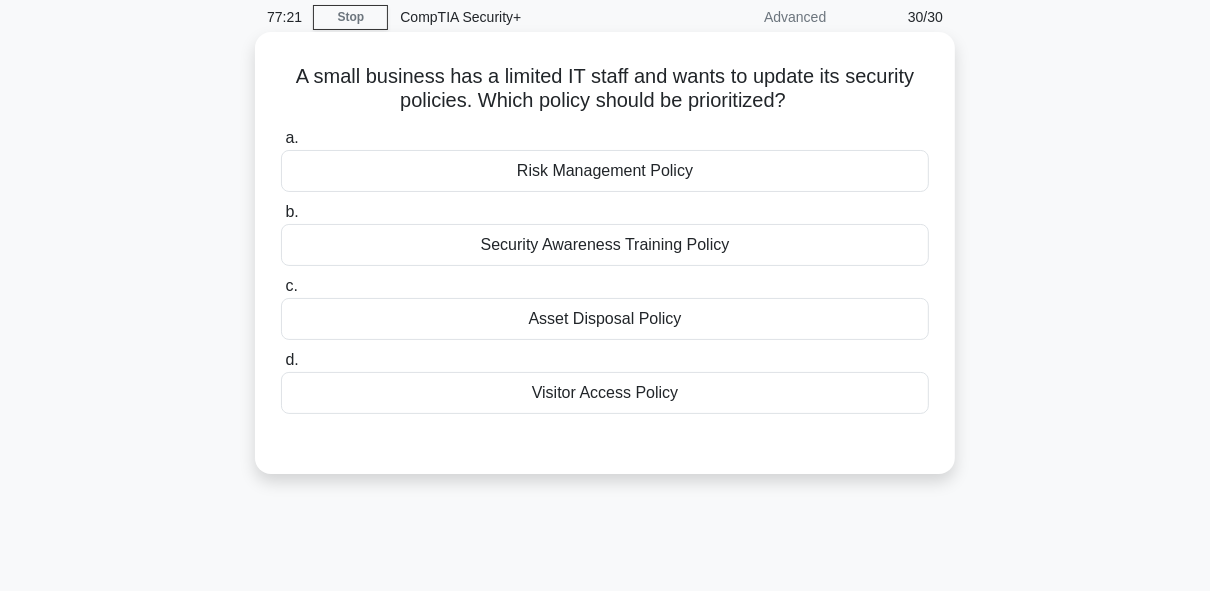 drag, startPoint x: 651, startPoint y: 273, endPoint x: 646, endPoint y: 162, distance: 111.11256 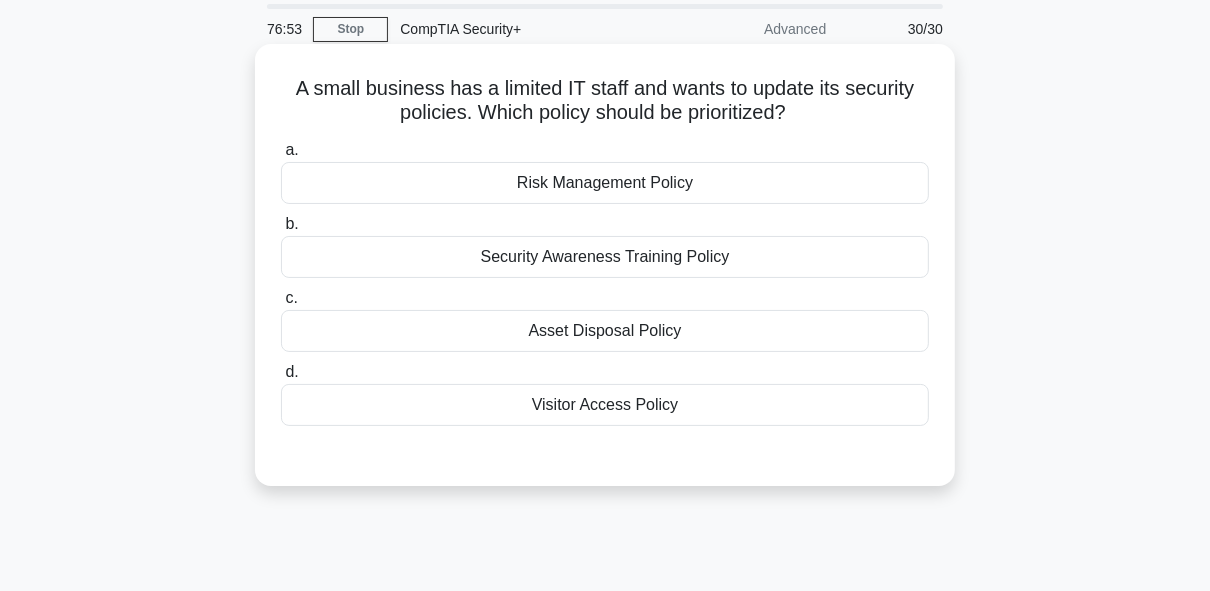 click on "Asset Disposal Policy" at bounding box center (605, 331) 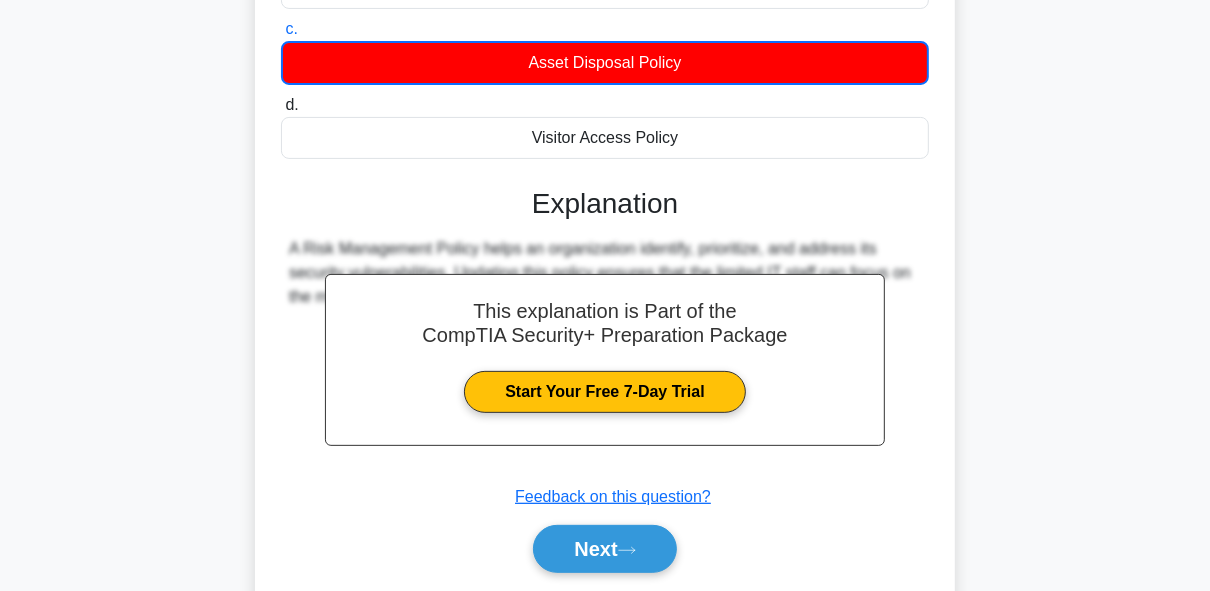 drag, startPoint x: 595, startPoint y: 322, endPoint x: 584, endPoint y: 424, distance: 102.59142 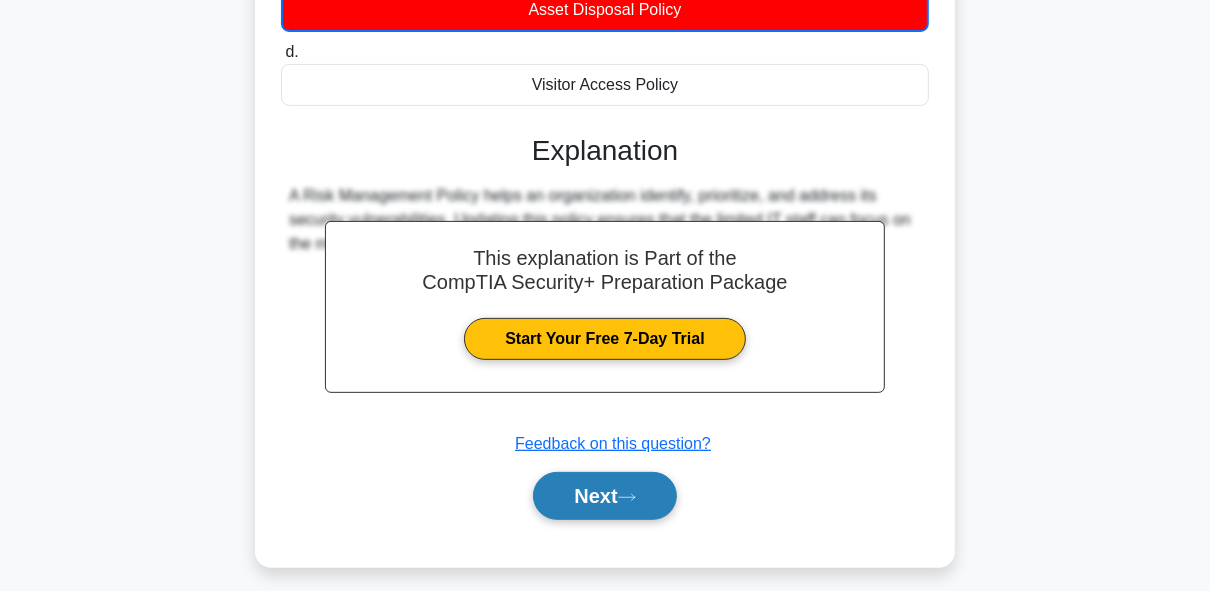 click on "Next" at bounding box center (604, 496) 